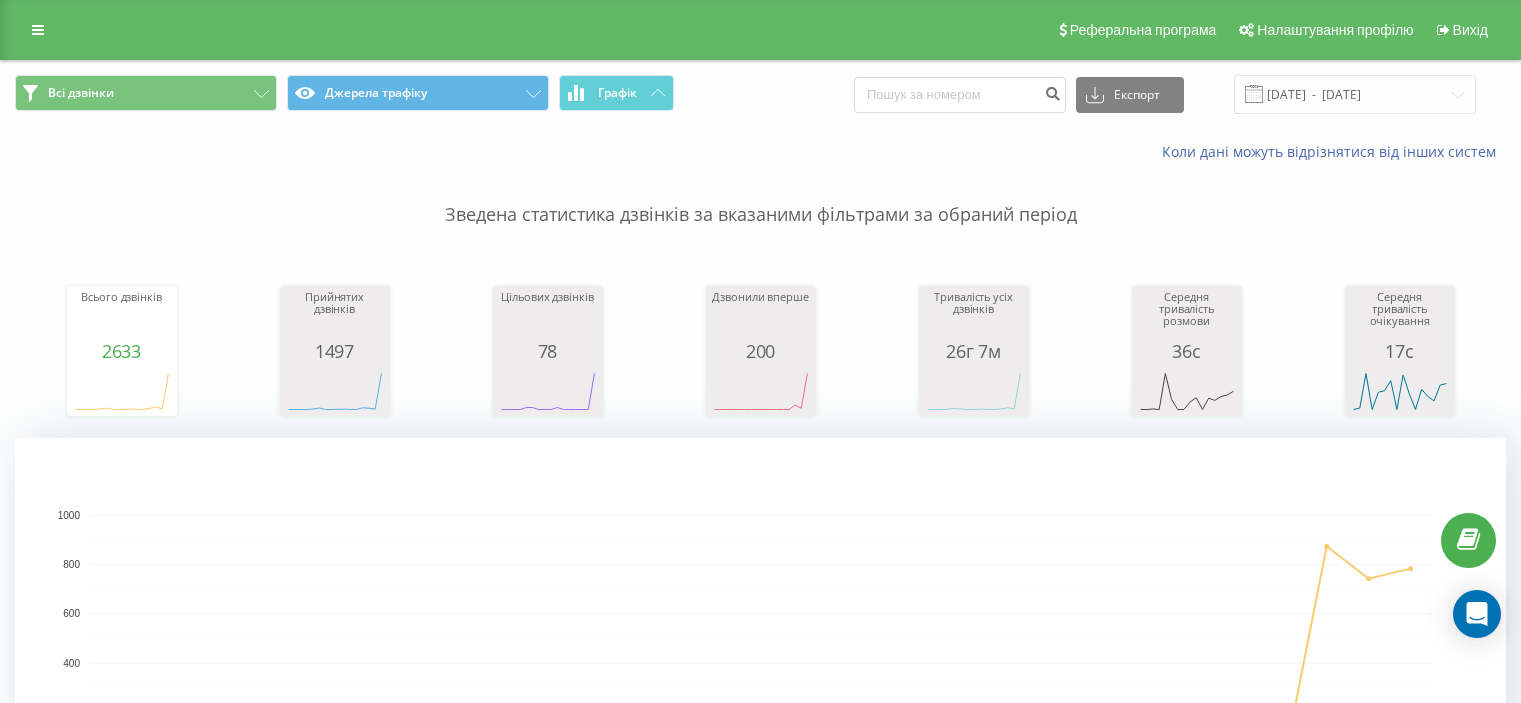 scroll, scrollTop: 0, scrollLeft: 0, axis: both 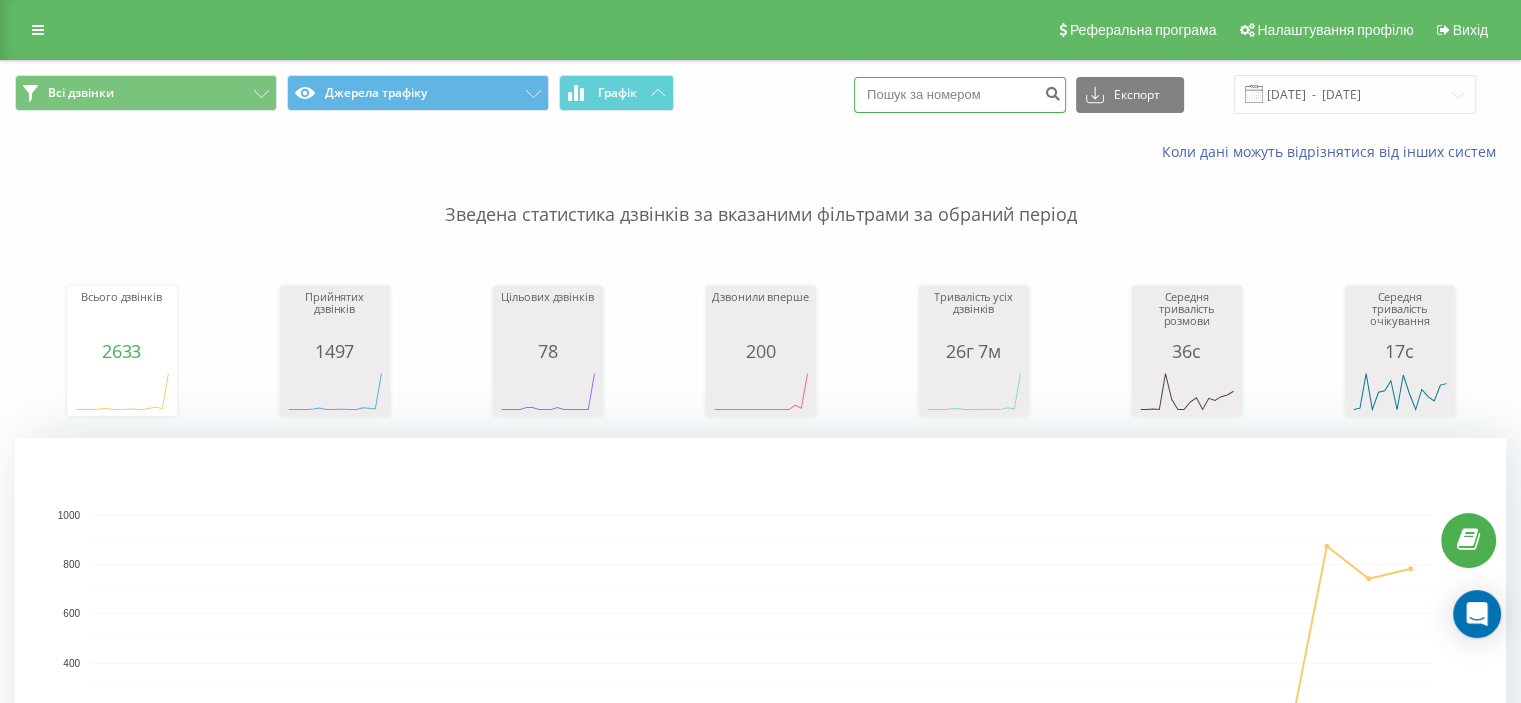 click at bounding box center [960, 95] 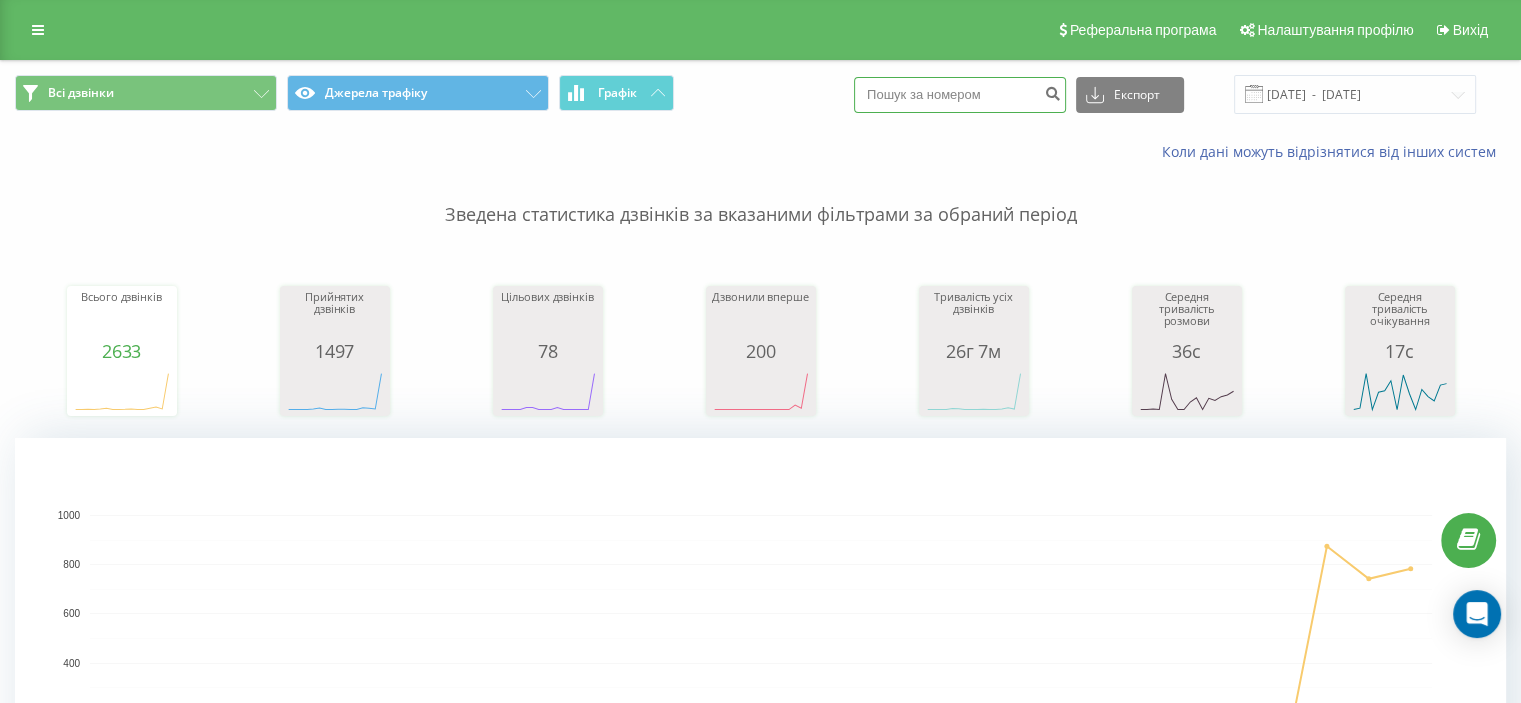 paste on "0965849671" 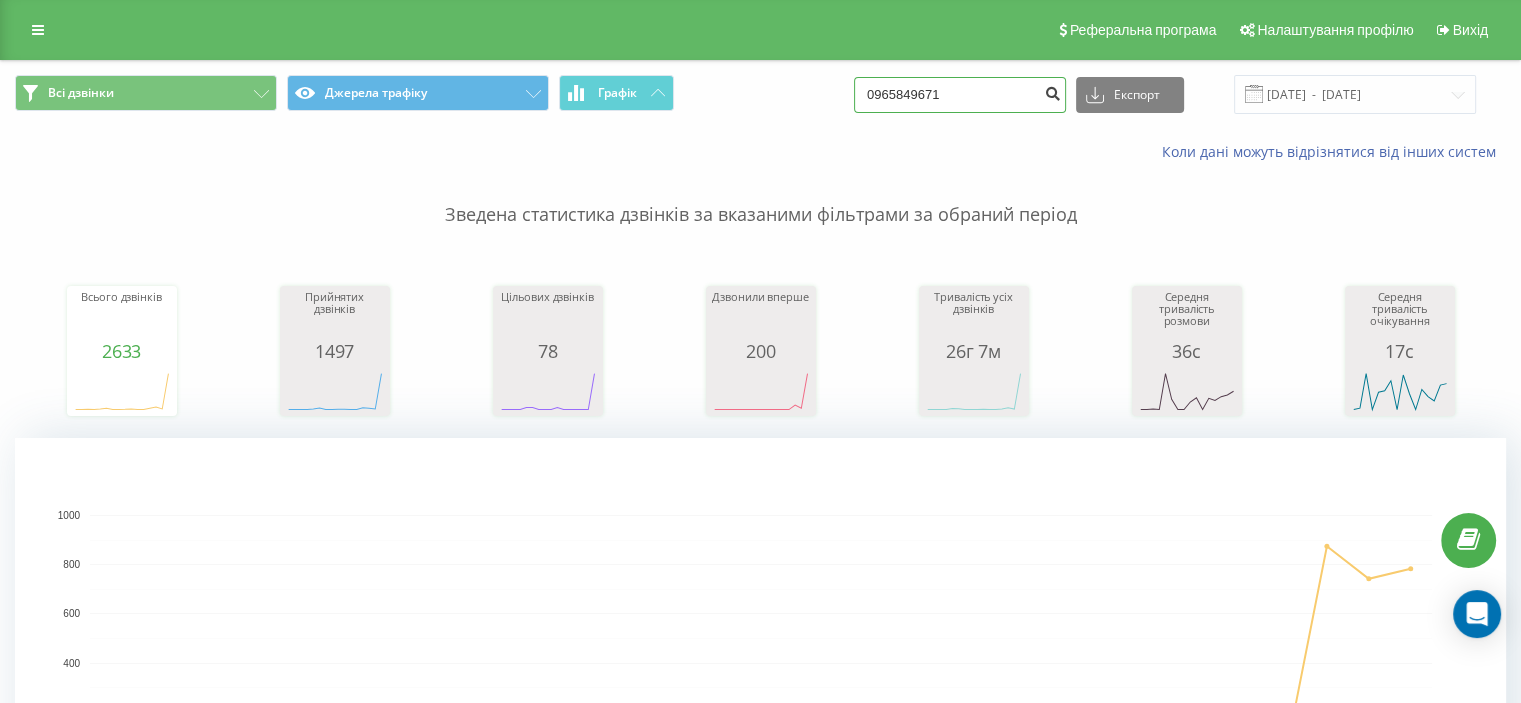 type on "0965849671" 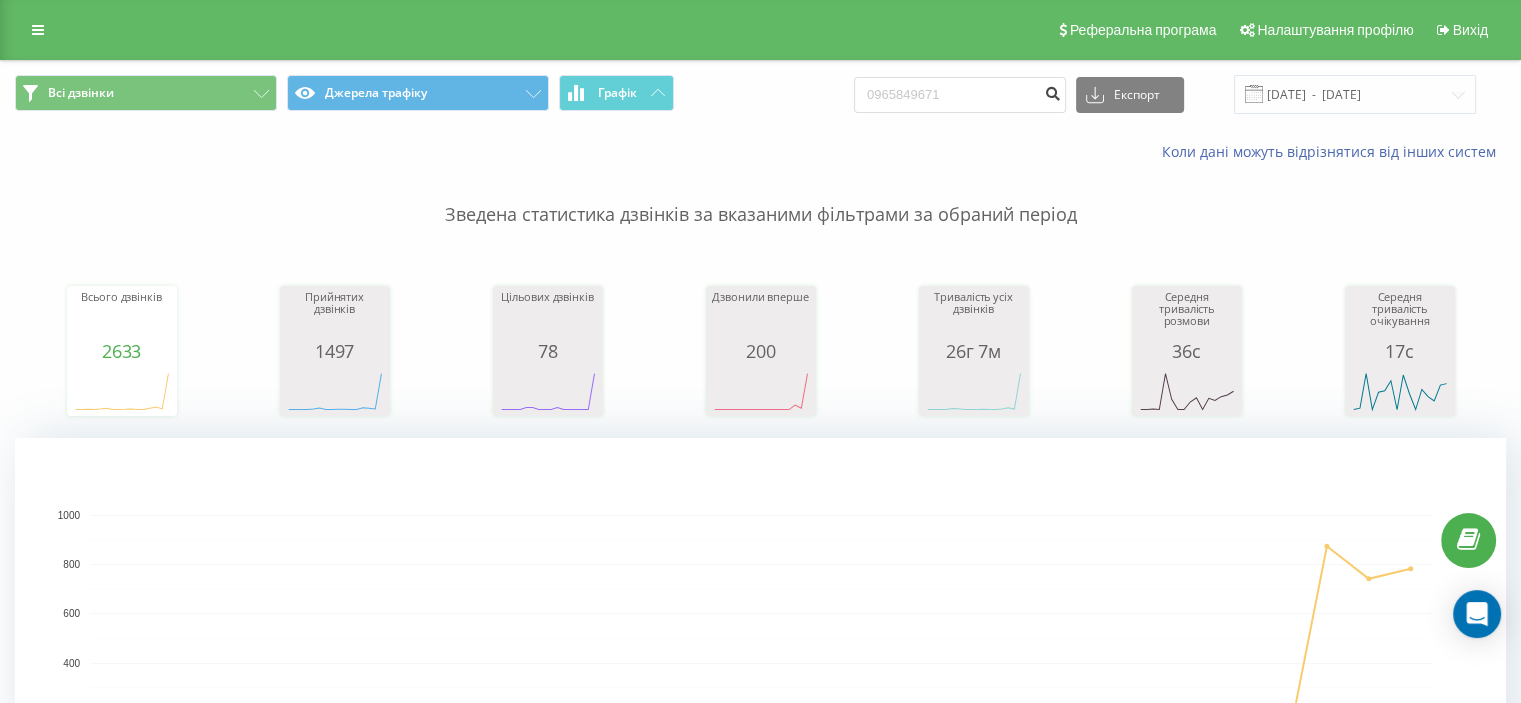 click at bounding box center (1052, 91) 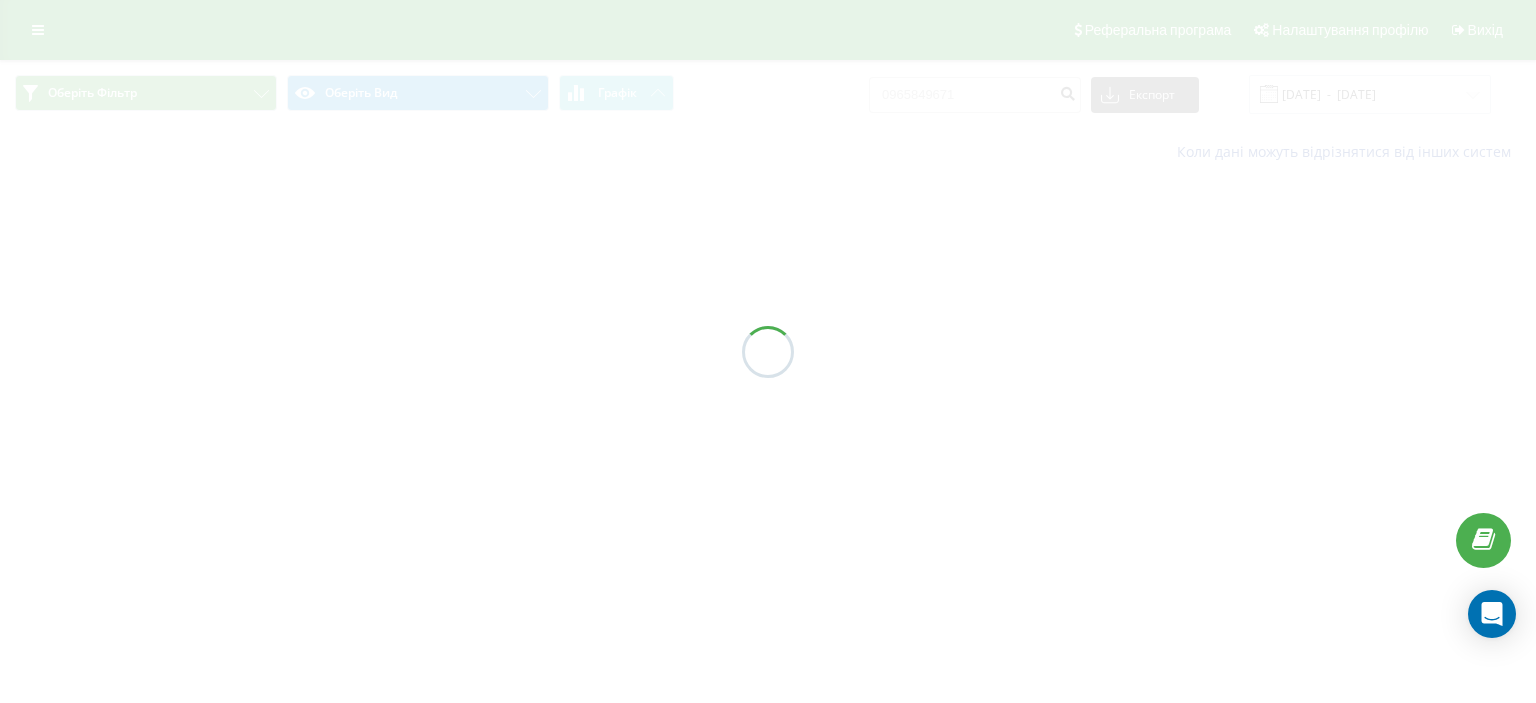 scroll, scrollTop: 0, scrollLeft: 0, axis: both 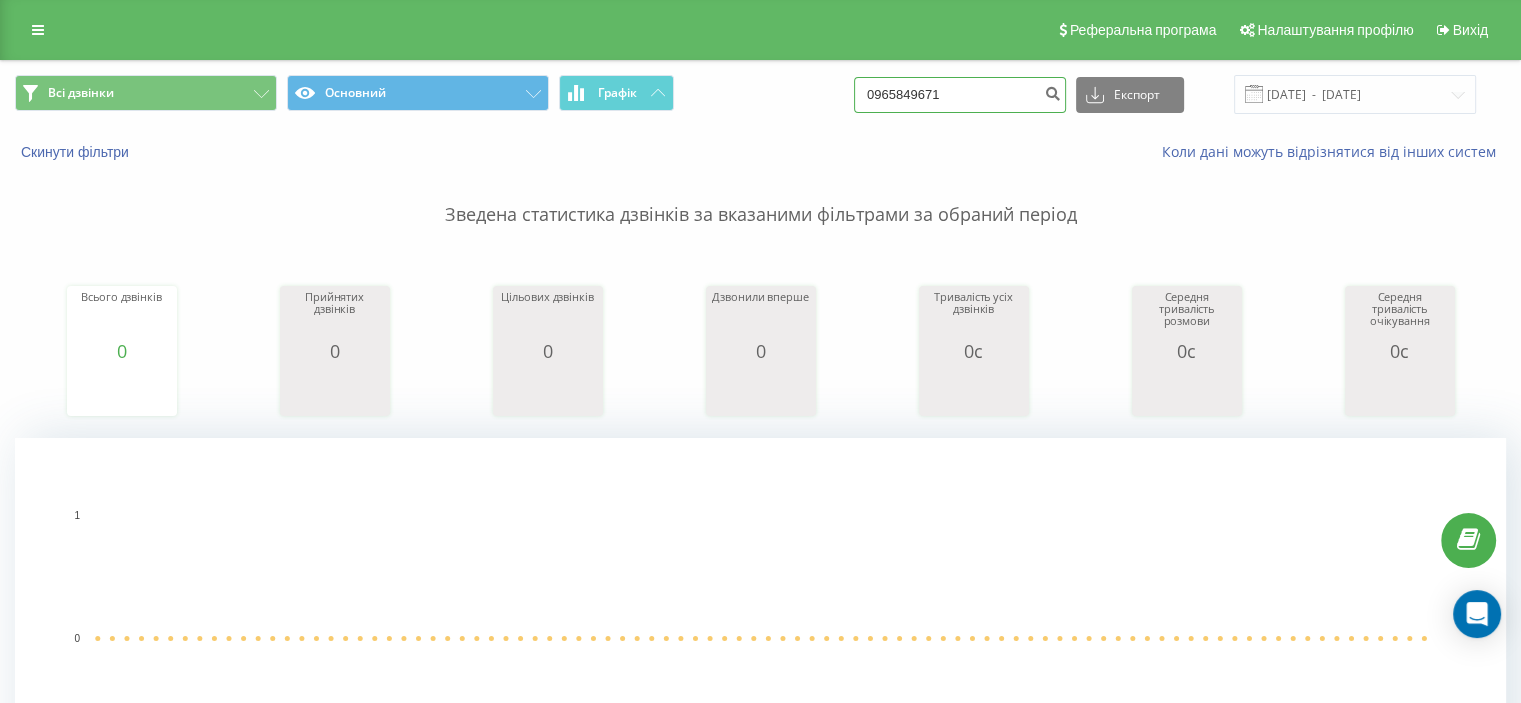 drag, startPoint x: 1008, startPoint y: 103, endPoint x: 738, endPoint y: 95, distance: 270.1185 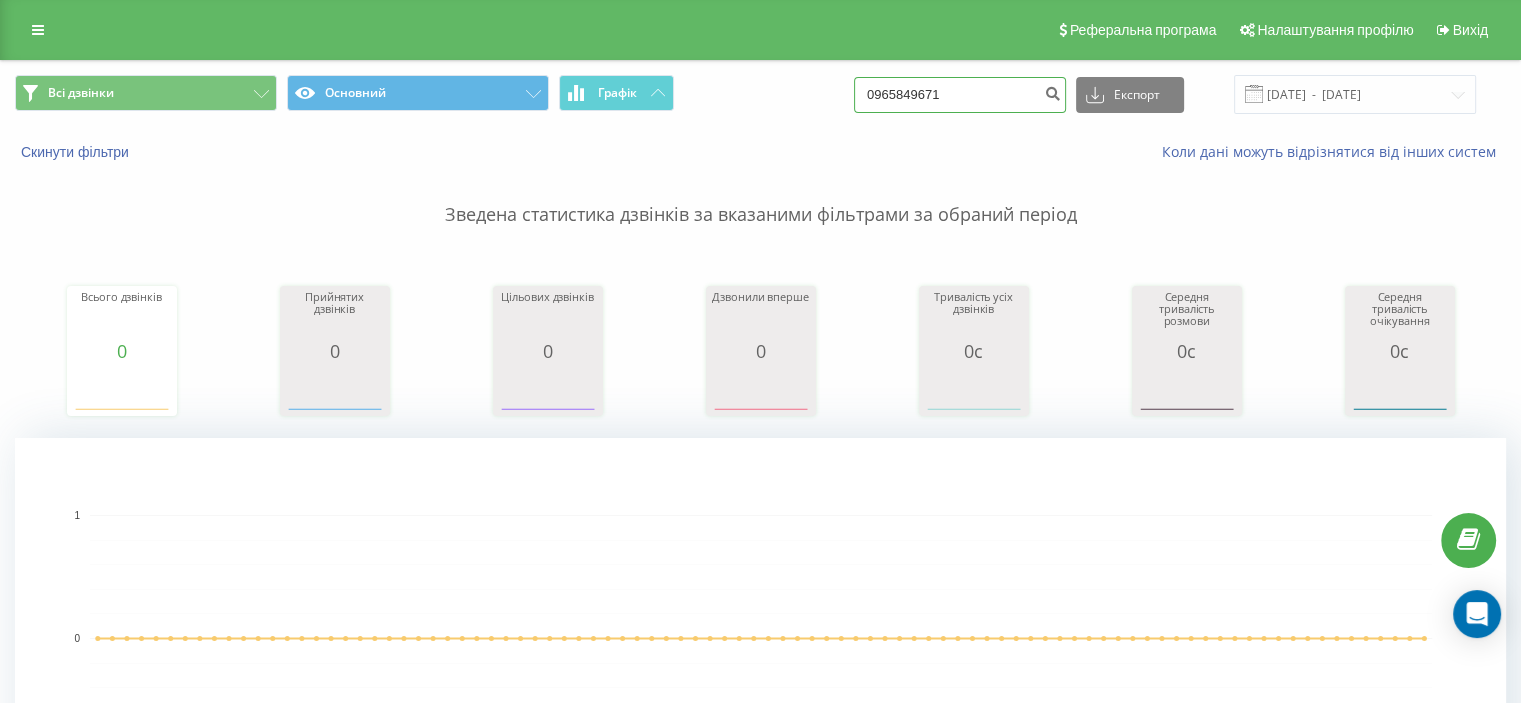 click on "Всі дзвінки Основний Графік 0965849671 Експорт .csv .xls .xlsx 14.04.2025  -  14.07.2025" at bounding box center [760, 94] 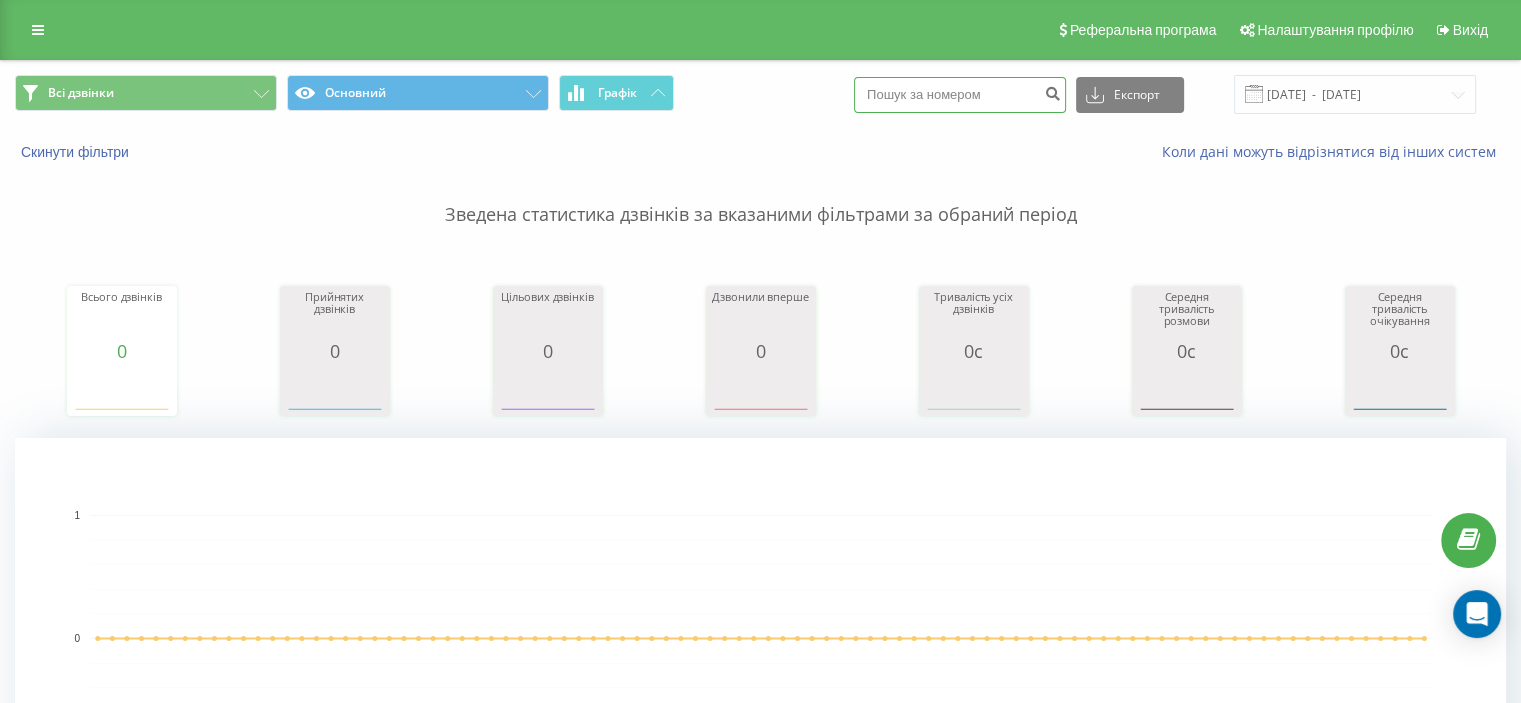 paste on "0985645755" 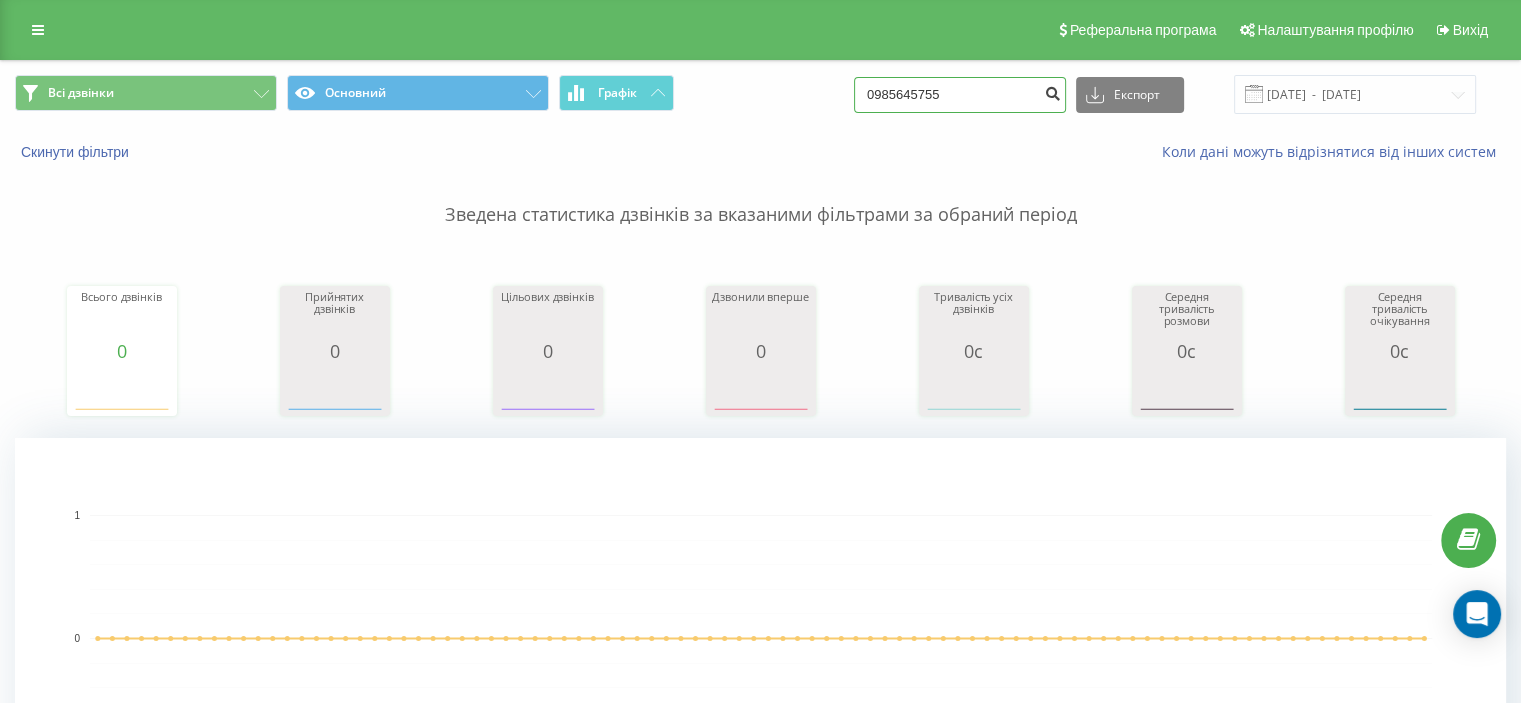 type on "0985645755" 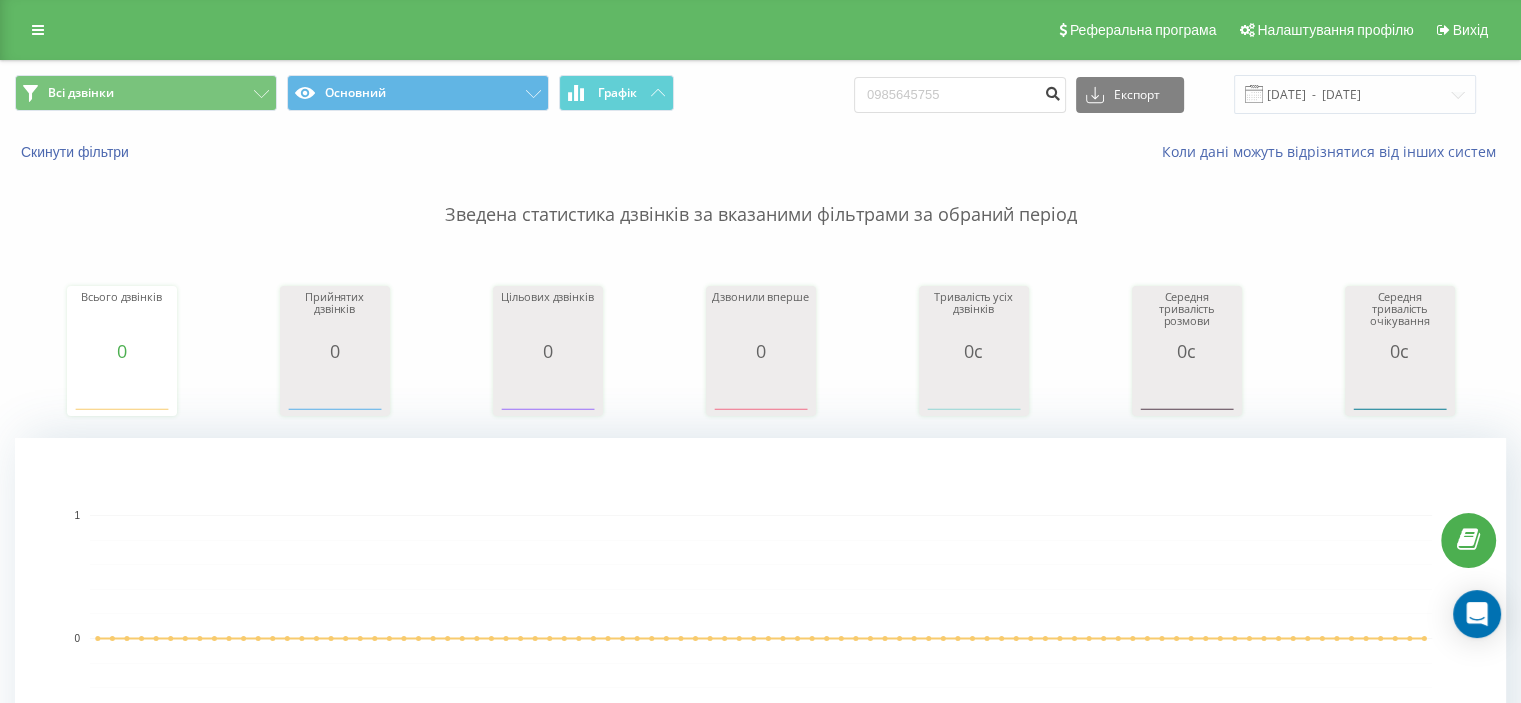 click at bounding box center [1052, 91] 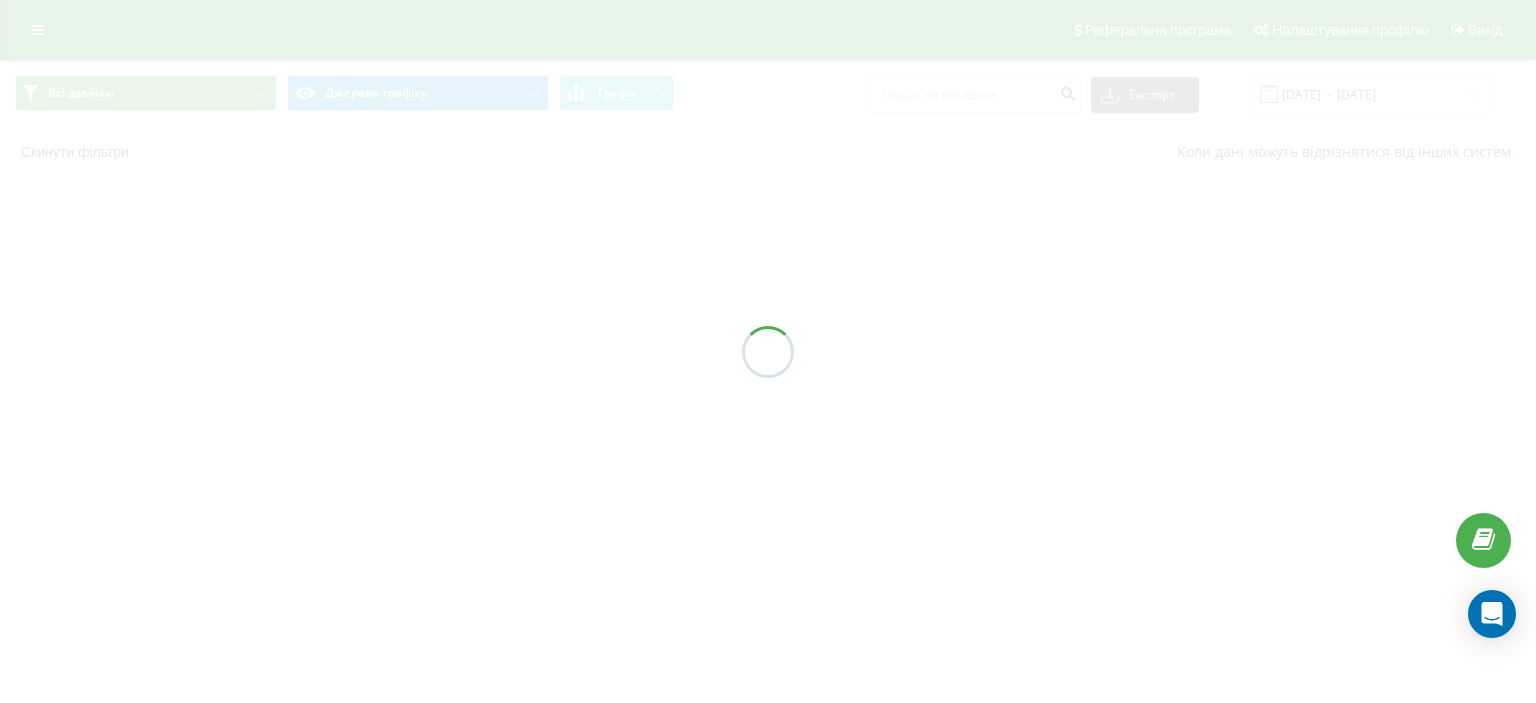 scroll, scrollTop: 0, scrollLeft: 0, axis: both 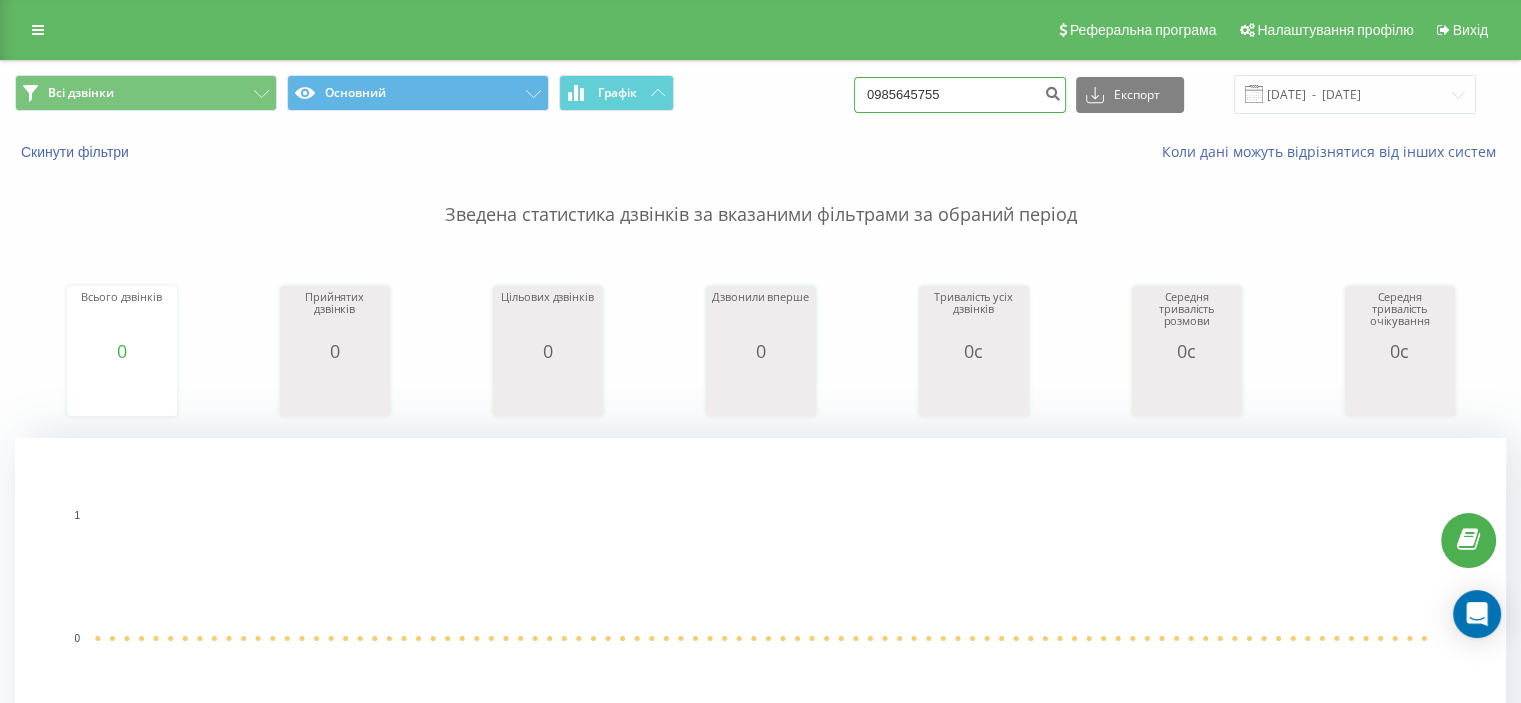 drag, startPoint x: 976, startPoint y: 91, endPoint x: 748, endPoint y: 100, distance: 228.17757 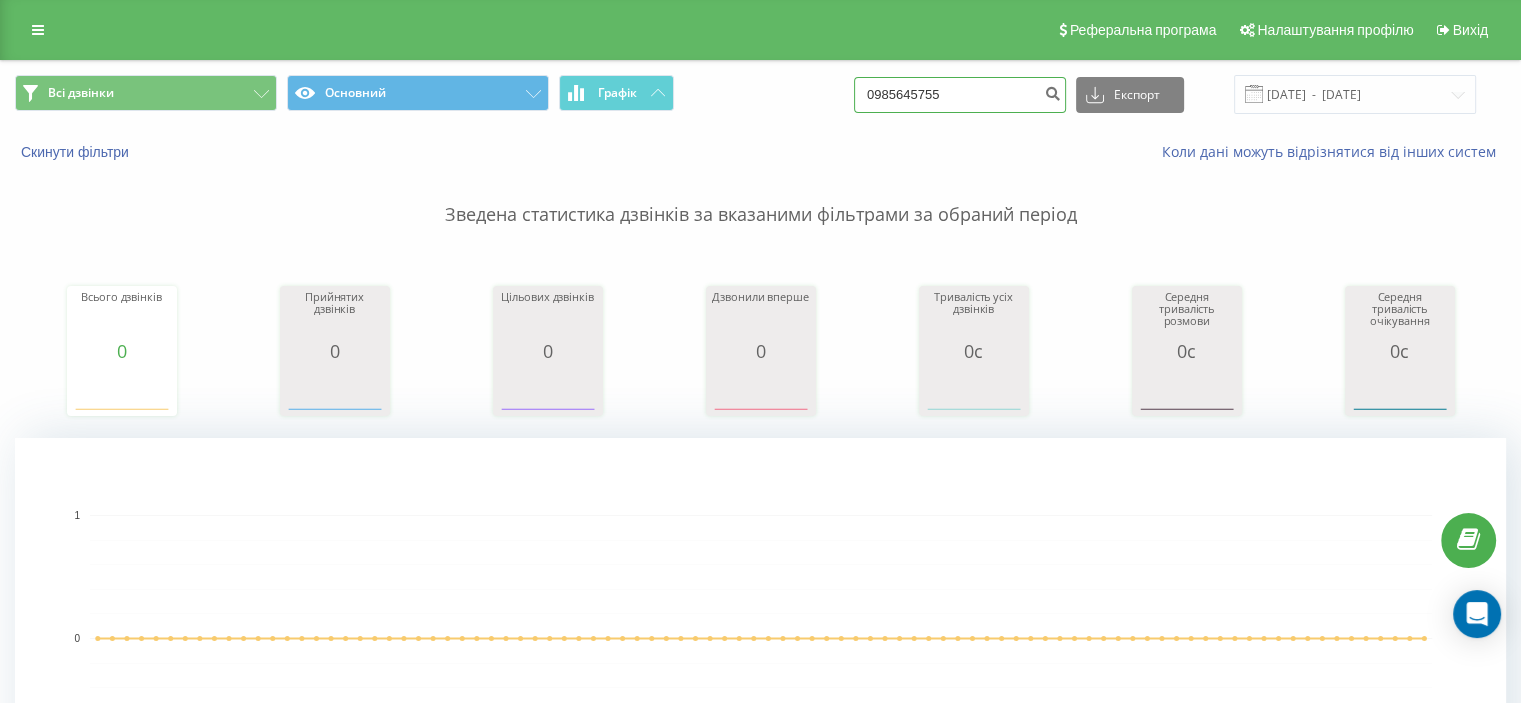 click on "Всі дзвінки Основний Графік 0985645755 Експорт .csv .xls .xlsx 14.04.2025  -  14.07.2025" at bounding box center (760, 94) 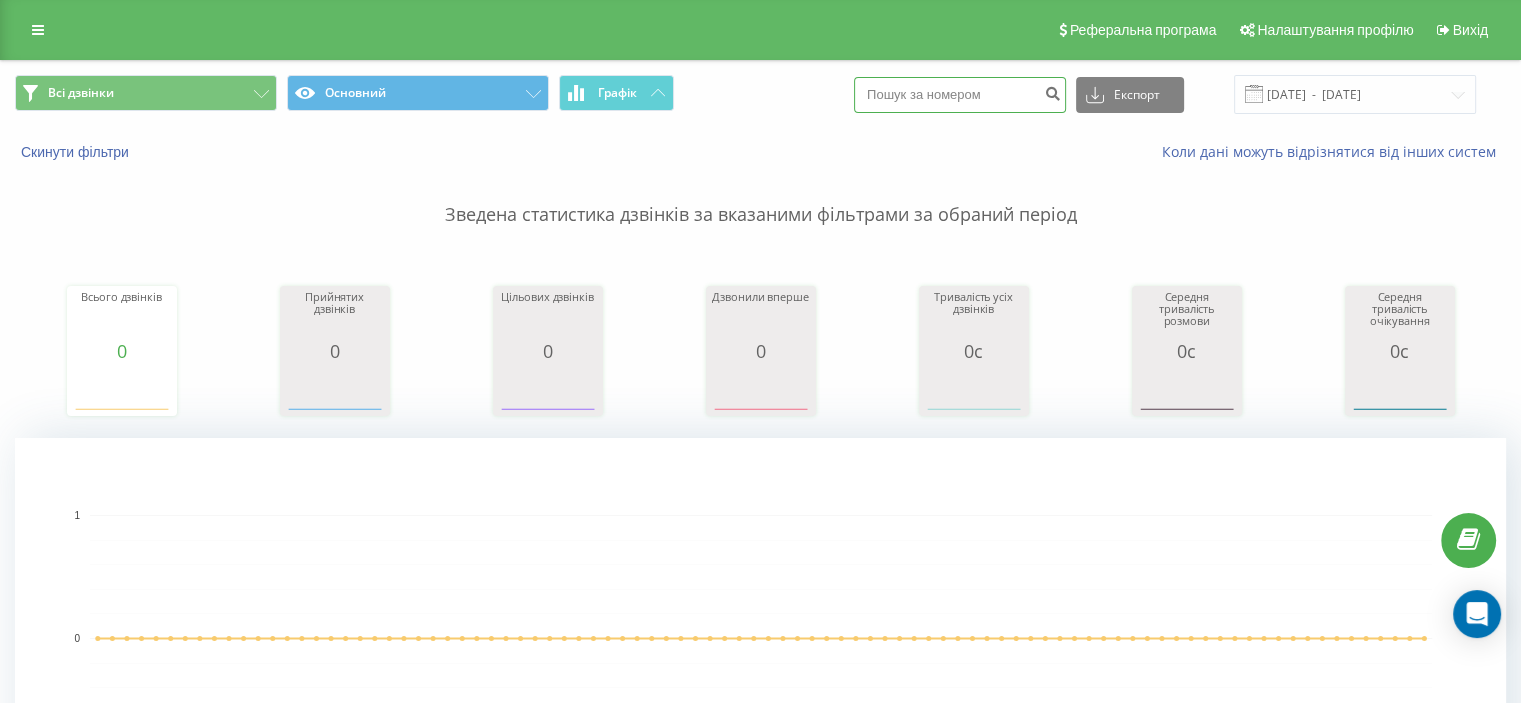 paste on "0630216900" 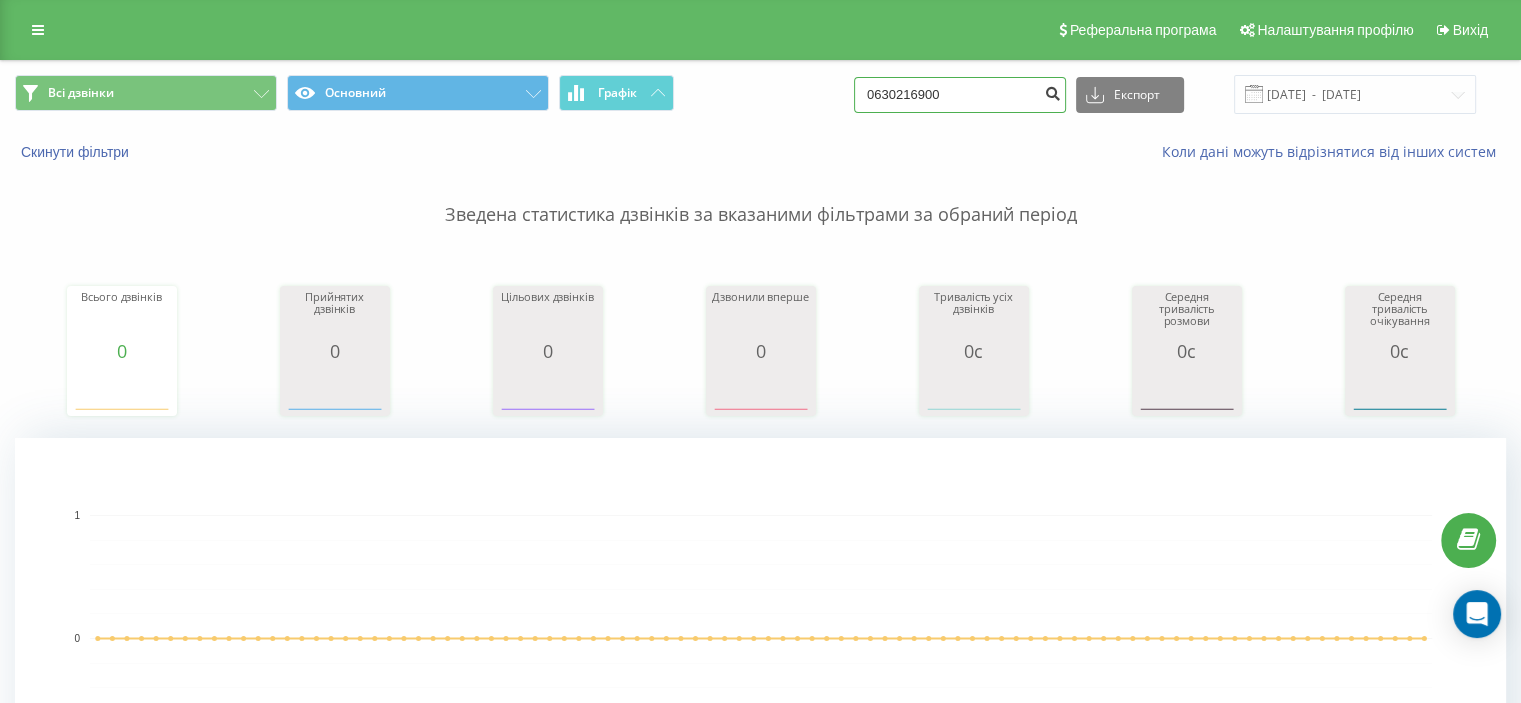 type on "0630216900" 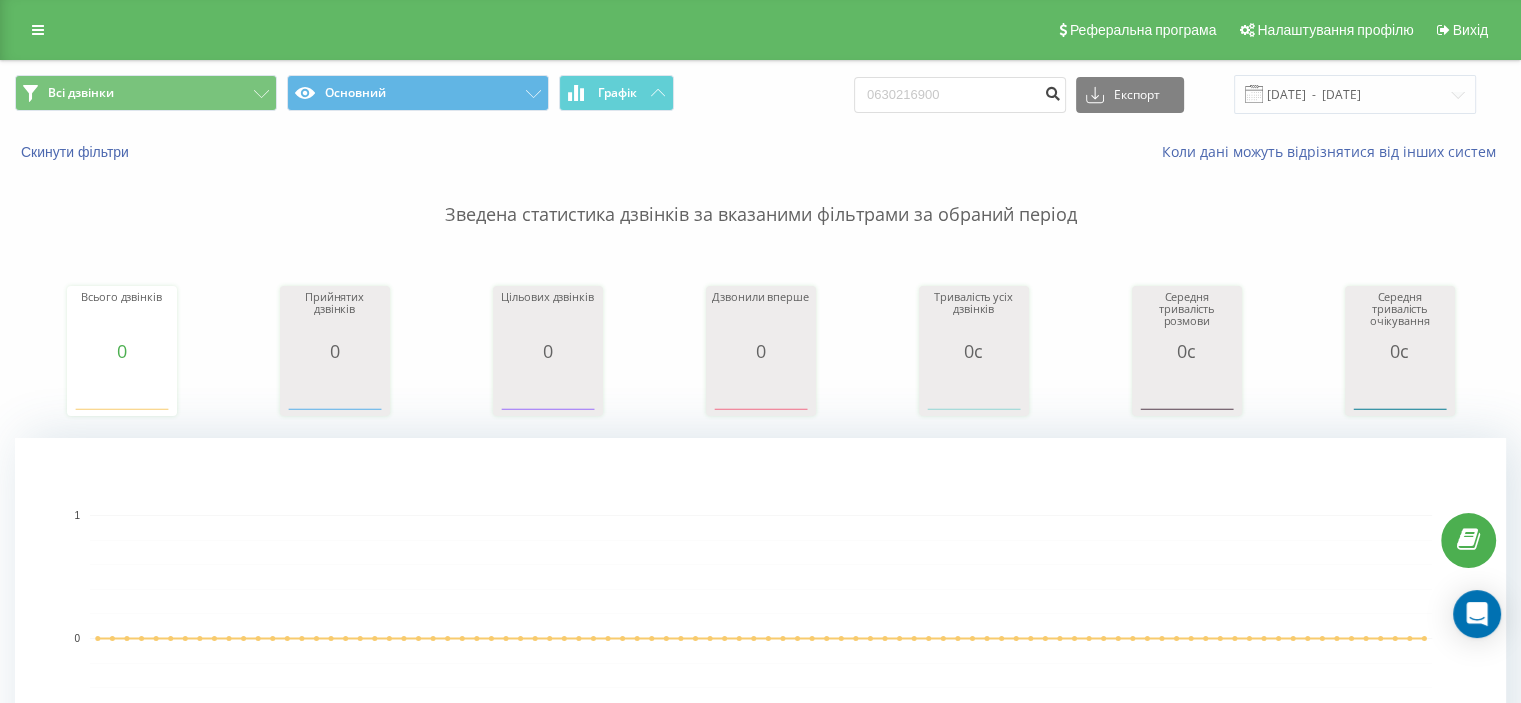click at bounding box center [1052, 91] 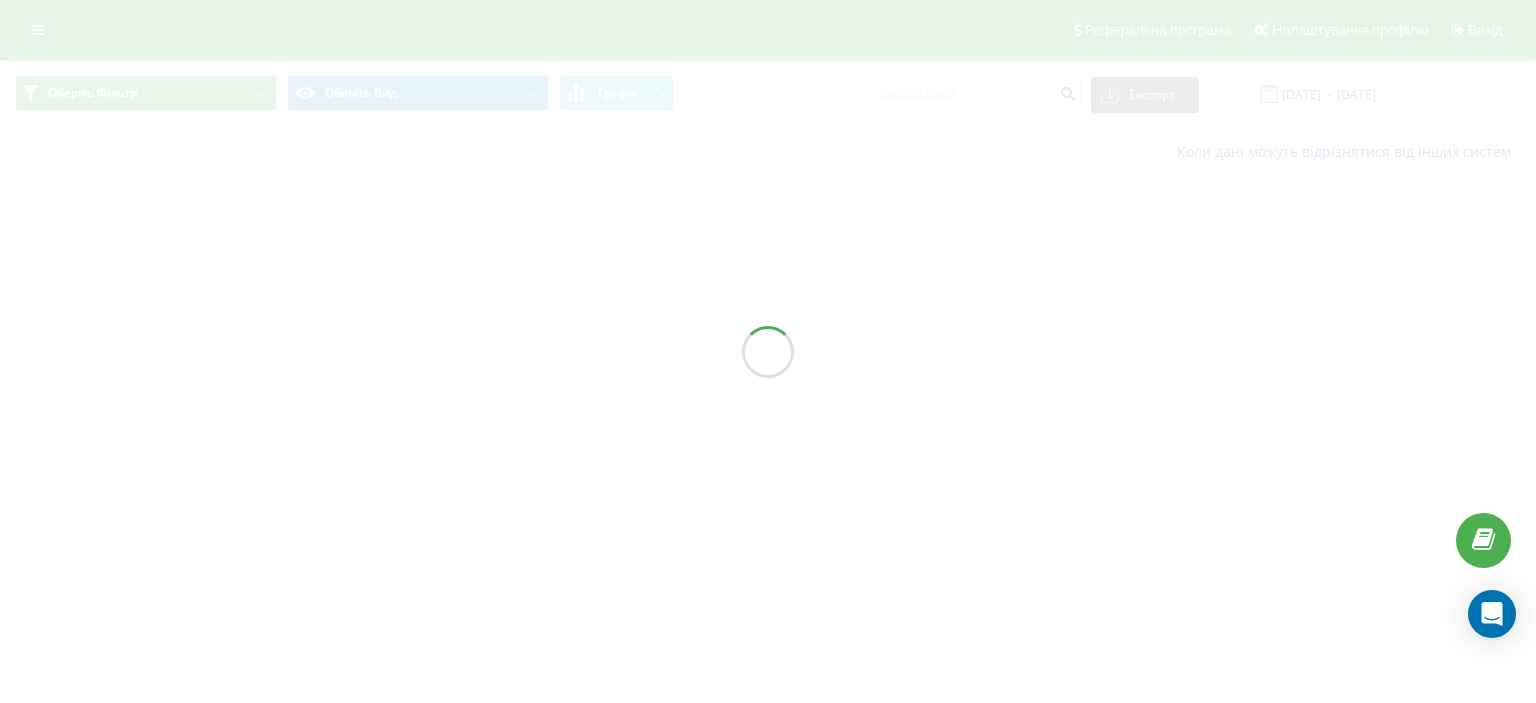scroll, scrollTop: 0, scrollLeft: 0, axis: both 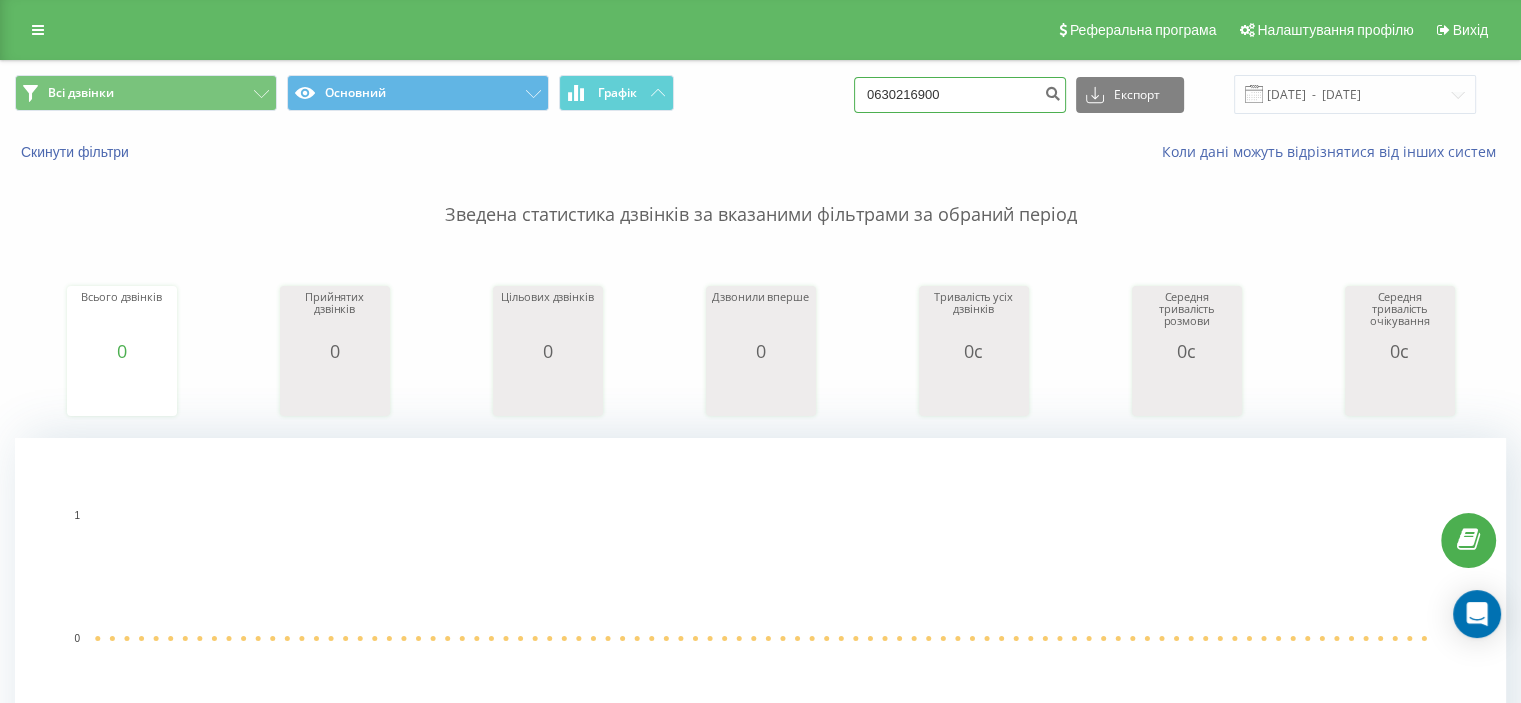 drag, startPoint x: 1001, startPoint y: 93, endPoint x: 776, endPoint y: 104, distance: 225.26872 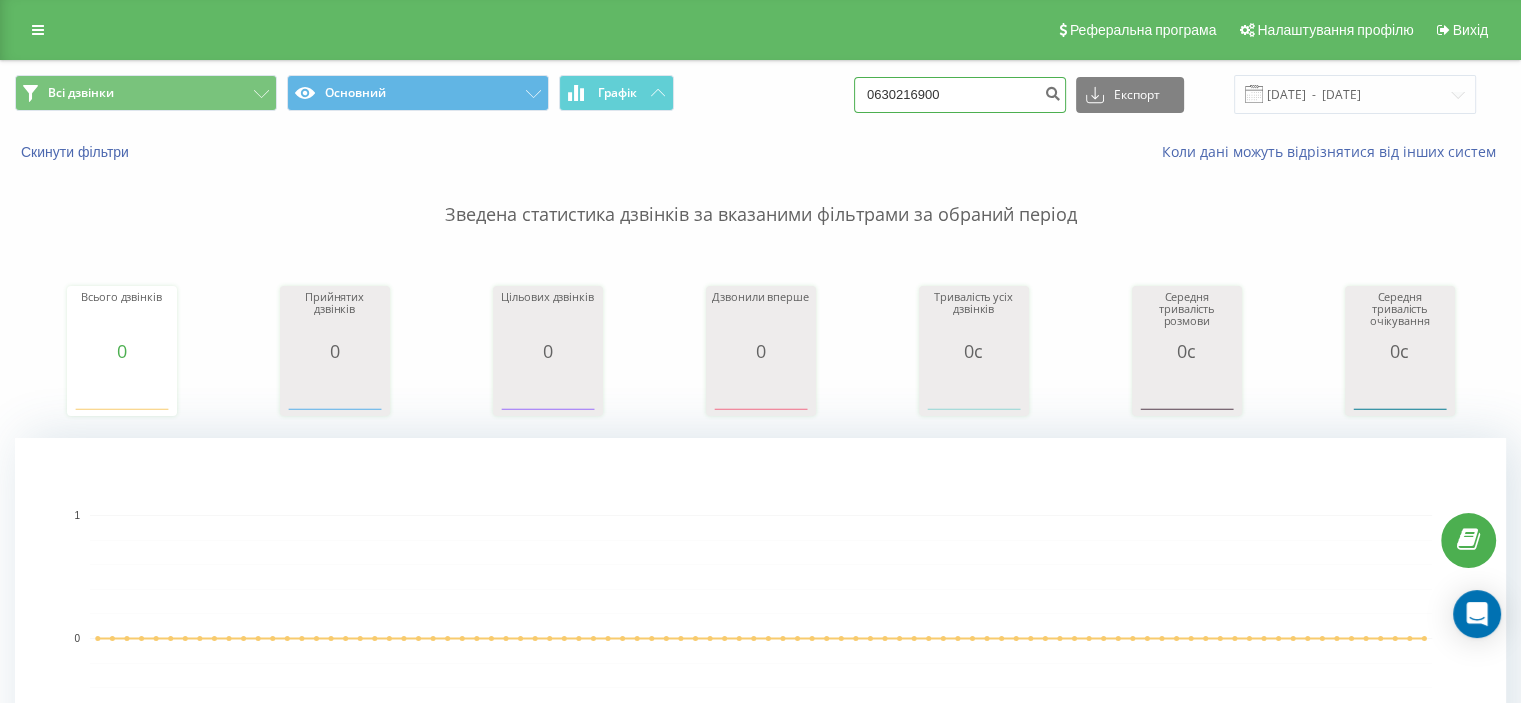 click on "Всі дзвінки Основний Графік 0630216900 Експорт .csv .xls .xlsx [DATE]  -  [DATE]" at bounding box center [760, 94] 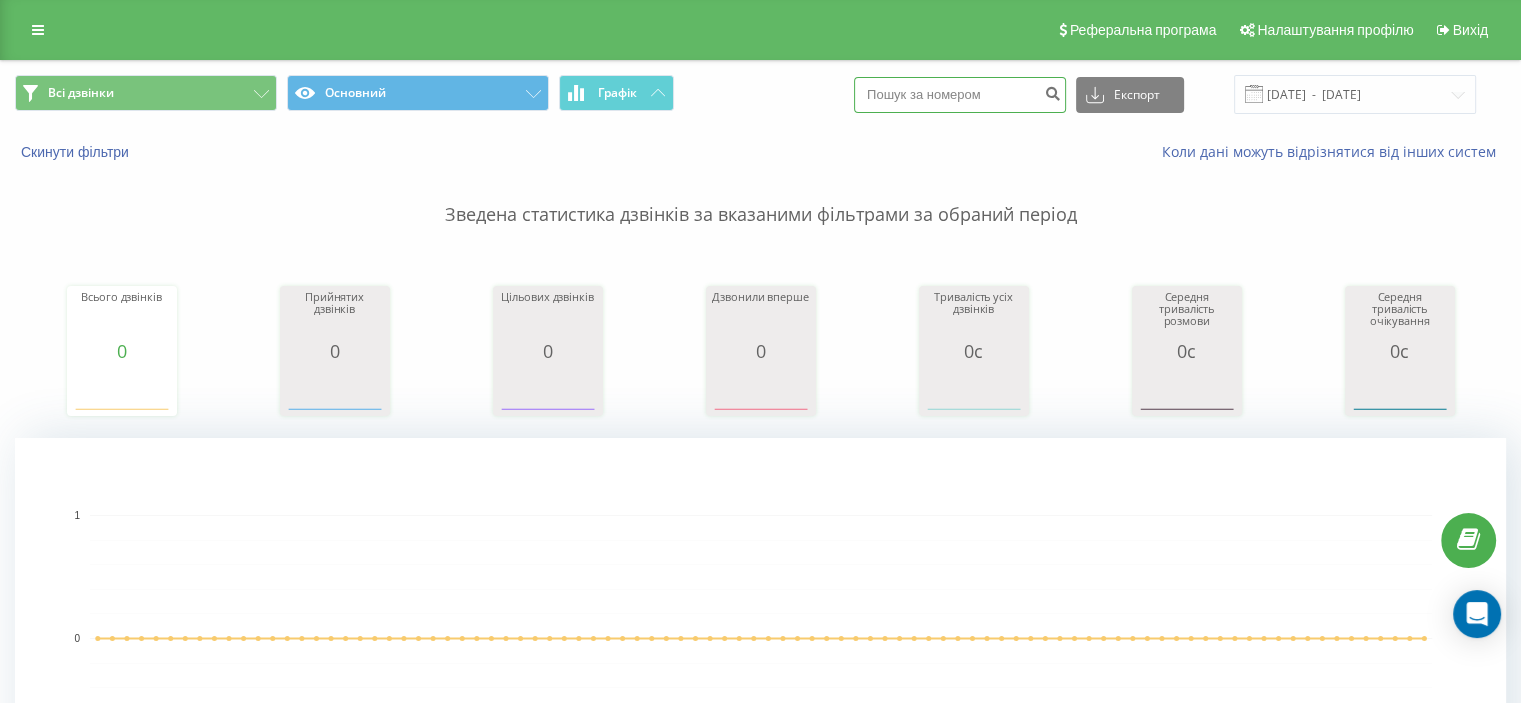 paste on "0630203020" 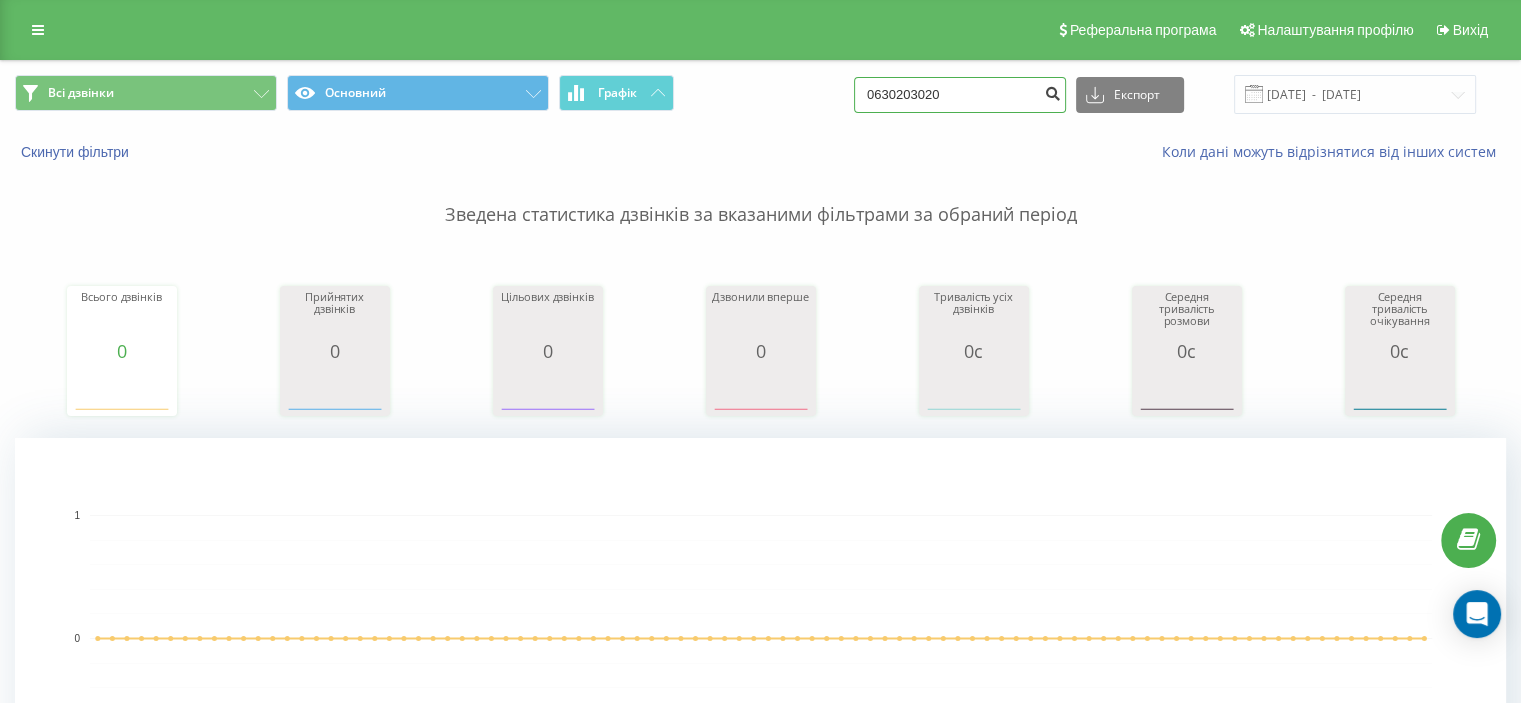 type on "0630203020" 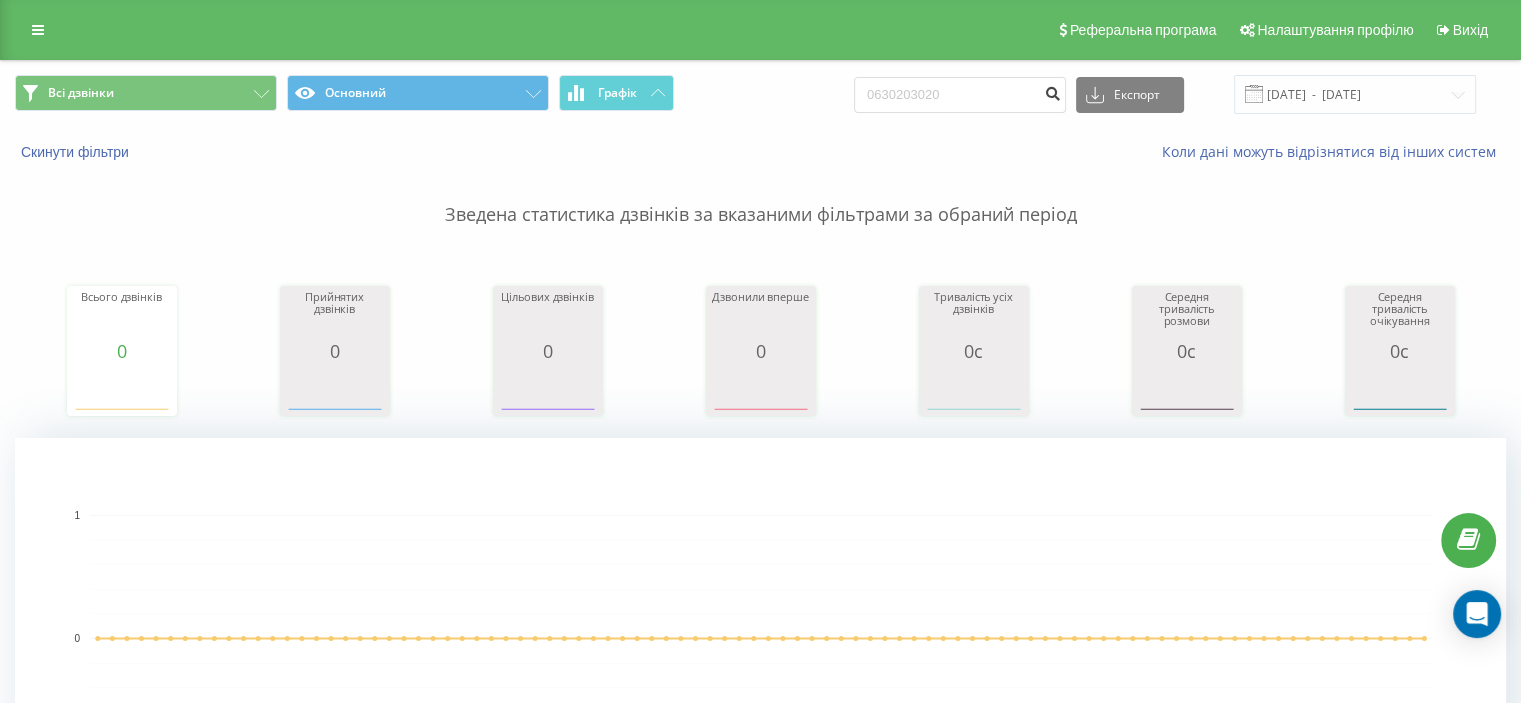 click at bounding box center (1052, 91) 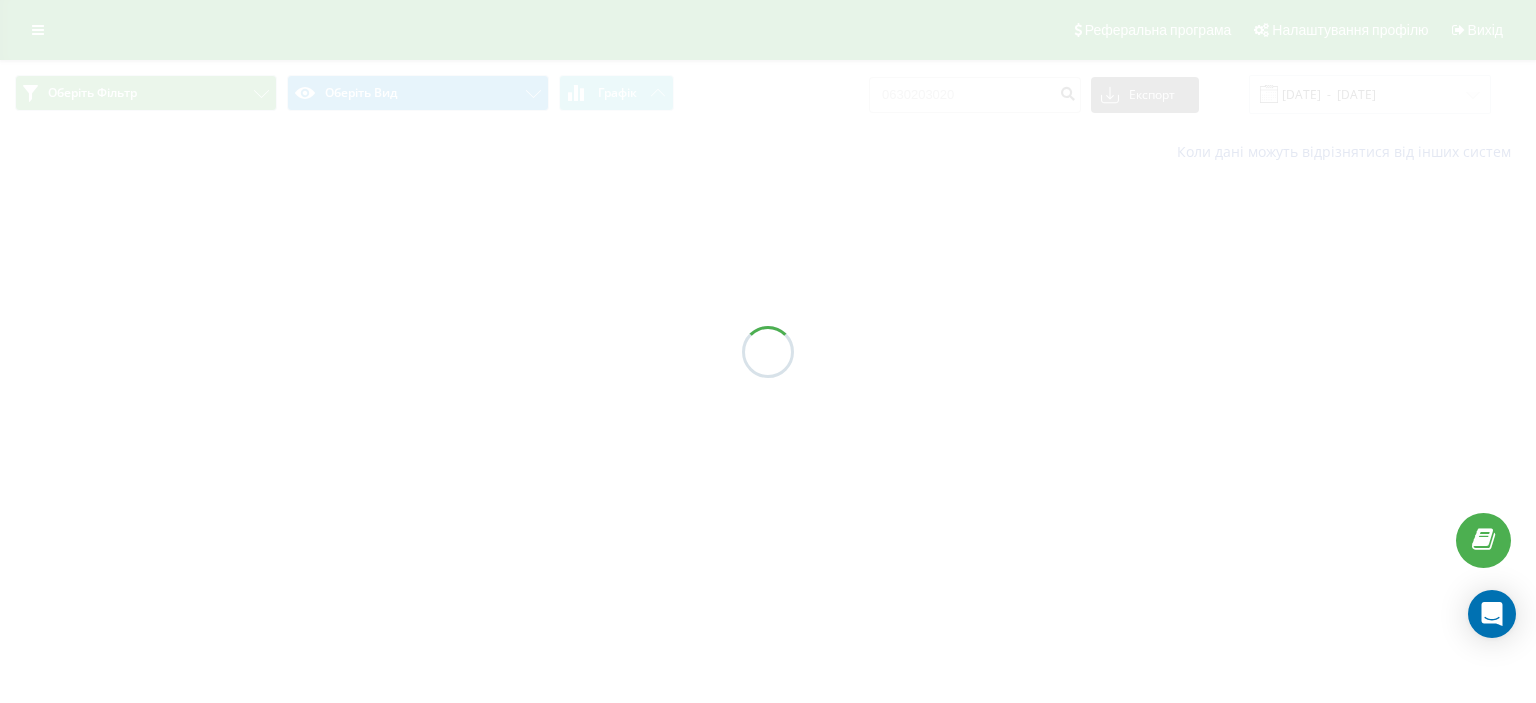 scroll, scrollTop: 0, scrollLeft: 0, axis: both 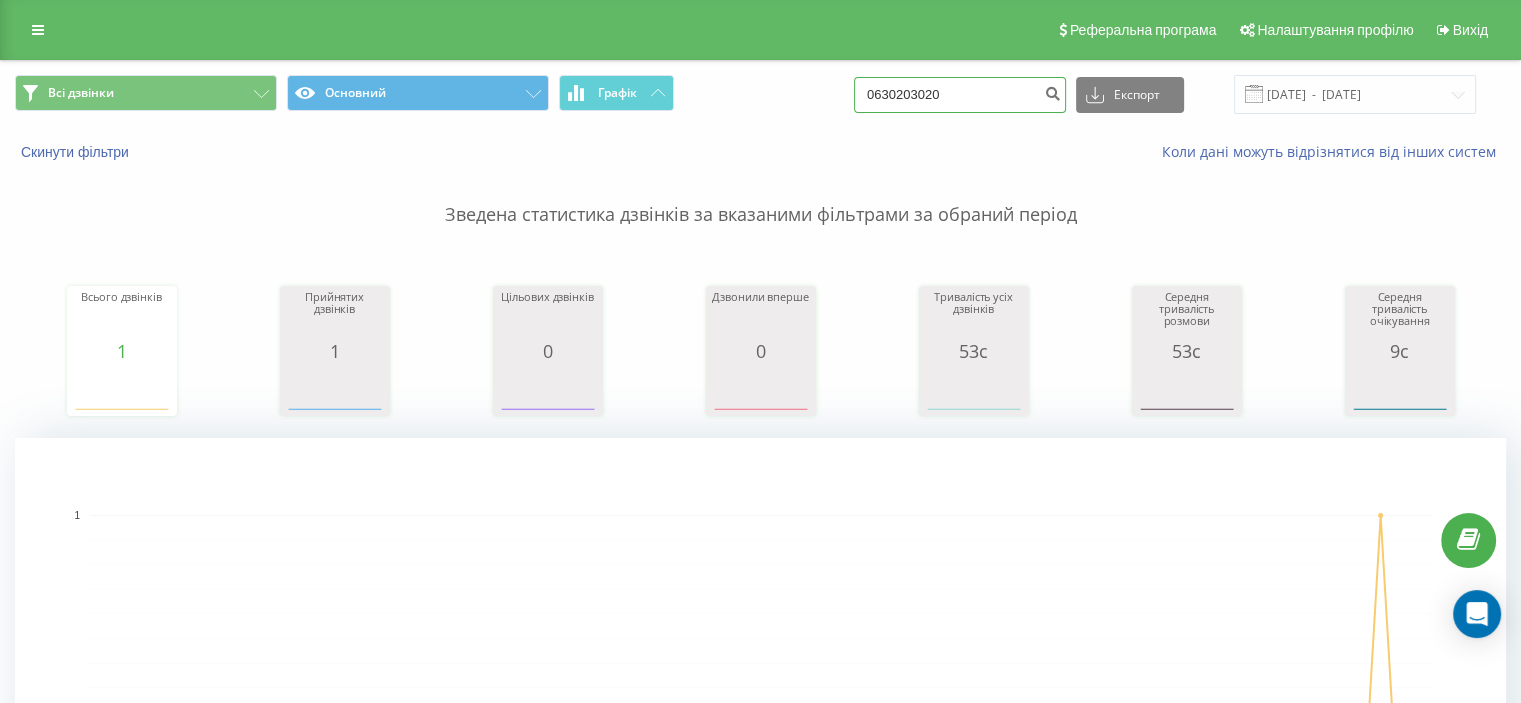 drag, startPoint x: 948, startPoint y: 103, endPoint x: 722, endPoint y: 112, distance: 226.17914 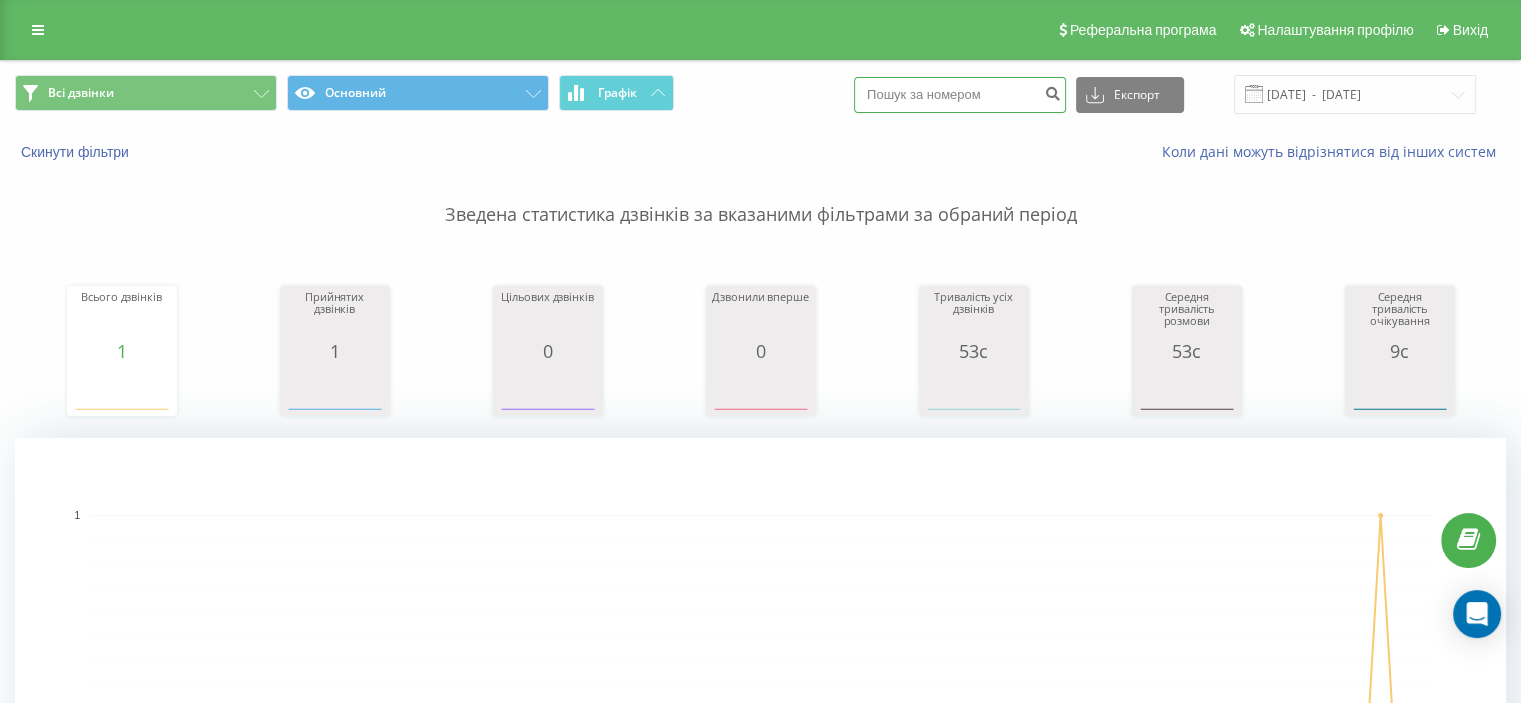 paste on "0979569799" 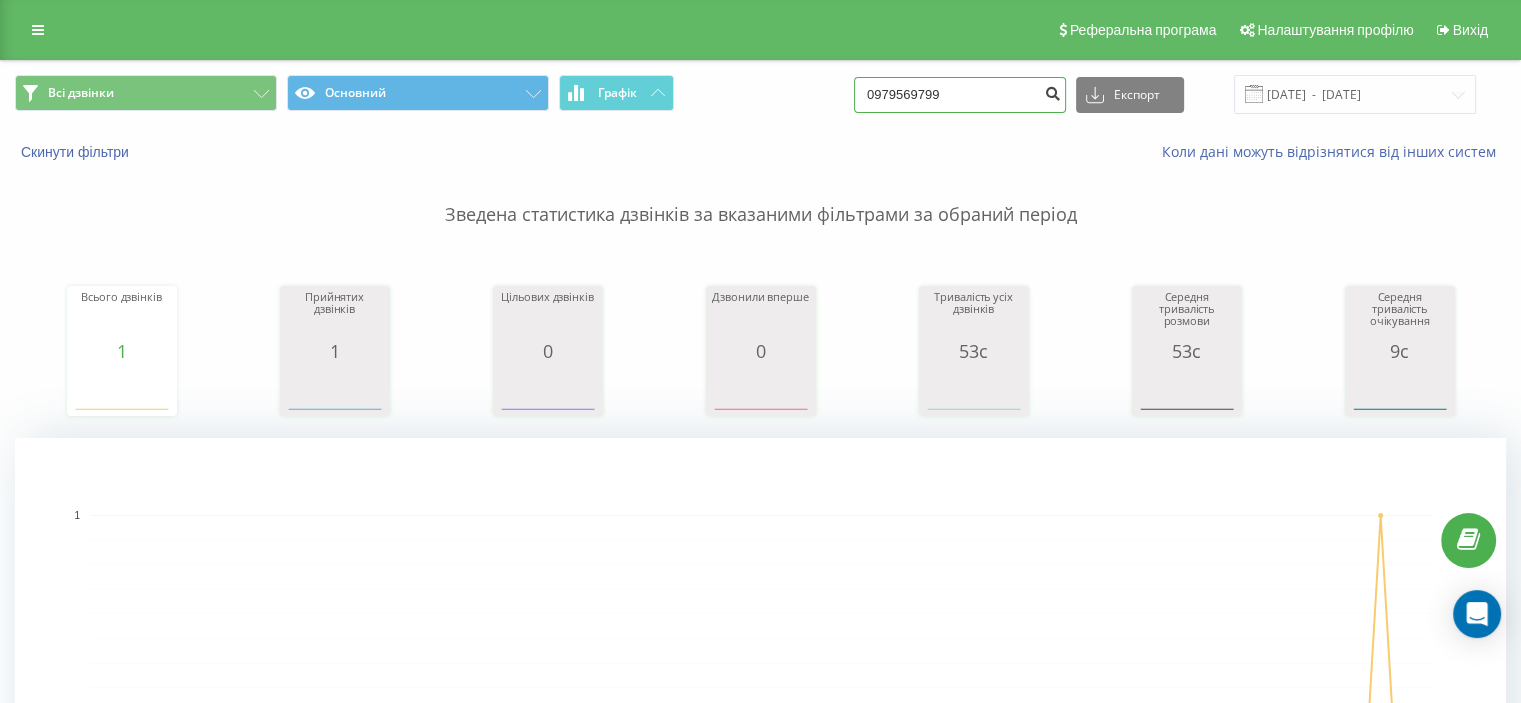 type on "0979569799" 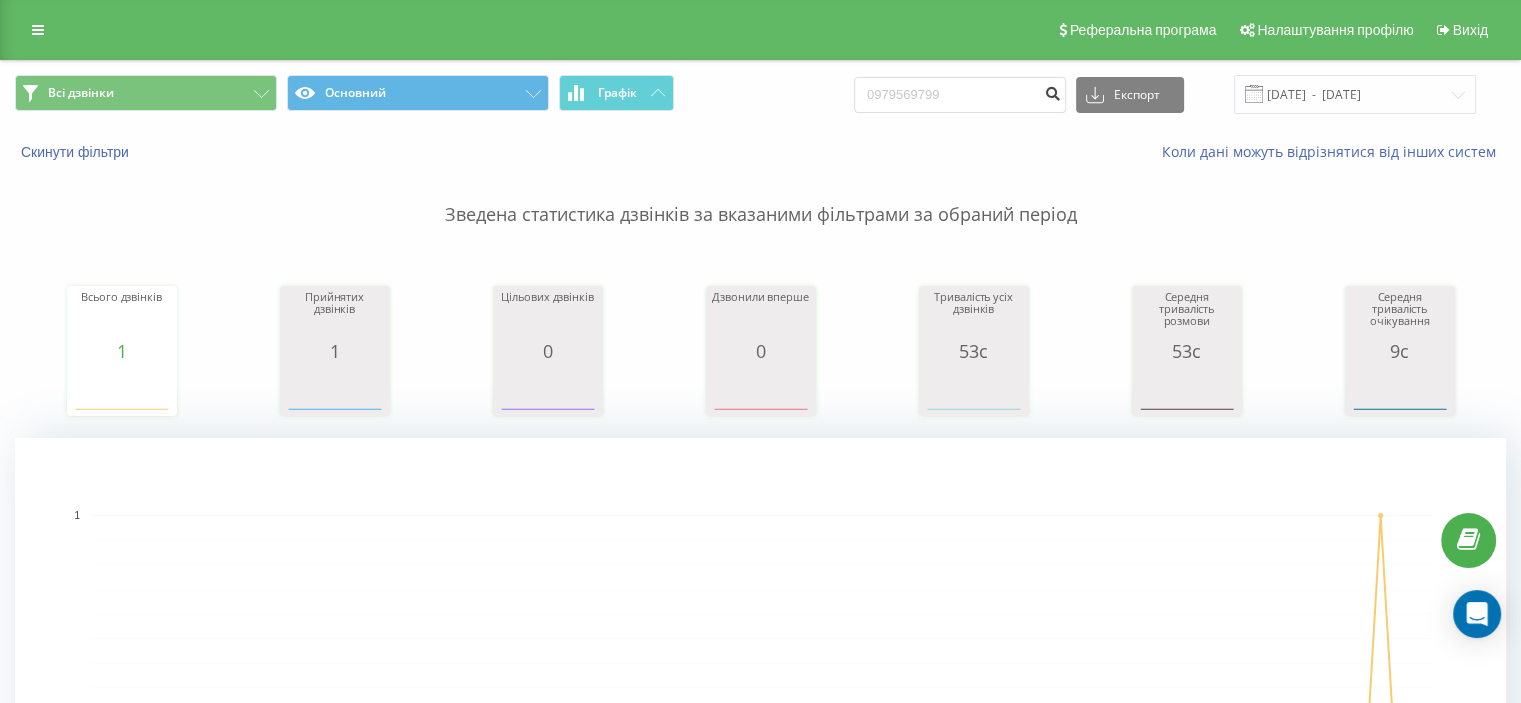 click at bounding box center [1052, 91] 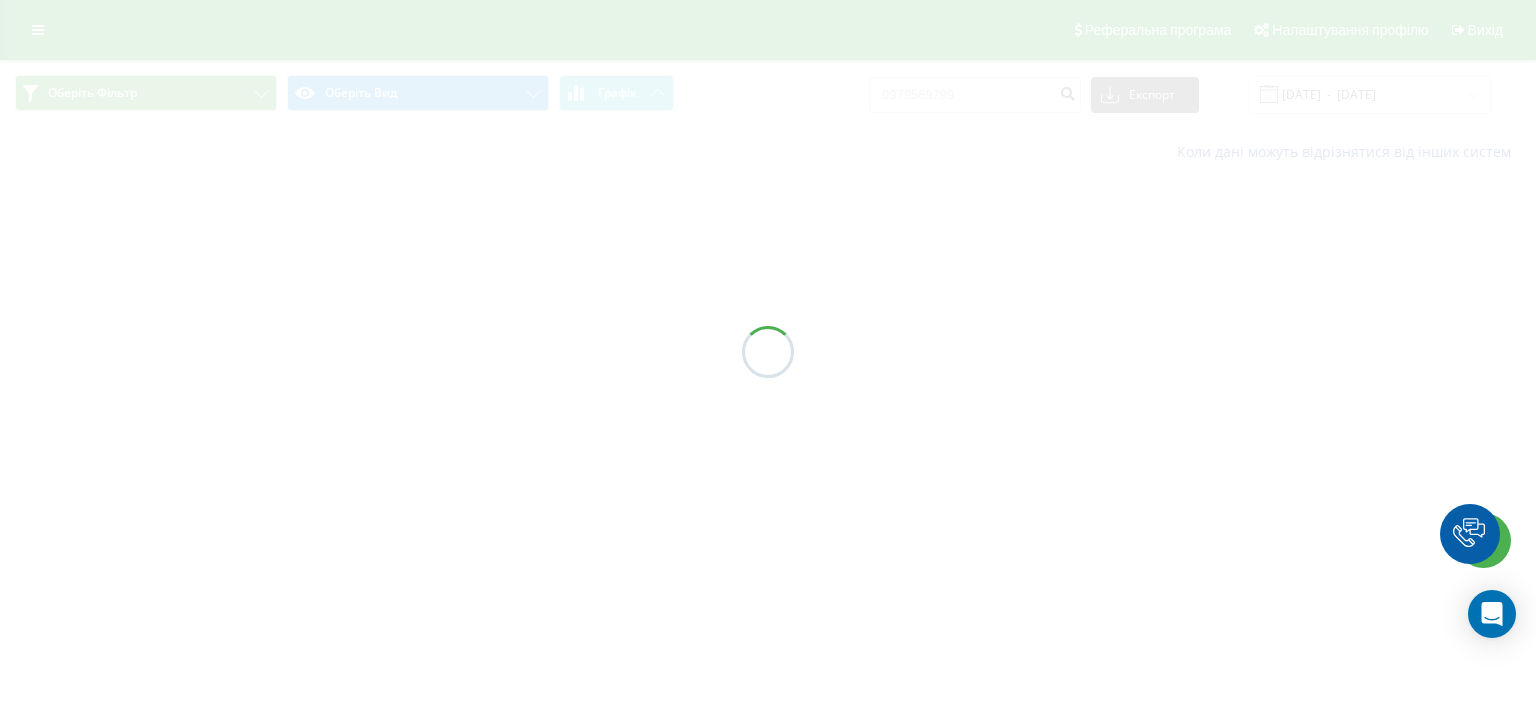 scroll, scrollTop: 0, scrollLeft: 0, axis: both 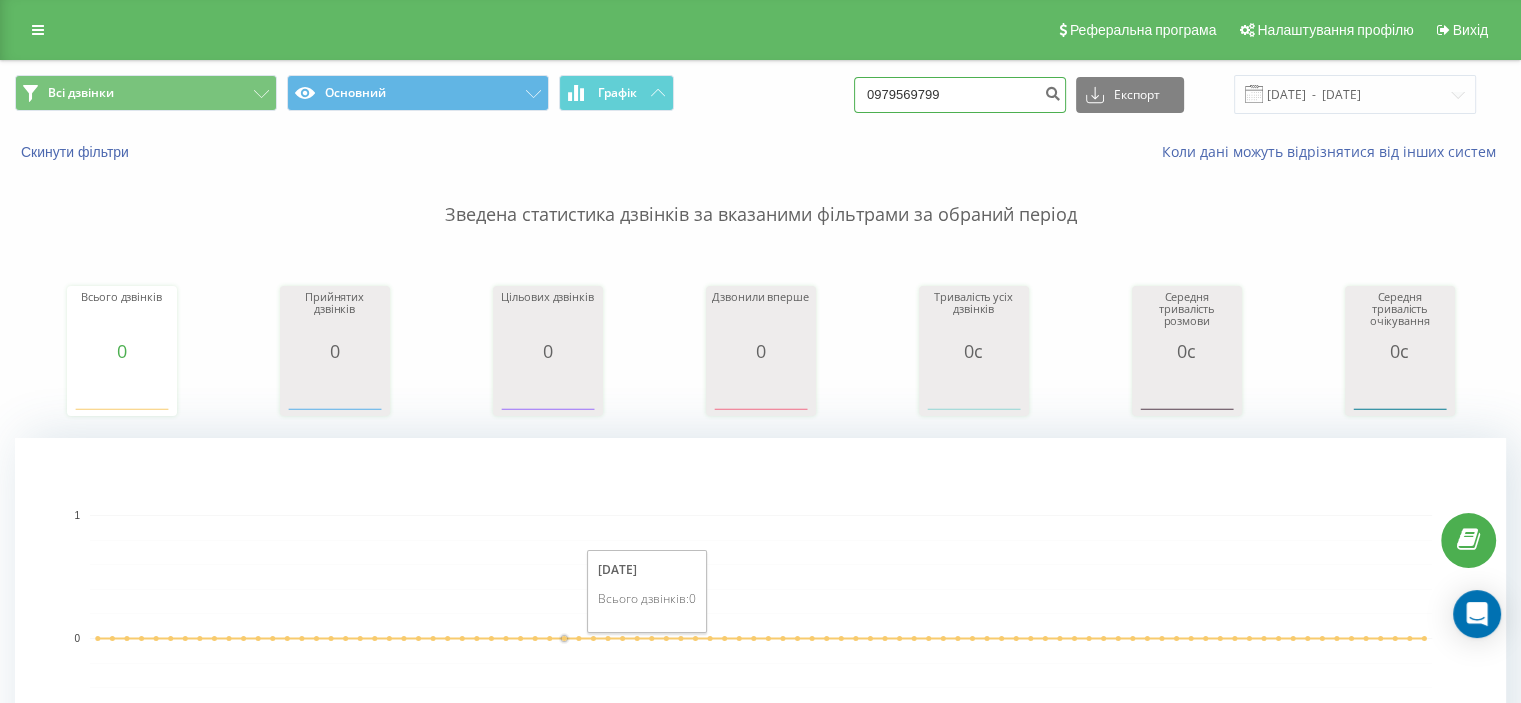 drag, startPoint x: 804, startPoint y: 107, endPoint x: 712, endPoint y: 119, distance: 92.779305 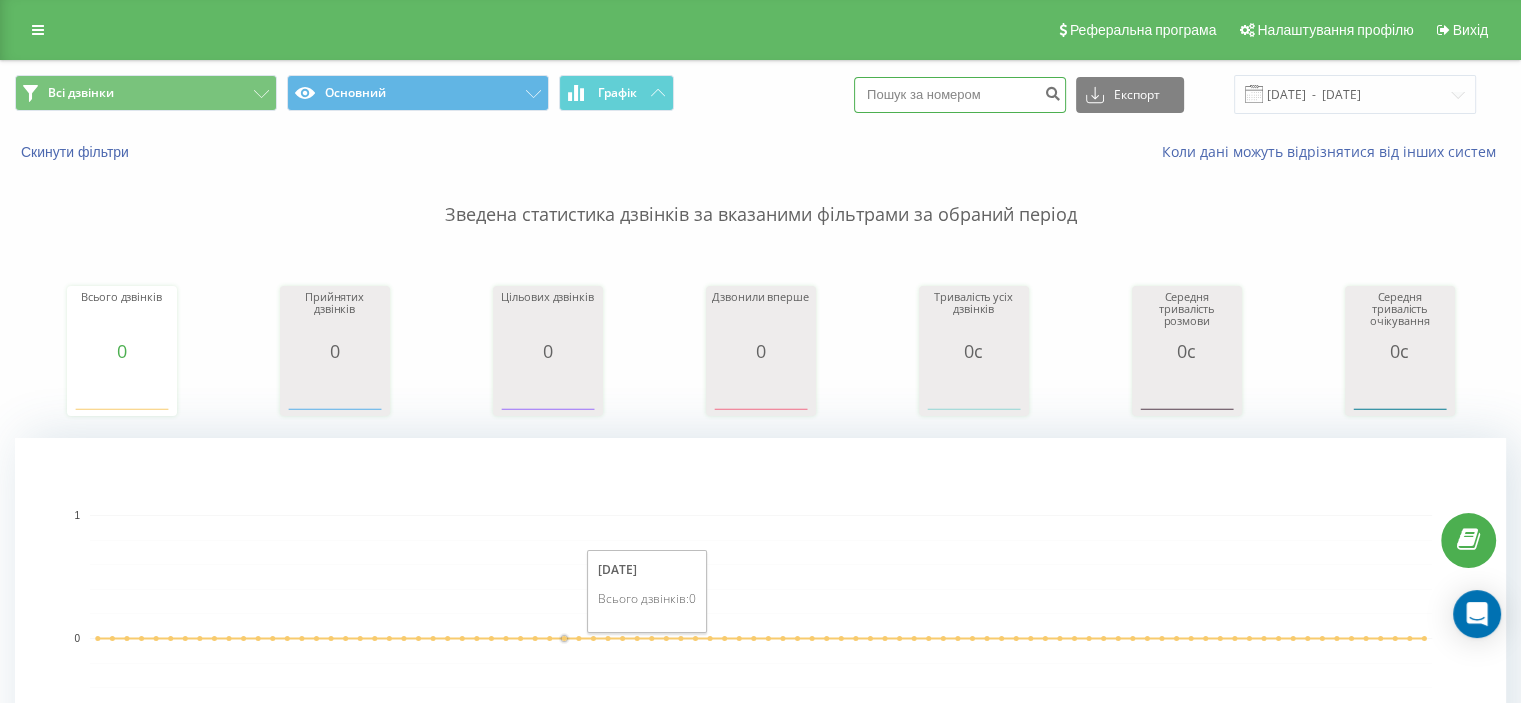 paste on "0976743769" 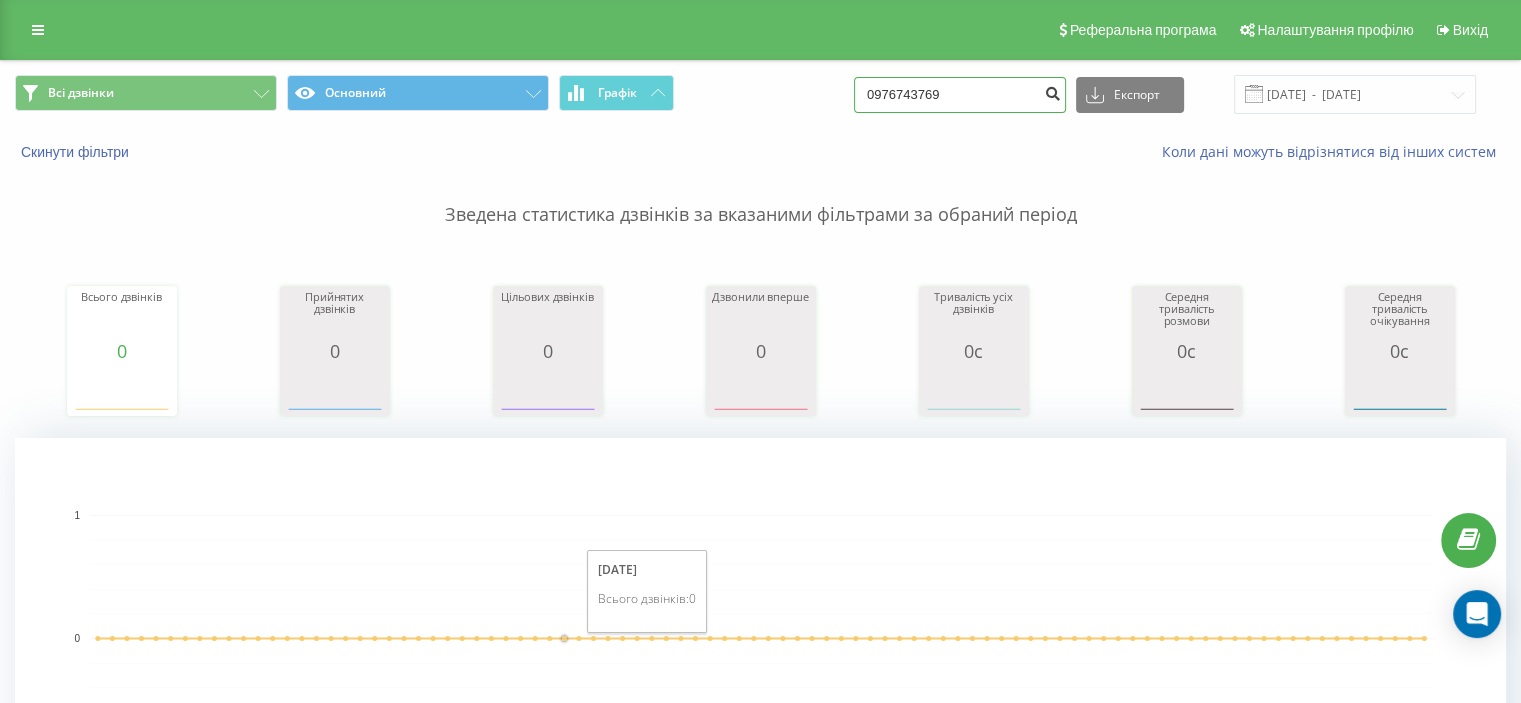 type on "0976743769" 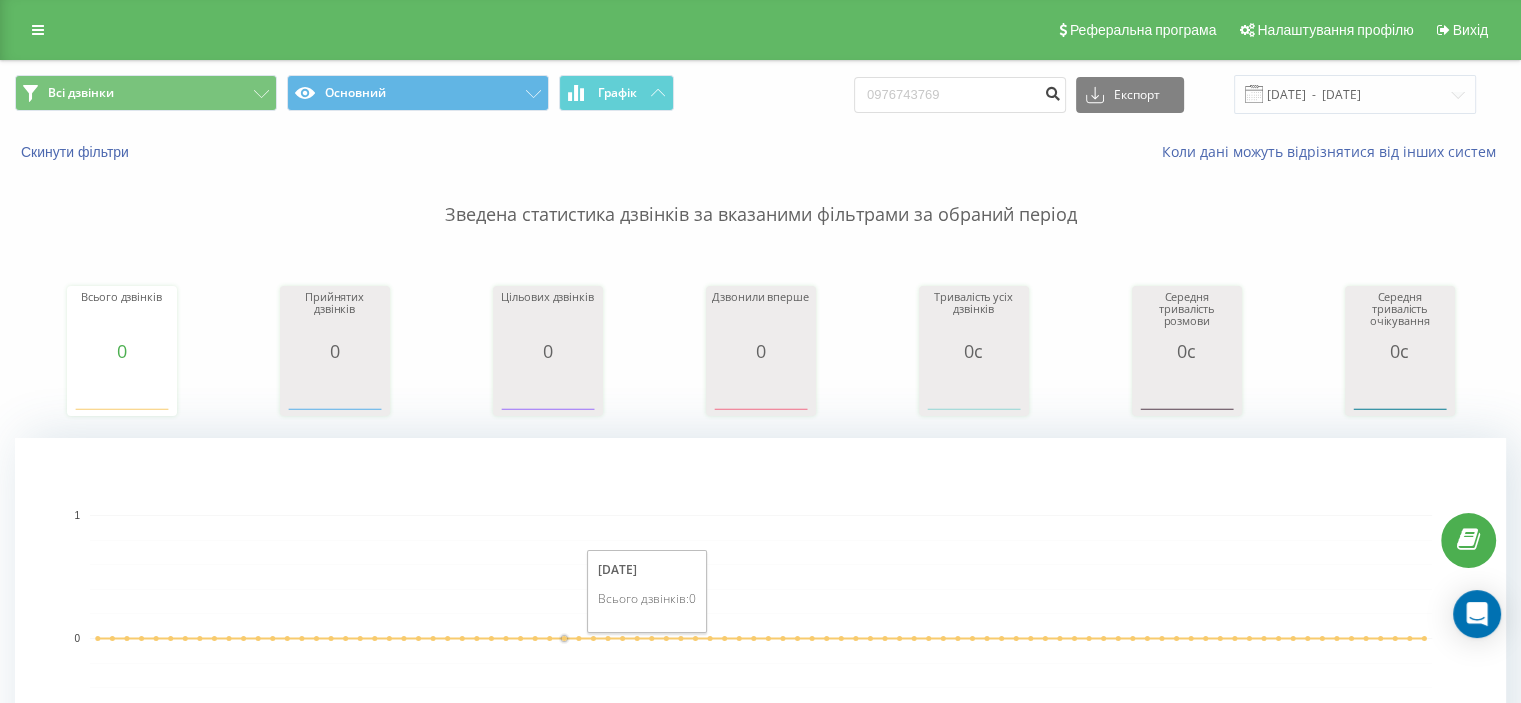 click at bounding box center (1052, 91) 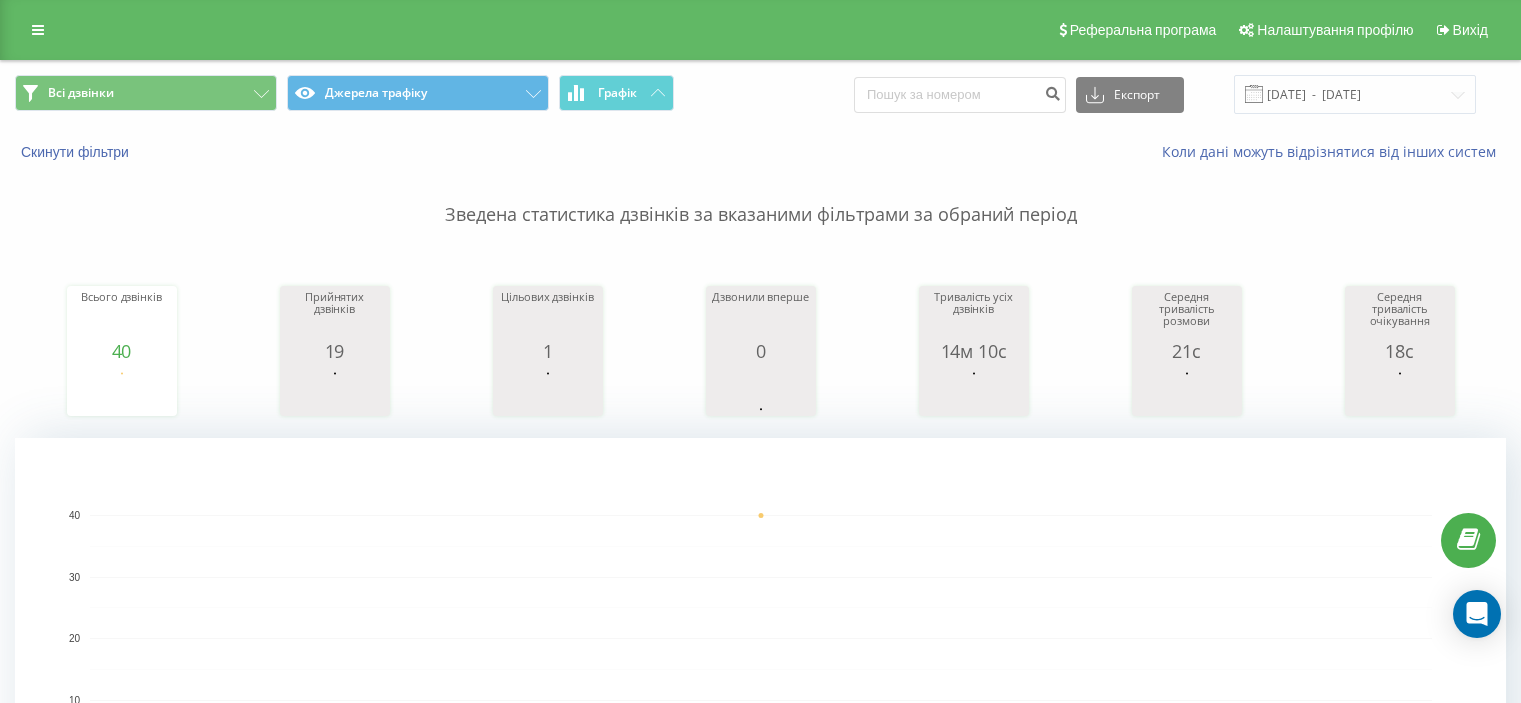 scroll, scrollTop: 0, scrollLeft: 0, axis: both 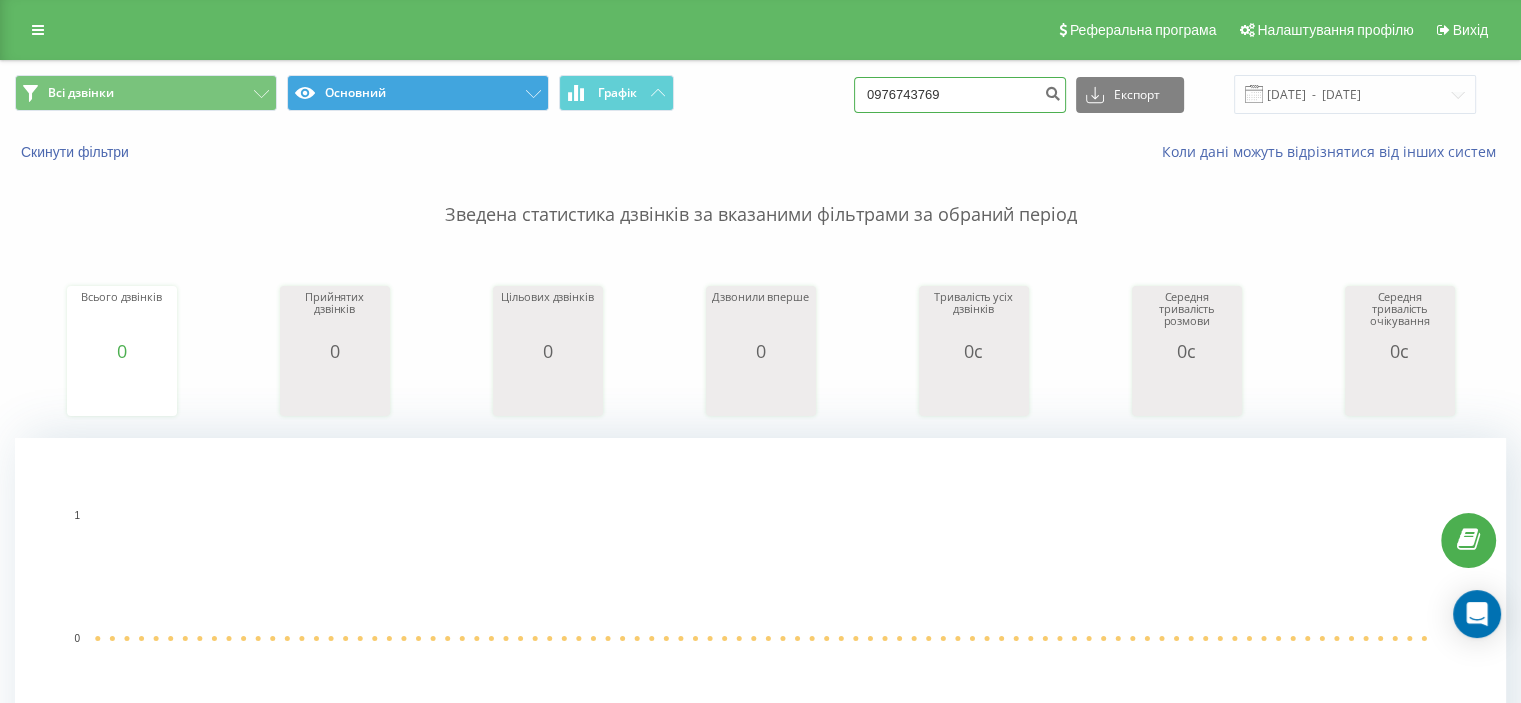 drag, startPoint x: 1011, startPoint y: 103, endPoint x: 519, endPoint y: 103, distance: 492 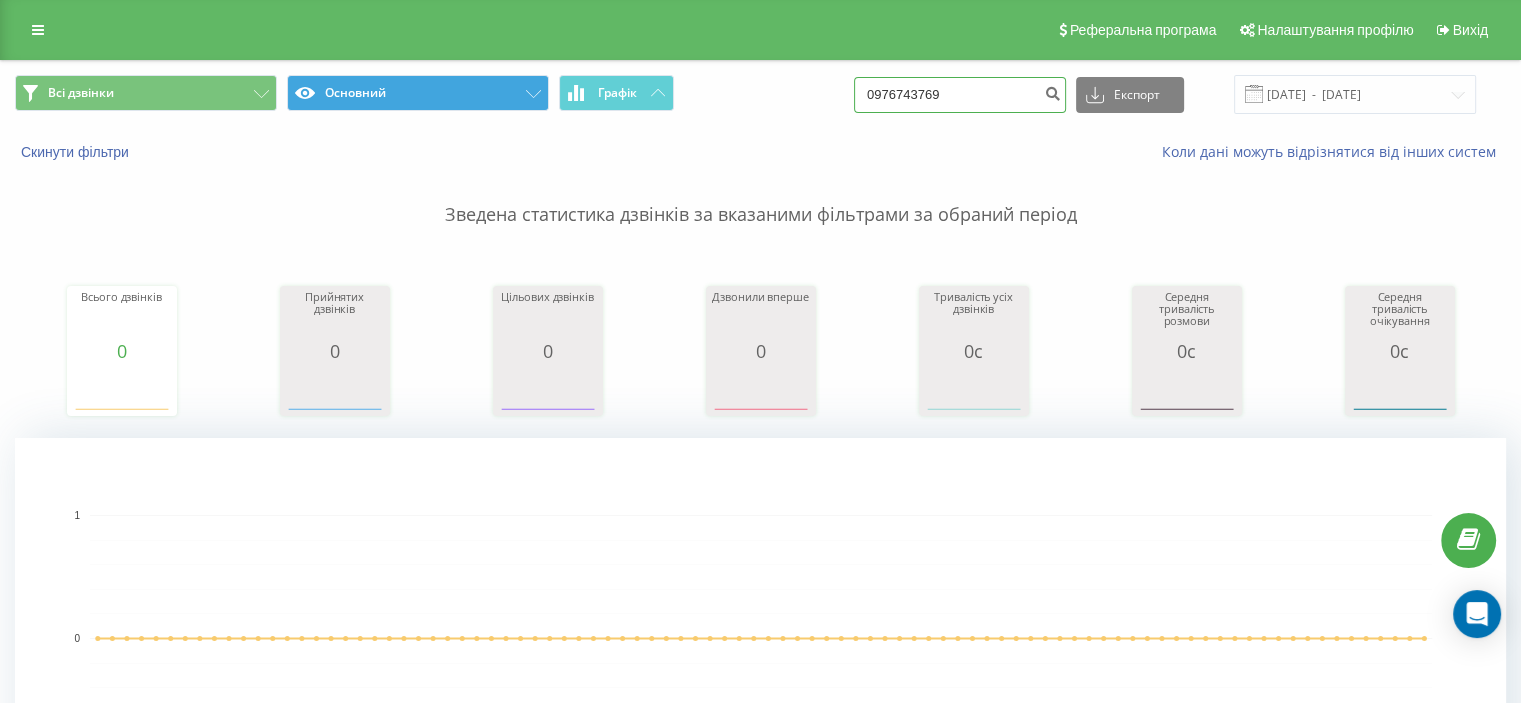 click on "Всі дзвінки Основний Графік 0976743769 Експорт .csv .xls .xlsx 14.04.2025  -  14.07.2025" at bounding box center (760, 94) 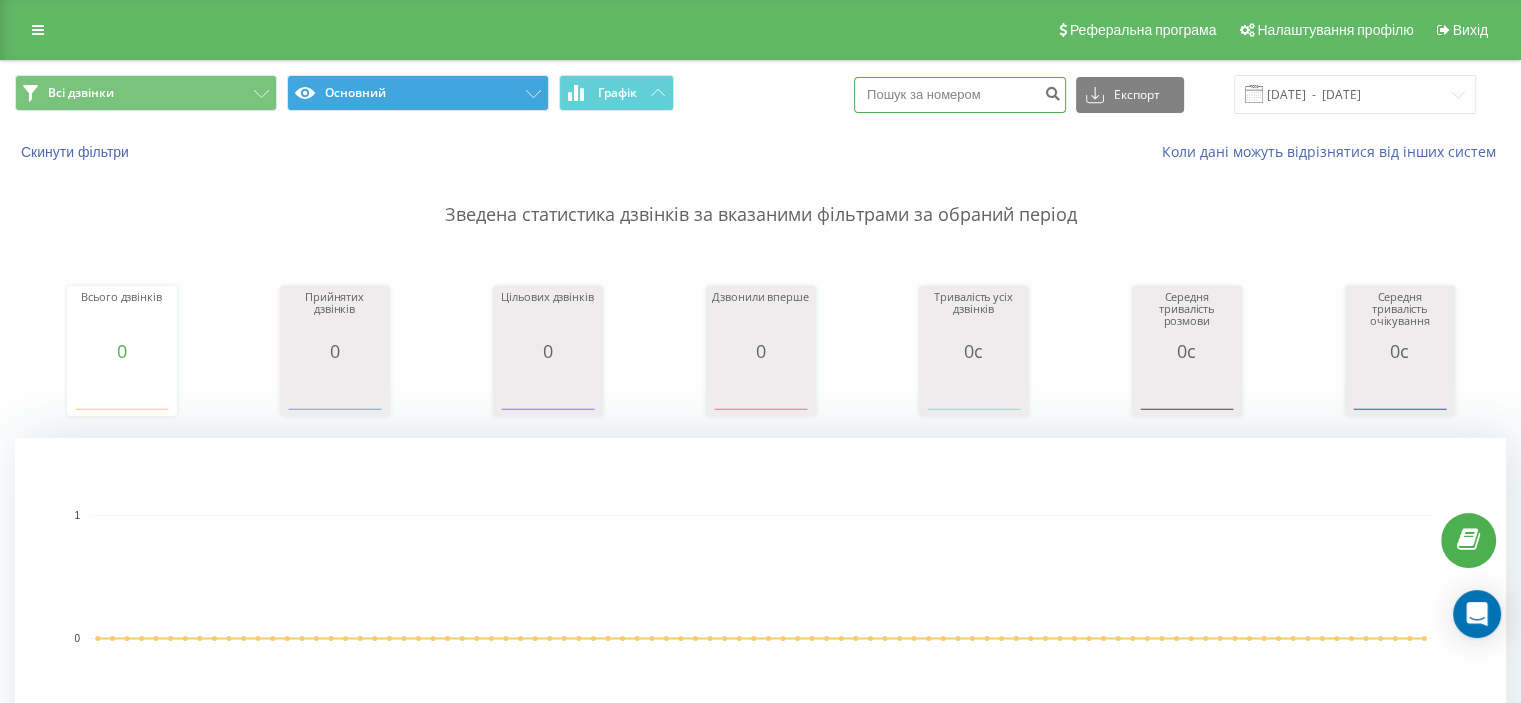 paste on "0960317171" 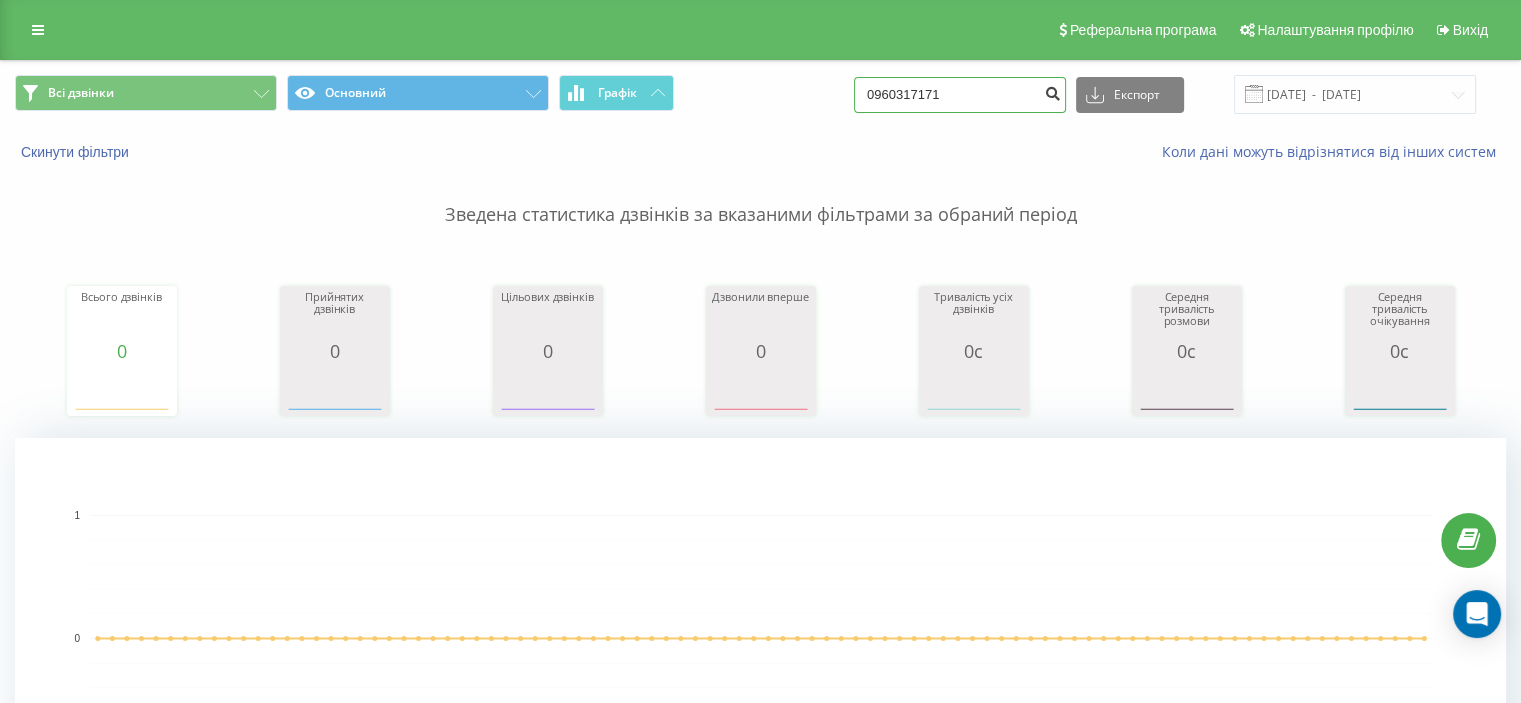 type on "0960317171" 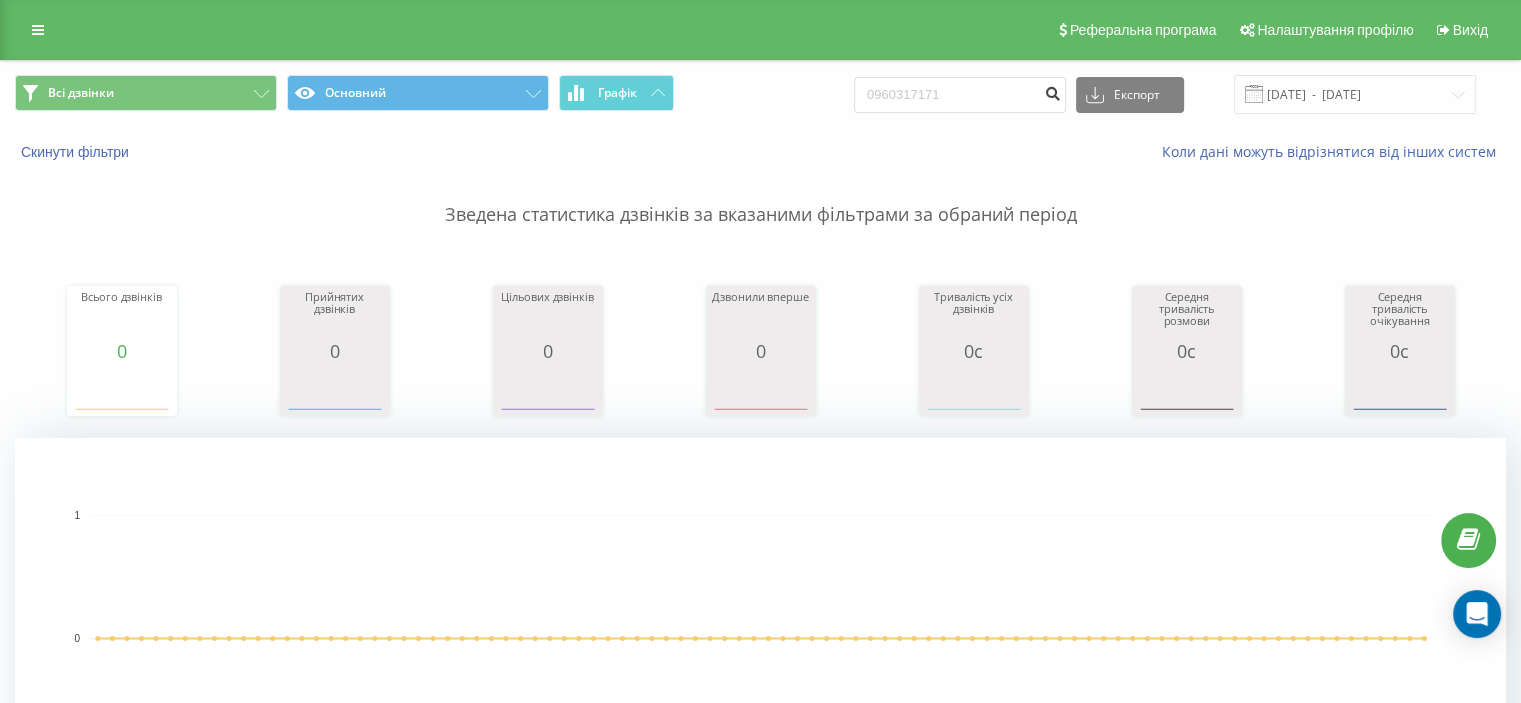 click at bounding box center [1052, 91] 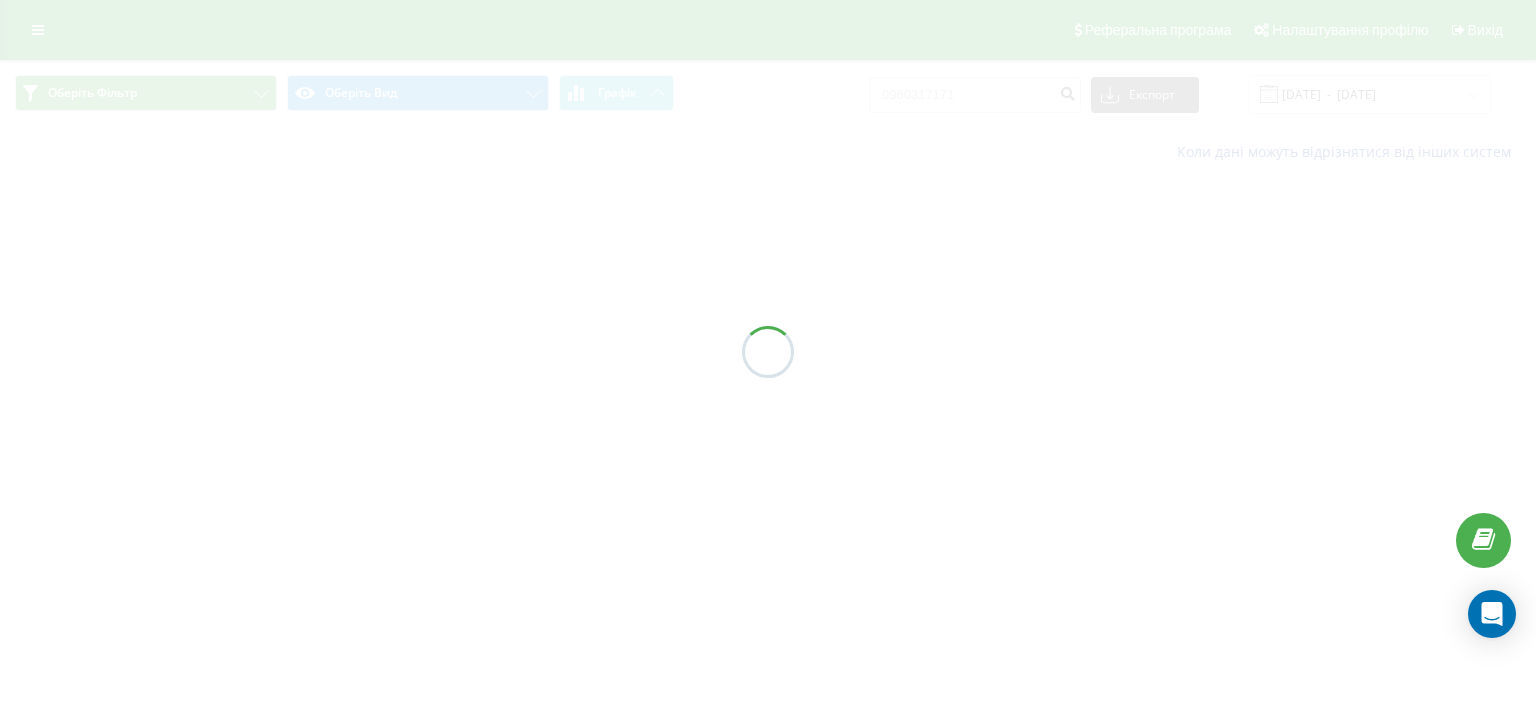 scroll, scrollTop: 0, scrollLeft: 0, axis: both 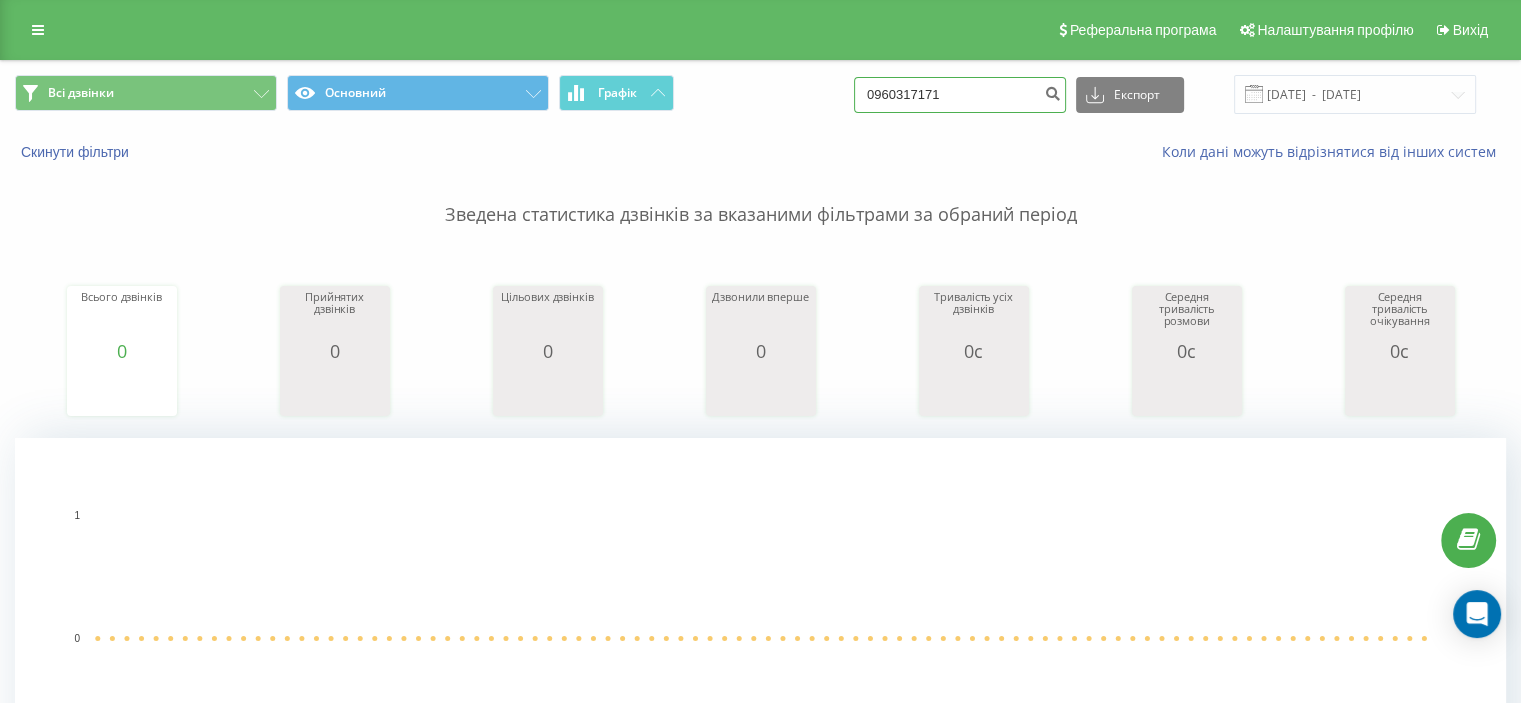 drag, startPoint x: 1011, startPoint y: 87, endPoint x: 680, endPoint y: 143, distance: 335.70374 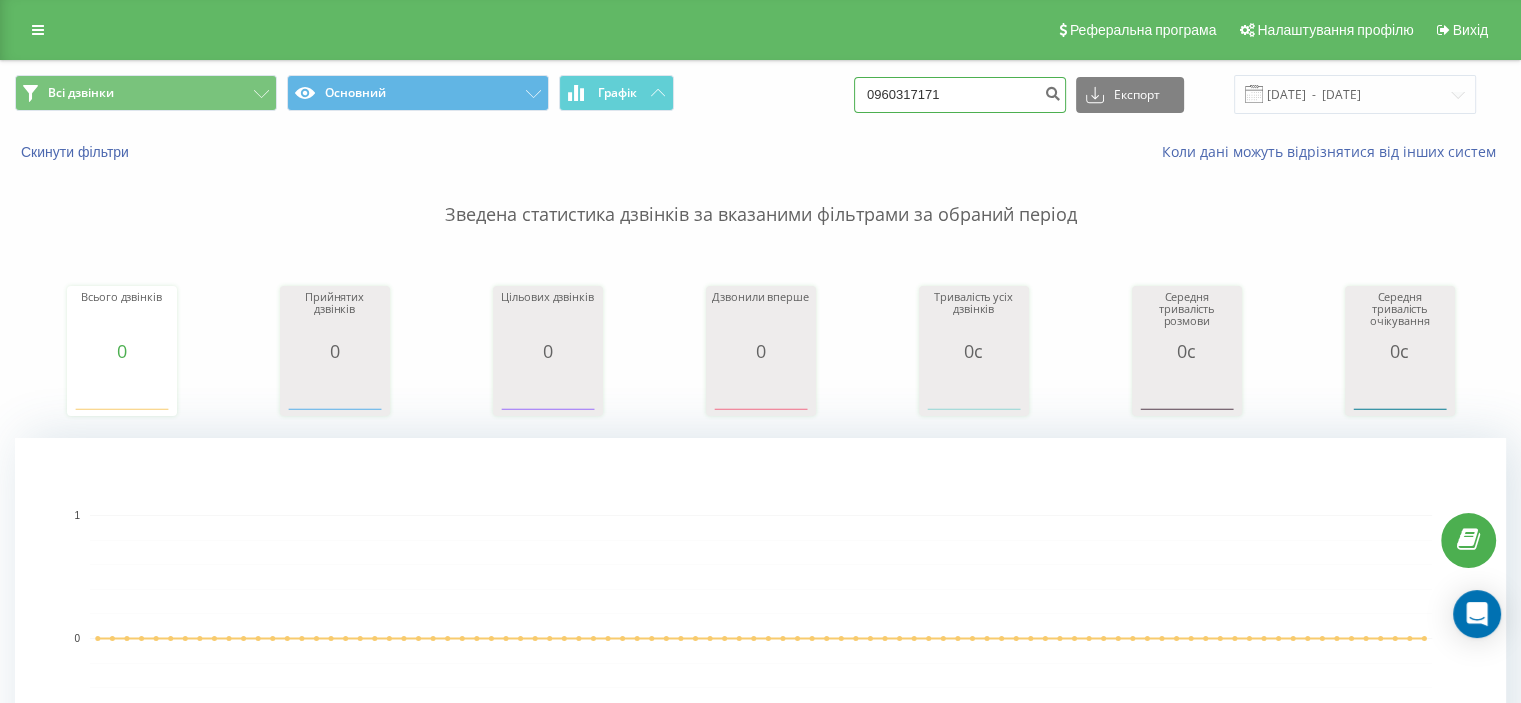 click on "Всі дзвінки Основний Графік 0960317171 Експорт .csv .xls .xlsx [DATE]  -  [DATE] Скинути фільтри Коли дані можуть відрізнятися вiд інших систем" at bounding box center [760, 118] 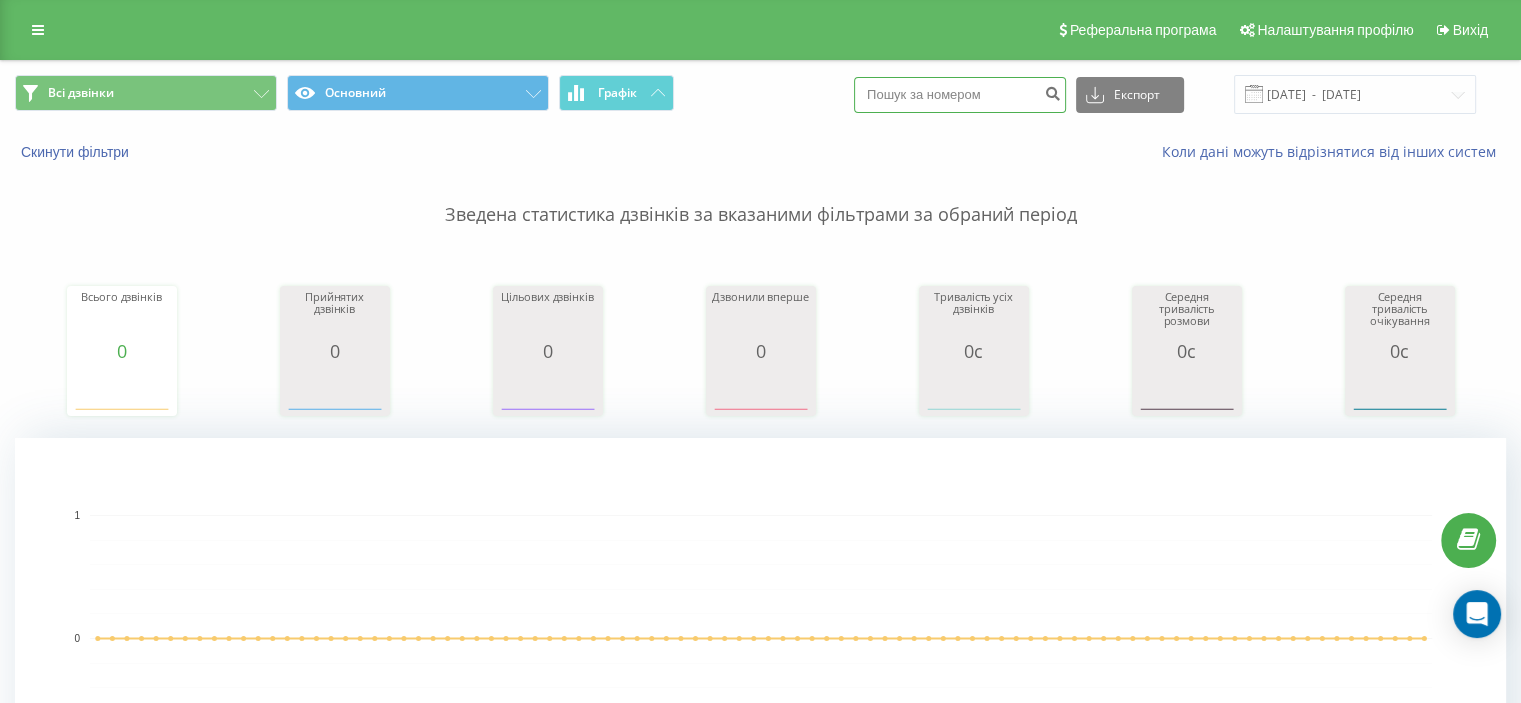 paste on "0675930915" 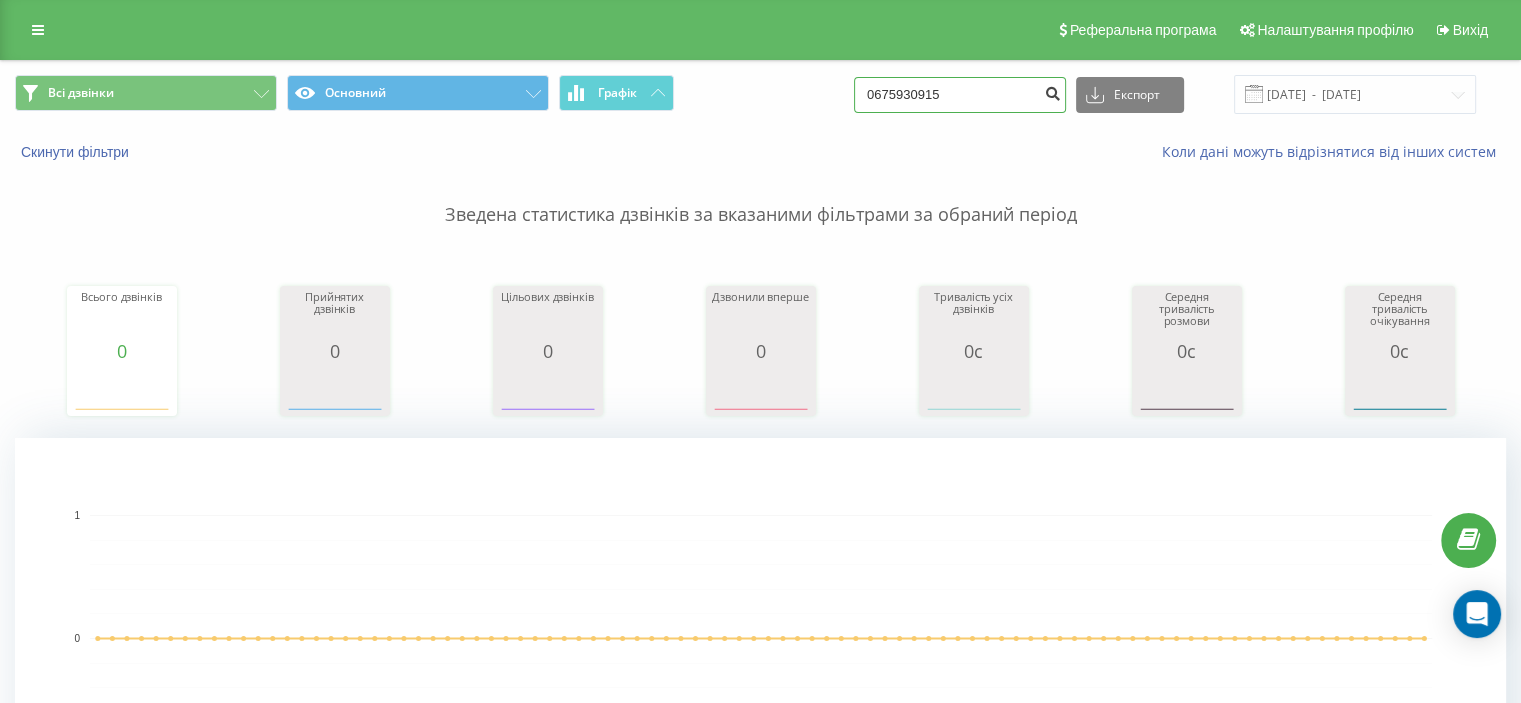 type on "0675930915" 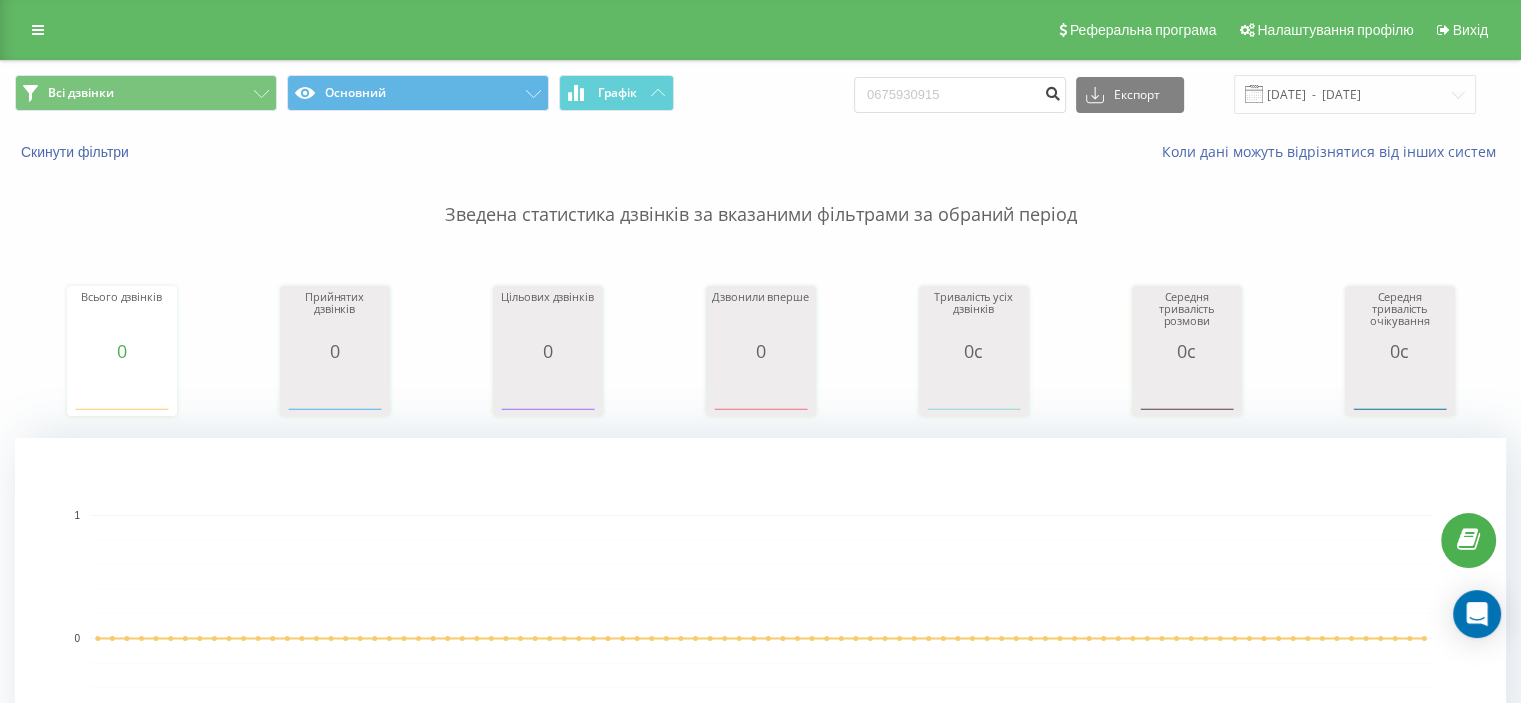 click at bounding box center (1052, 91) 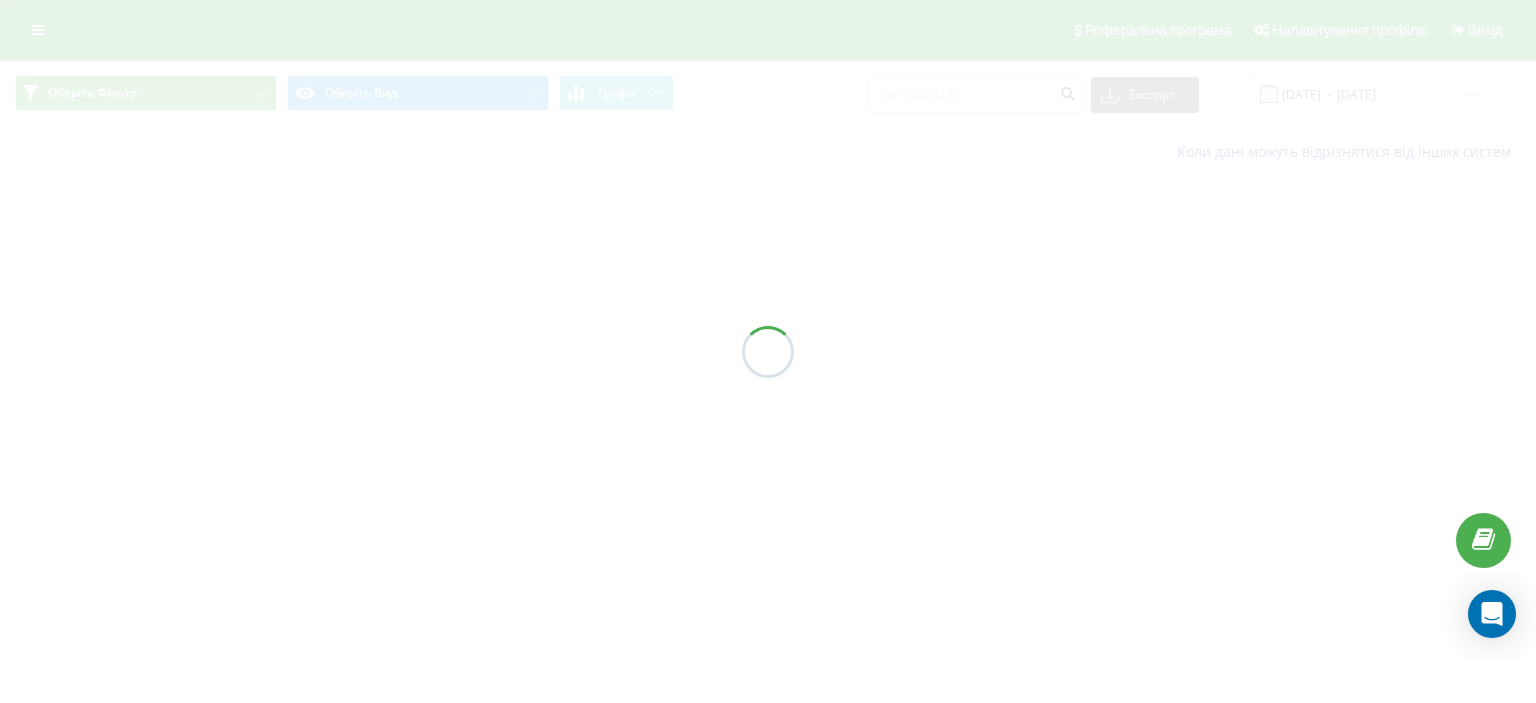 scroll, scrollTop: 0, scrollLeft: 0, axis: both 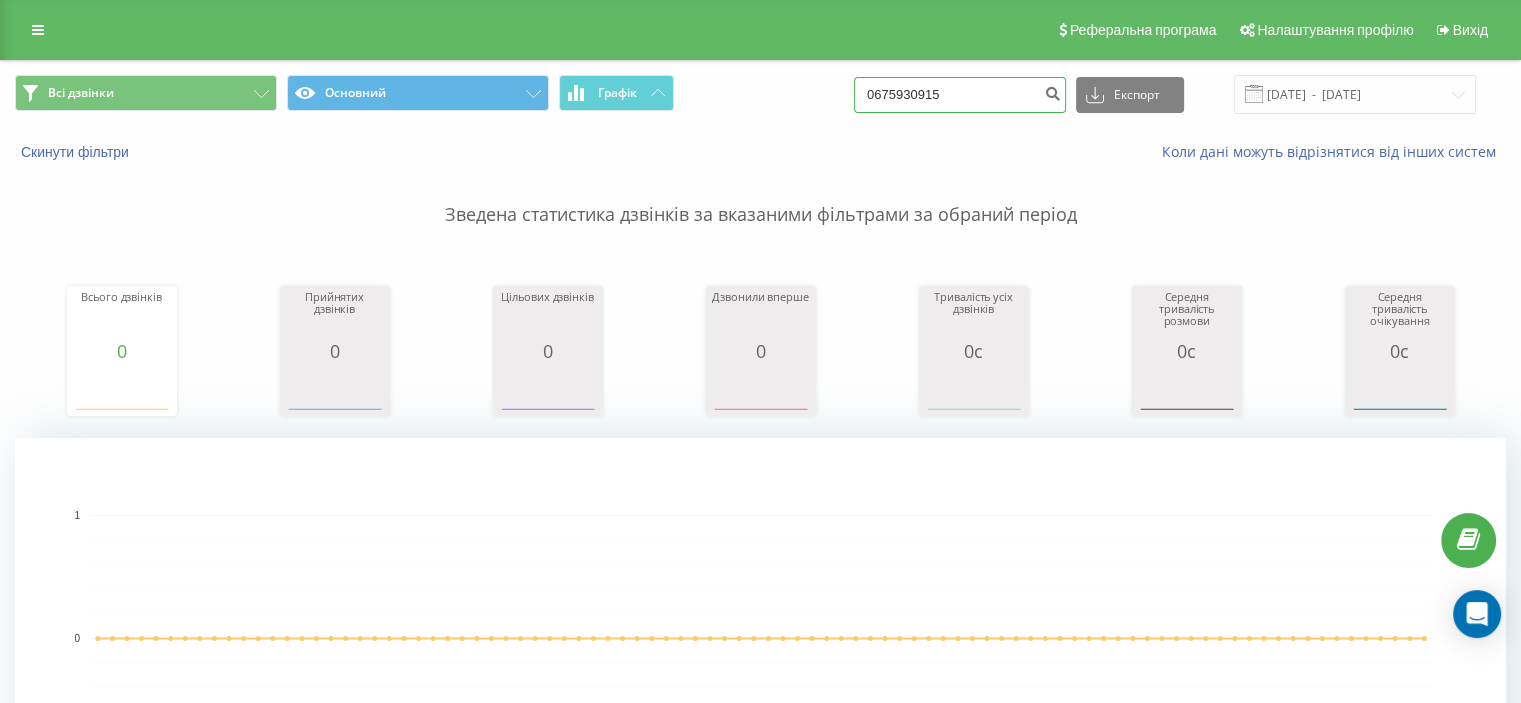 drag, startPoint x: 995, startPoint y: 95, endPoint x: 713, endPoint y: 89, distance: 282.0638 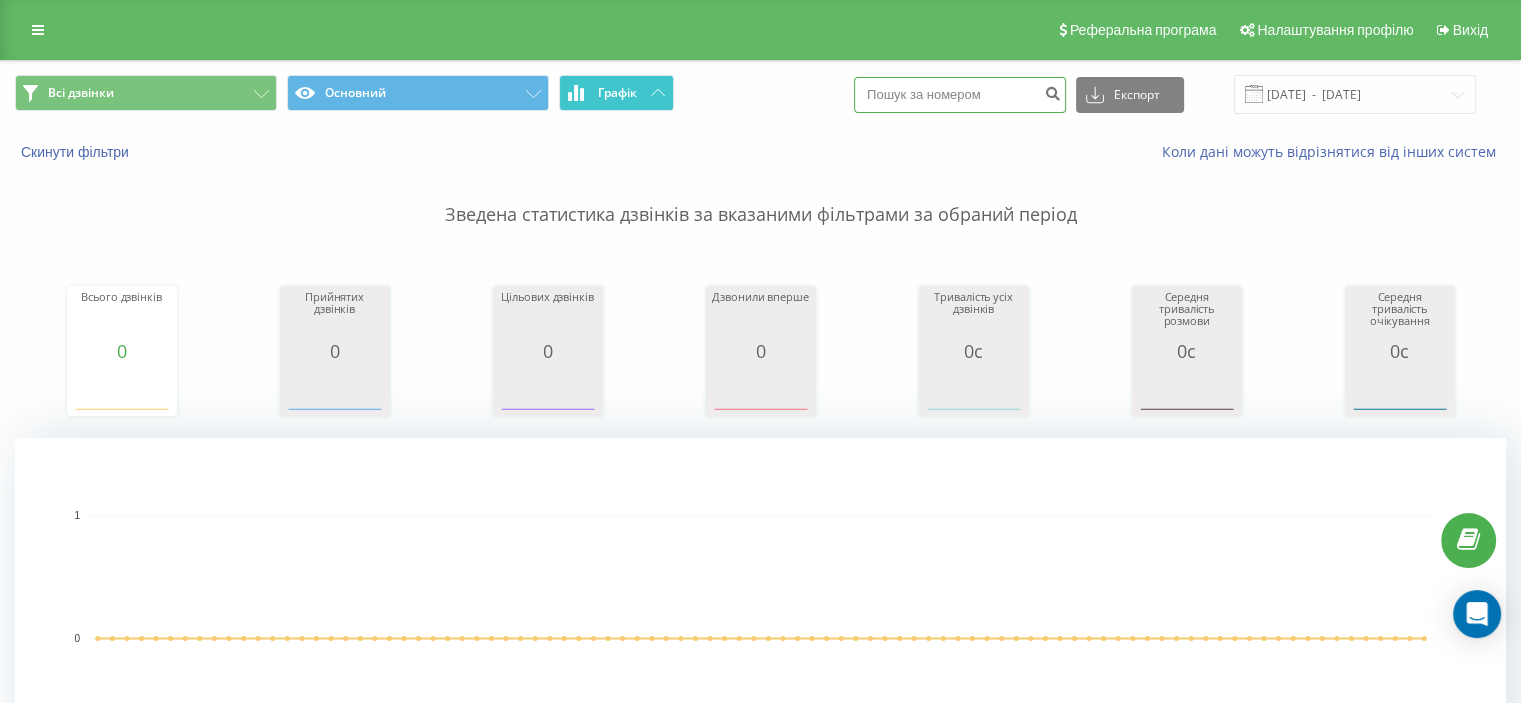 paste on "0671986400" 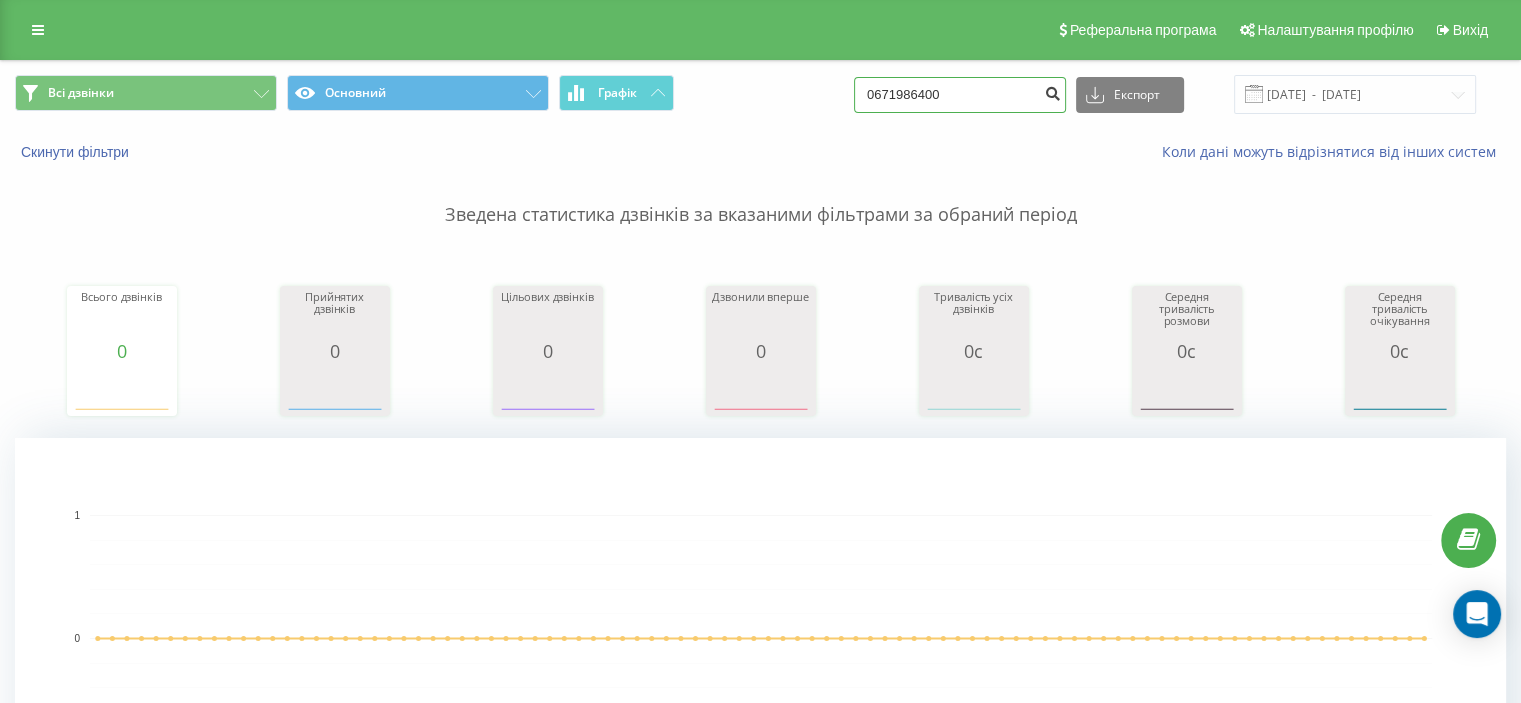 type on "0671986400" 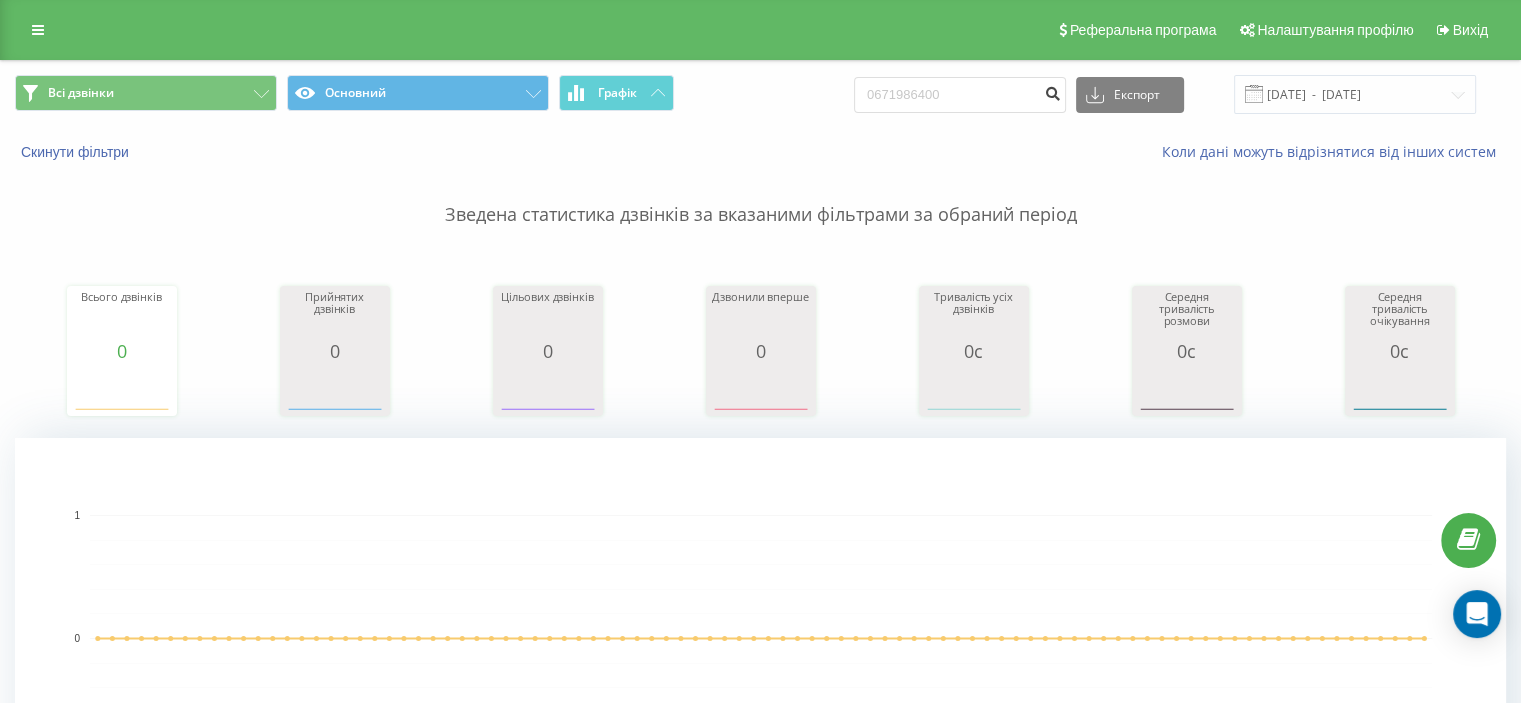 click at bounding box center (1052, 91) 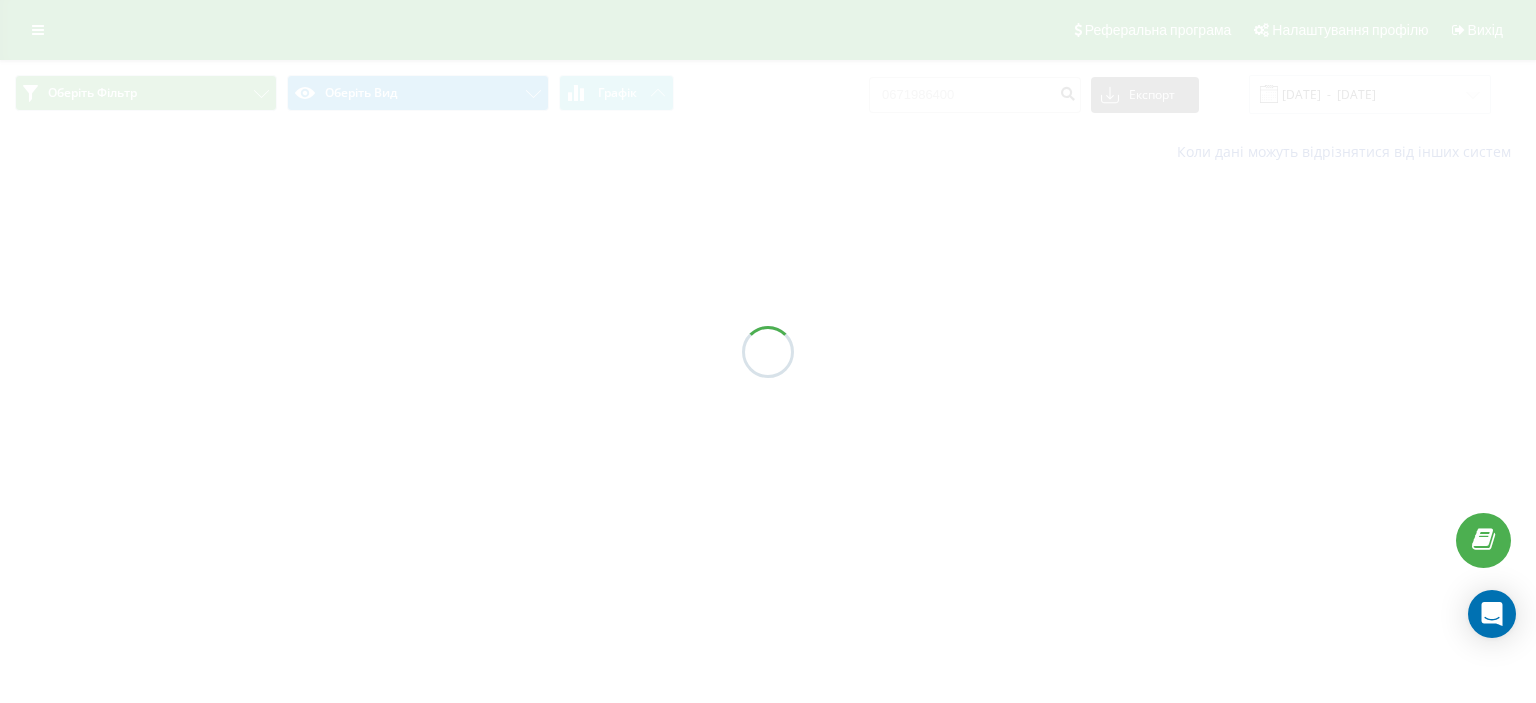 scroll, scrollTop: 0, scrollLeft: 0, axis: both 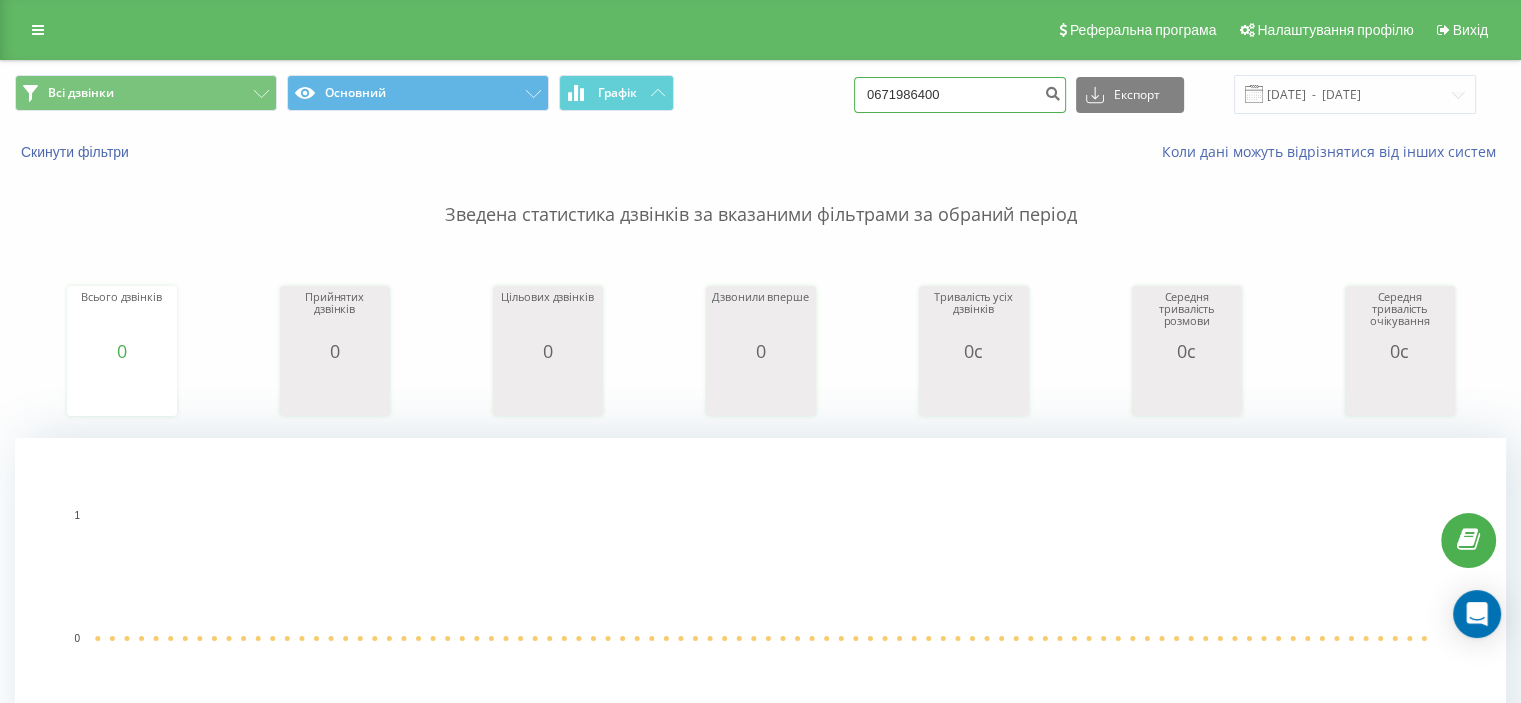 drag, startPoint x: 993, startPoint y: 101, endPoint x: 749, endPoint y: 77, distance: 245.17749 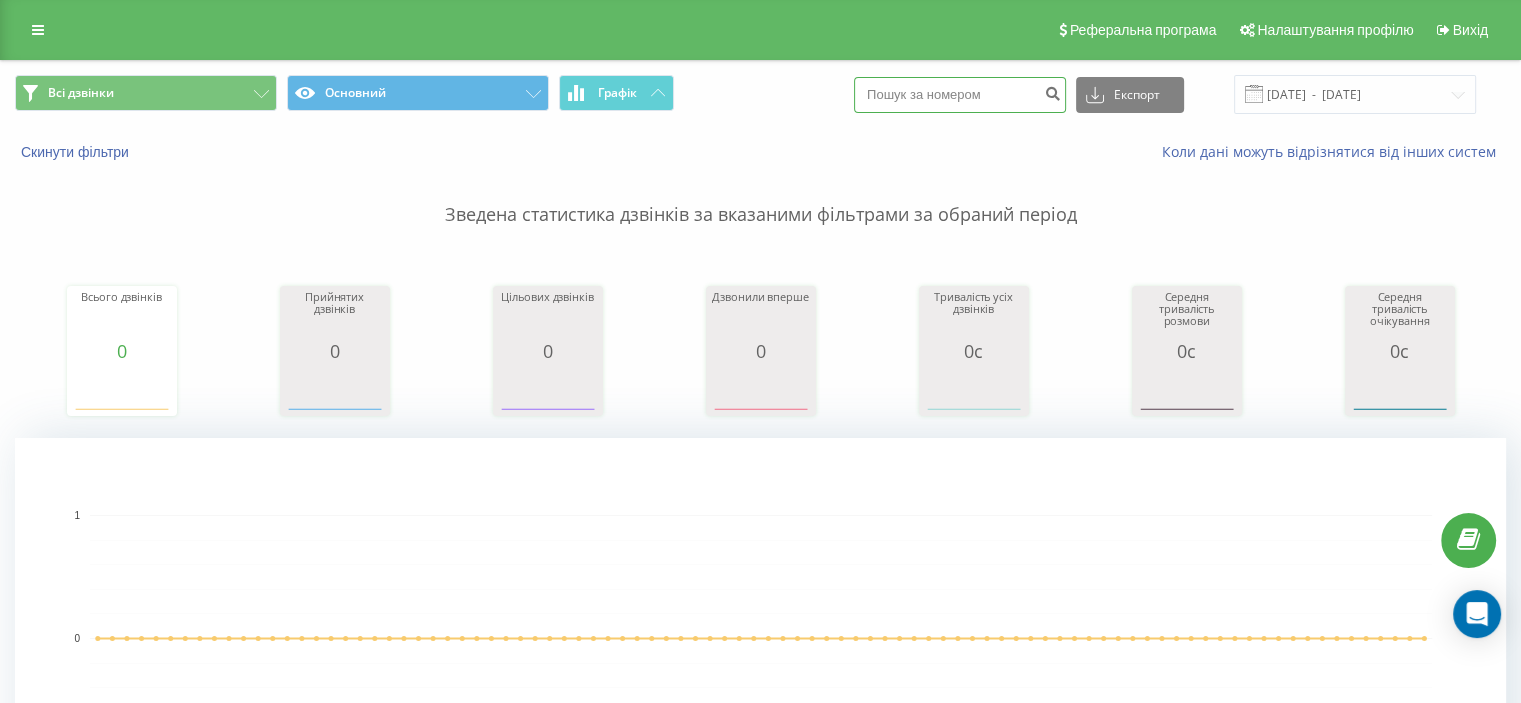 paste on "0985423202" 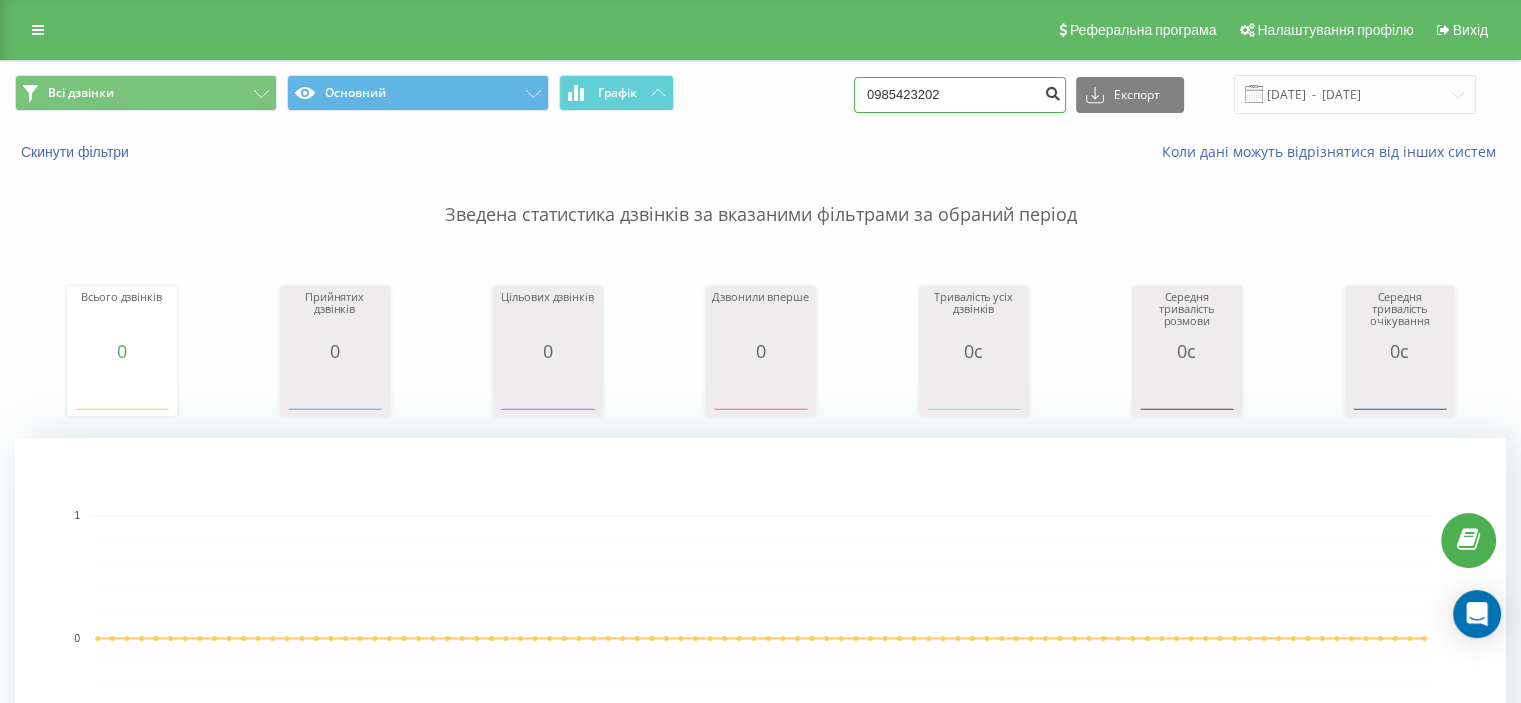 type on "0985423202" 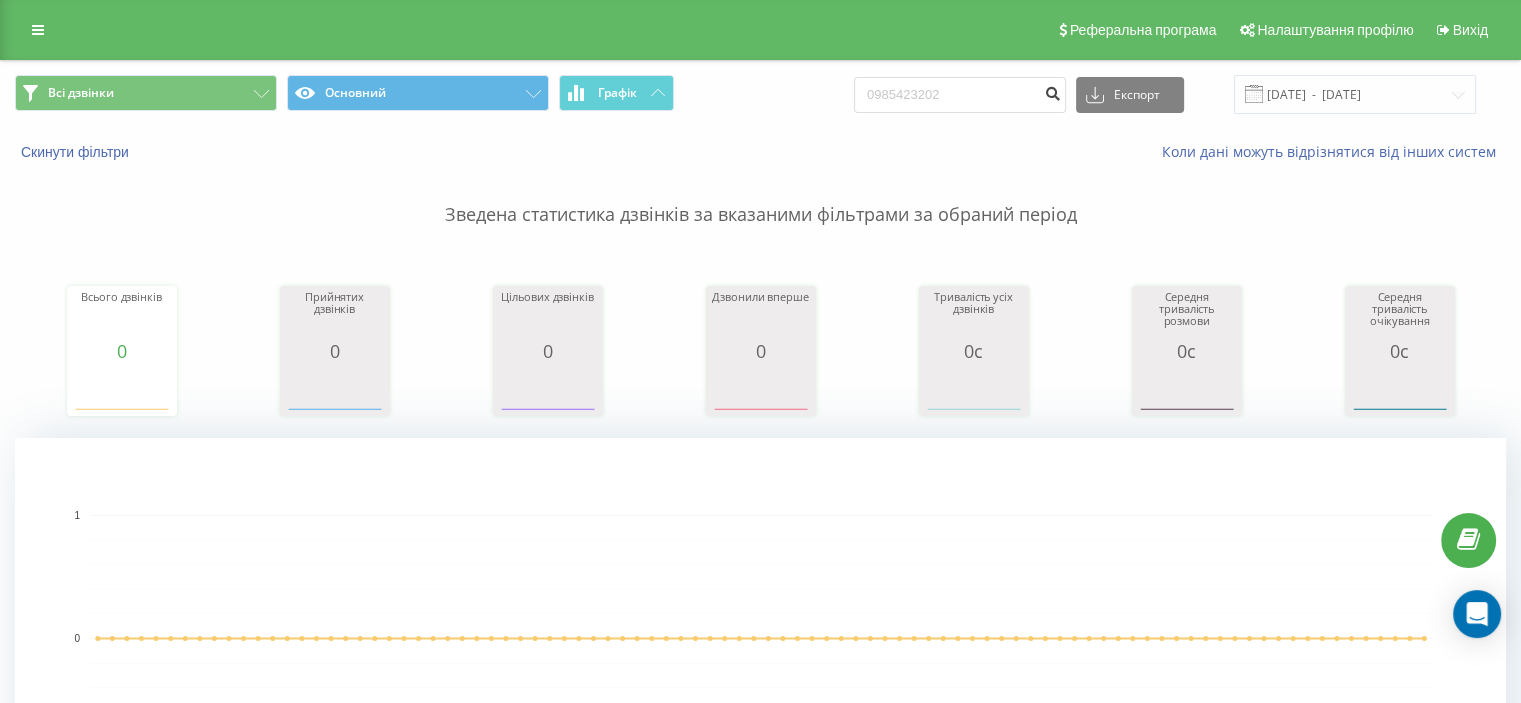 click at bounding box center [1052, 91] 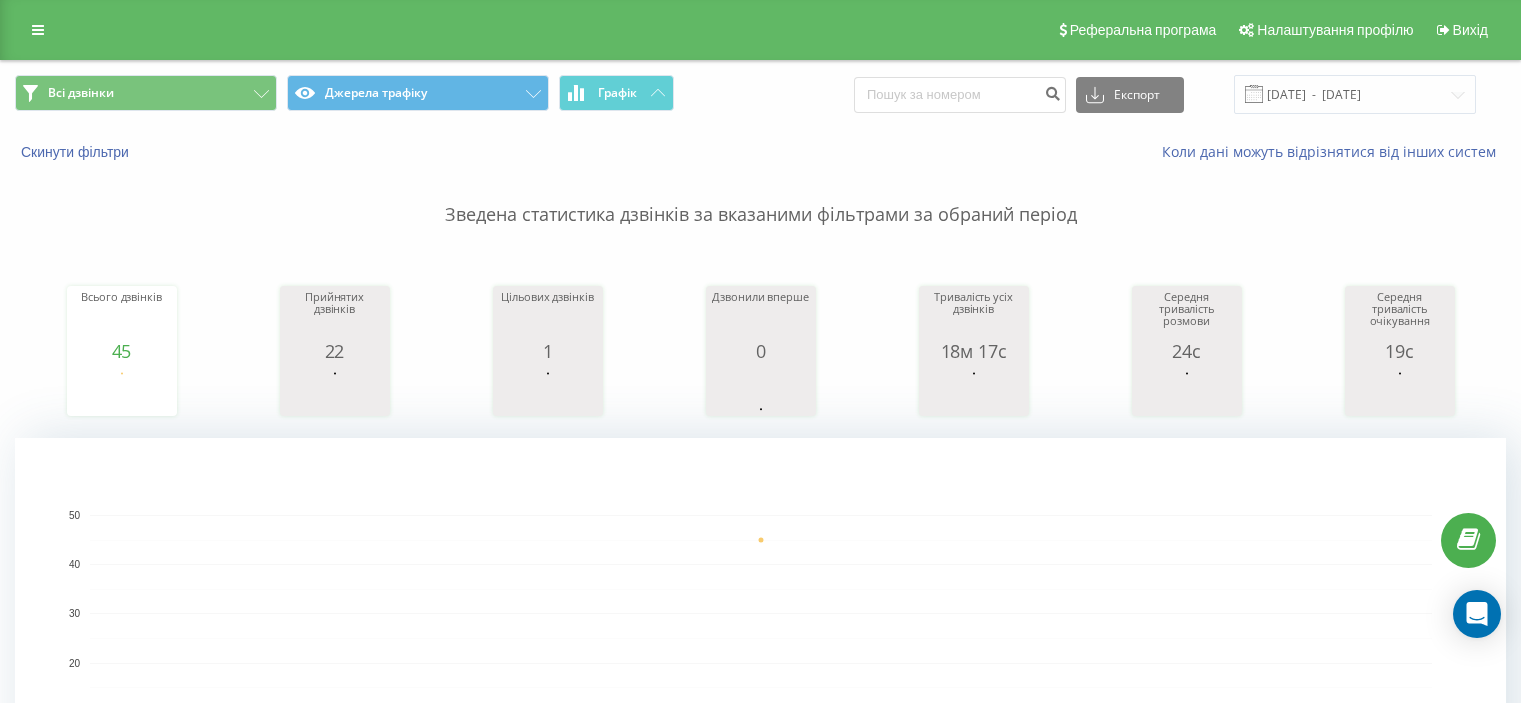 scroll, scrollTop: 0, scrollLeft: 0, axis: both 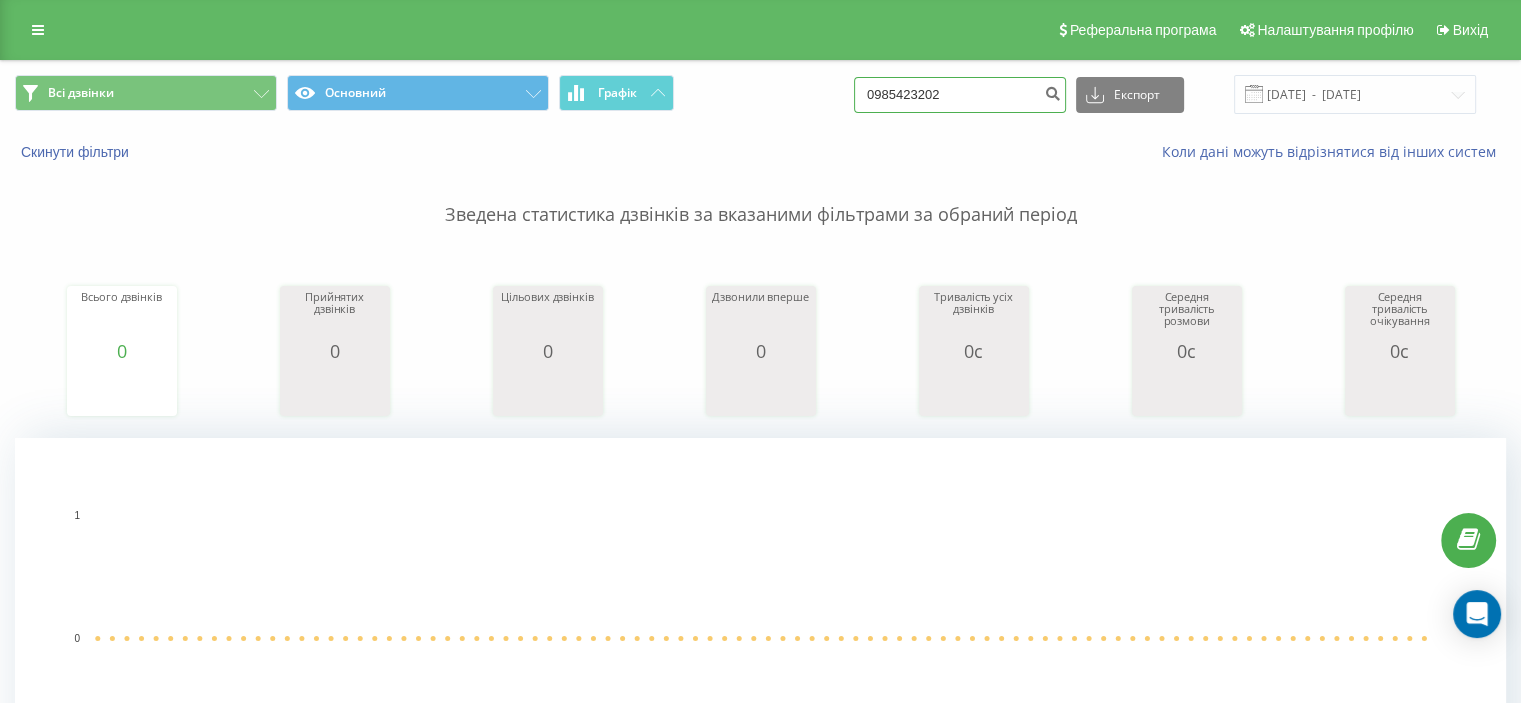 drag, startPoint x: 1000, startPoint y: 96, endPoint x: 862, endPoint y: 108, distance: 138.52075 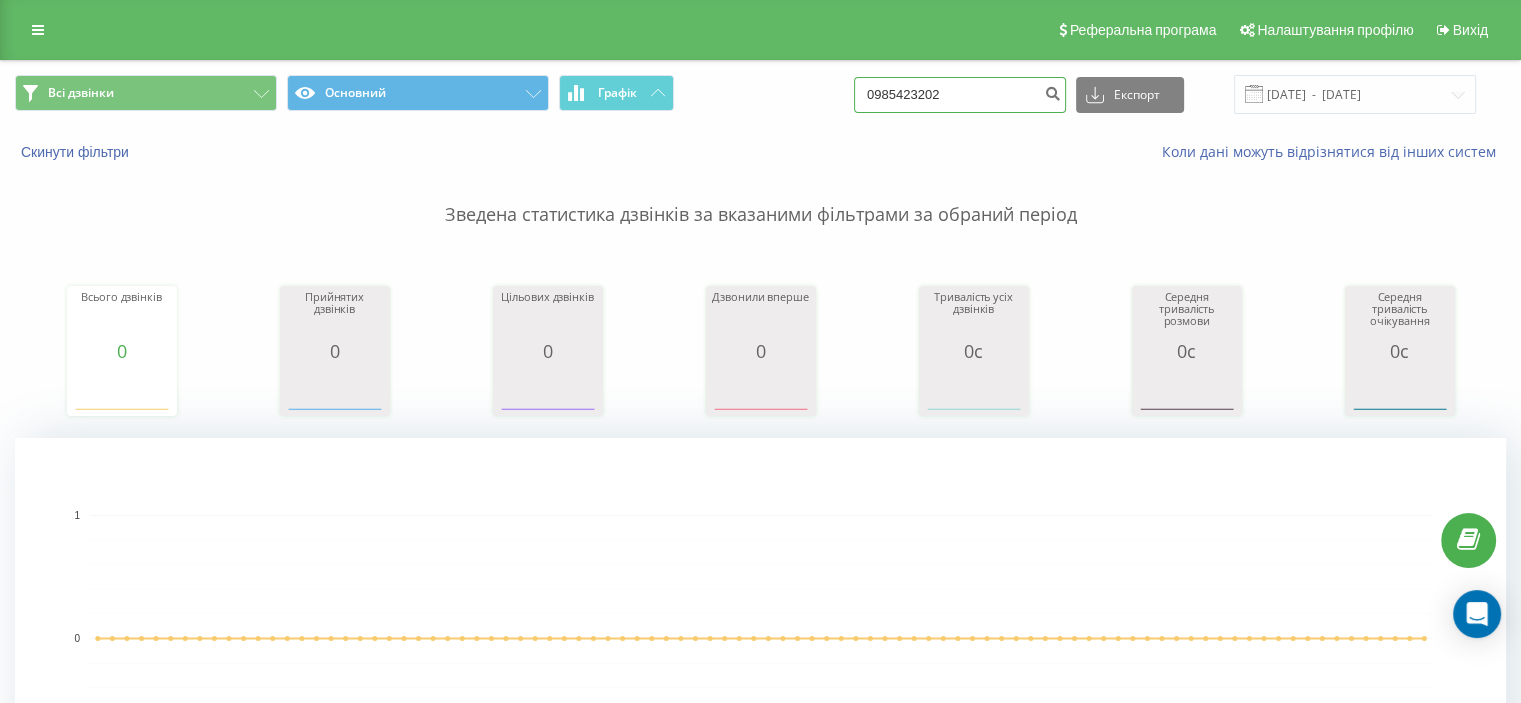 click on "0985423202" at bounding box center (960, 95) 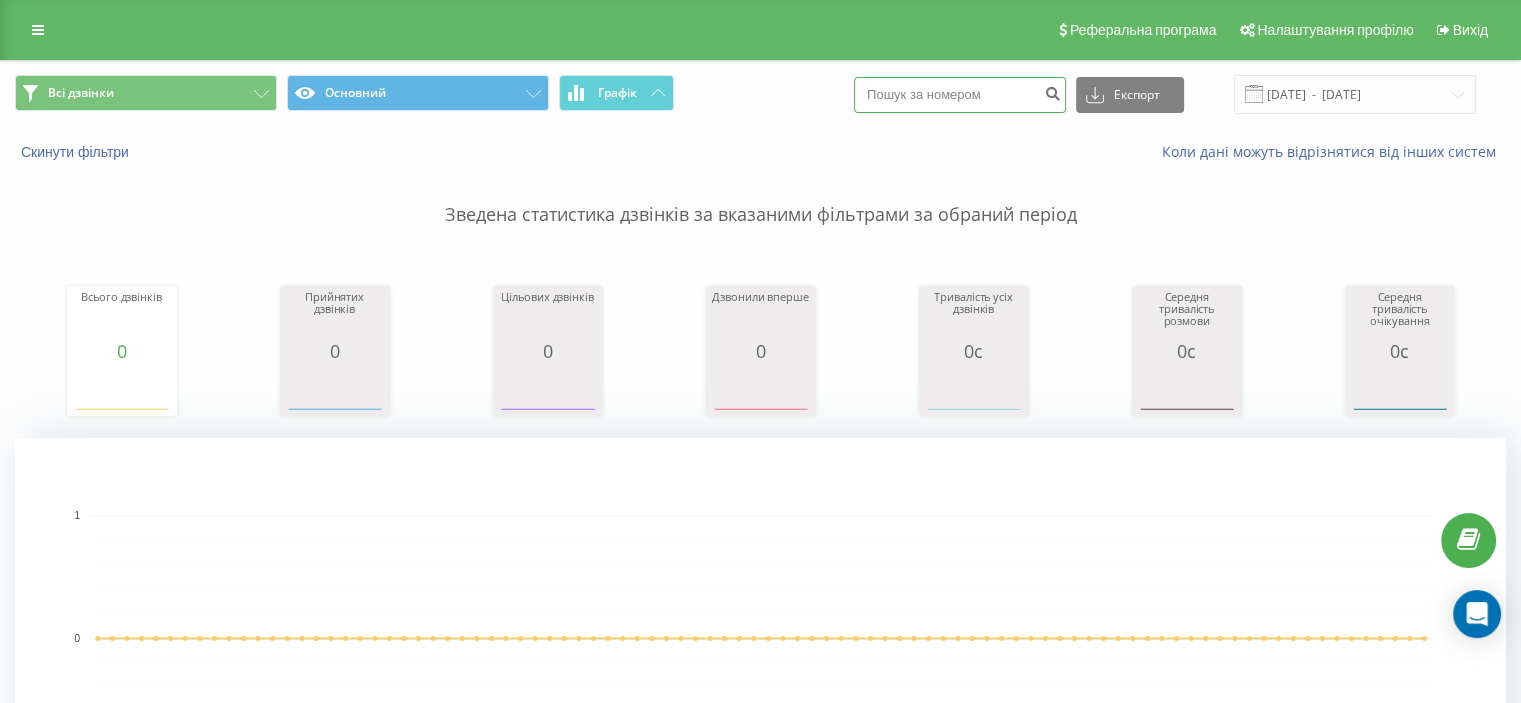 paste on "0964814143" 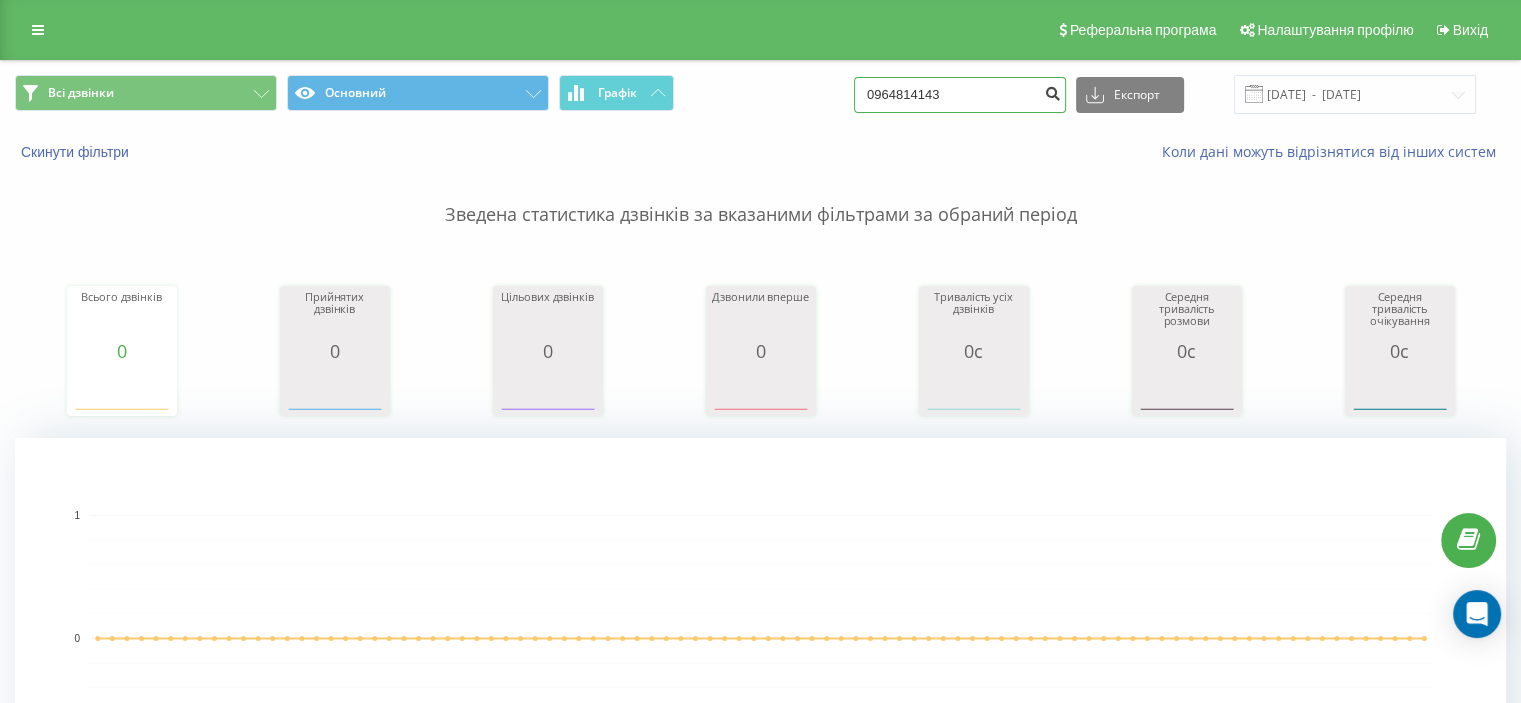 type on "0964814143" 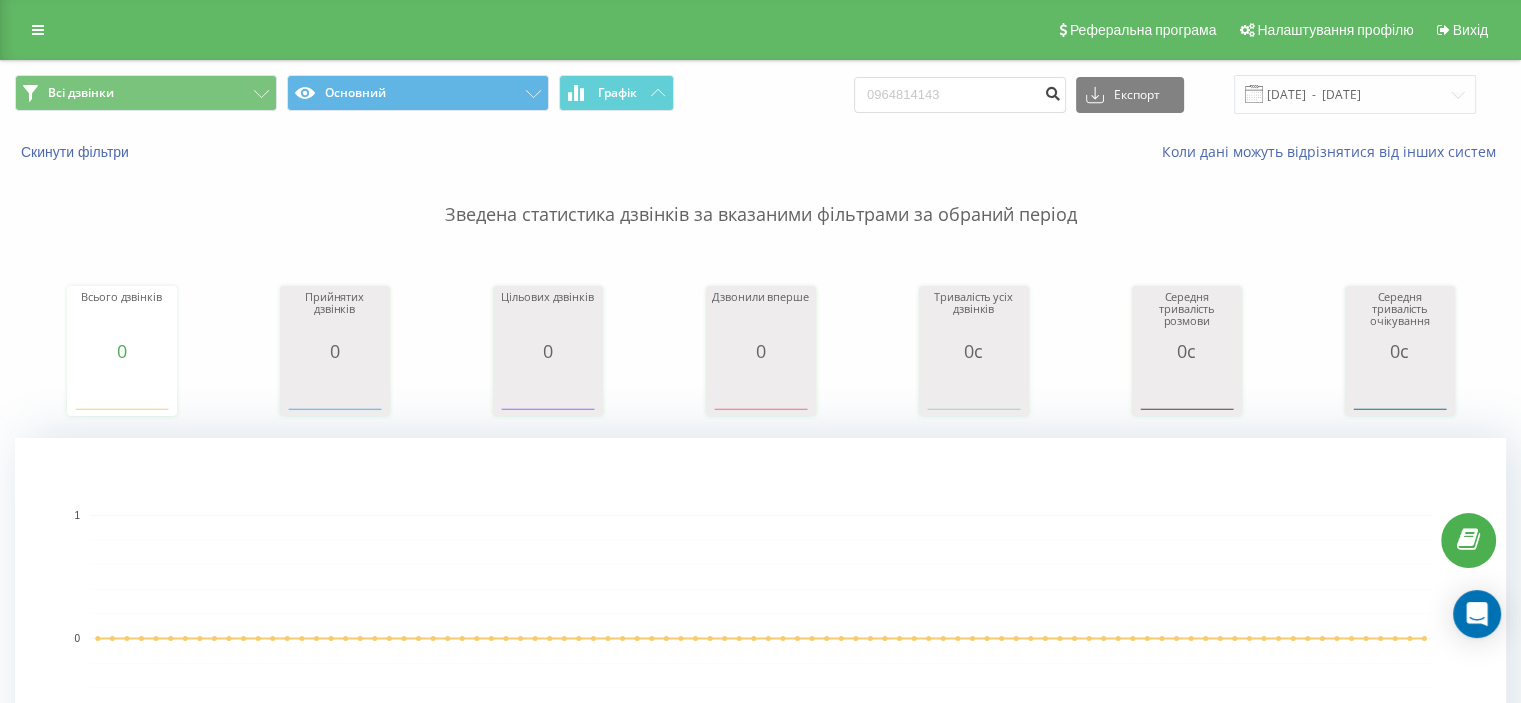 click at bounding box center (1052, 91) 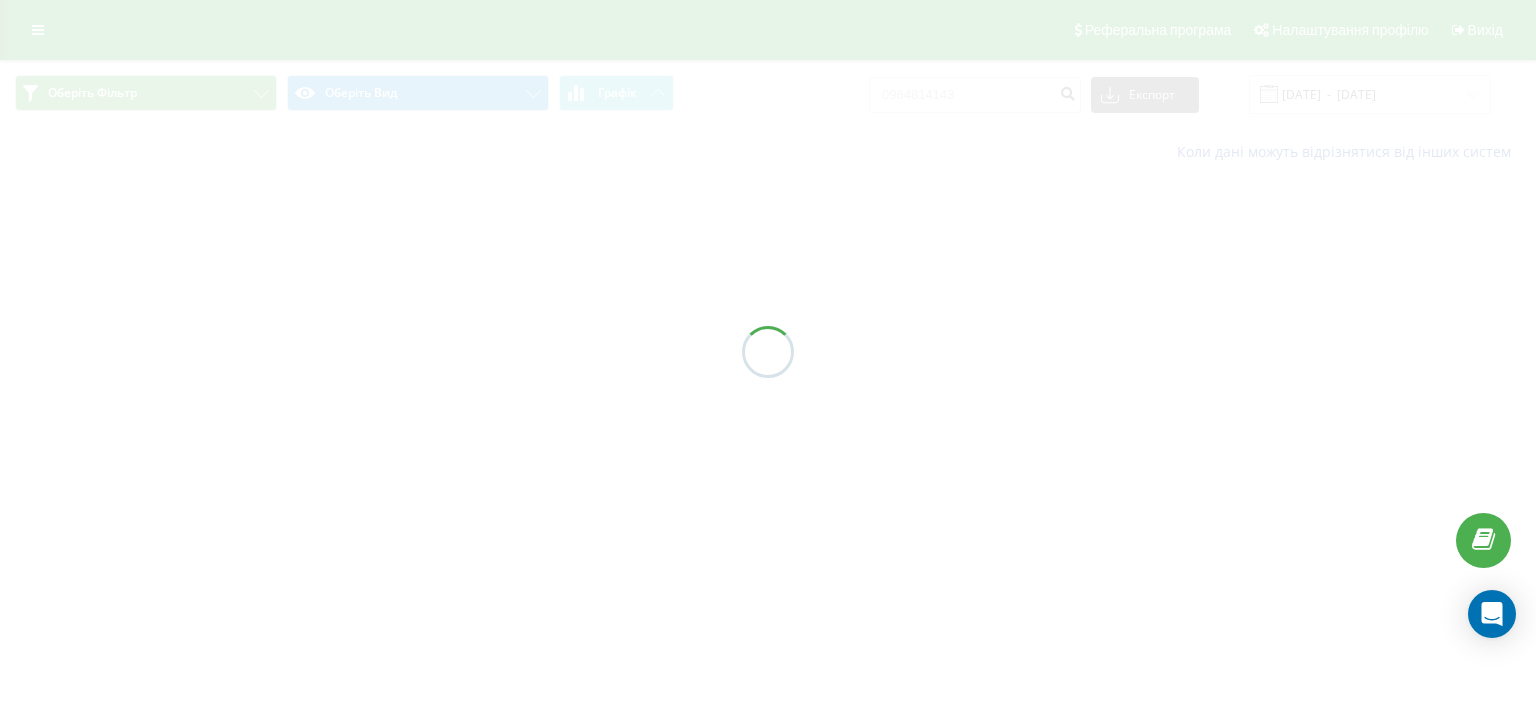 scroll, scrollTop: 0, scrollLeft: 0, axis: both 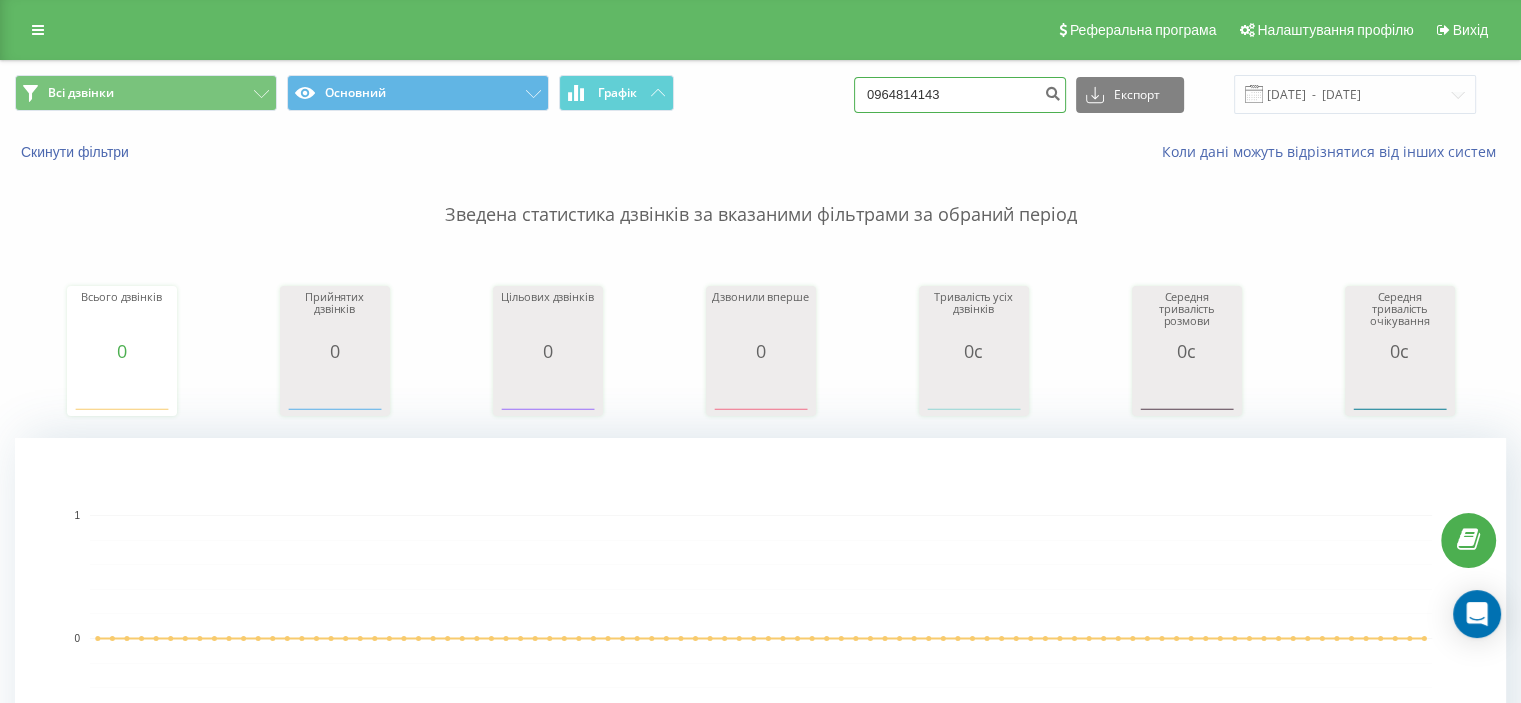 drag, startPoint x: 1004, startPoint y: 104, endPoint x: 763, endPoint y: 103, distance: 241.00208 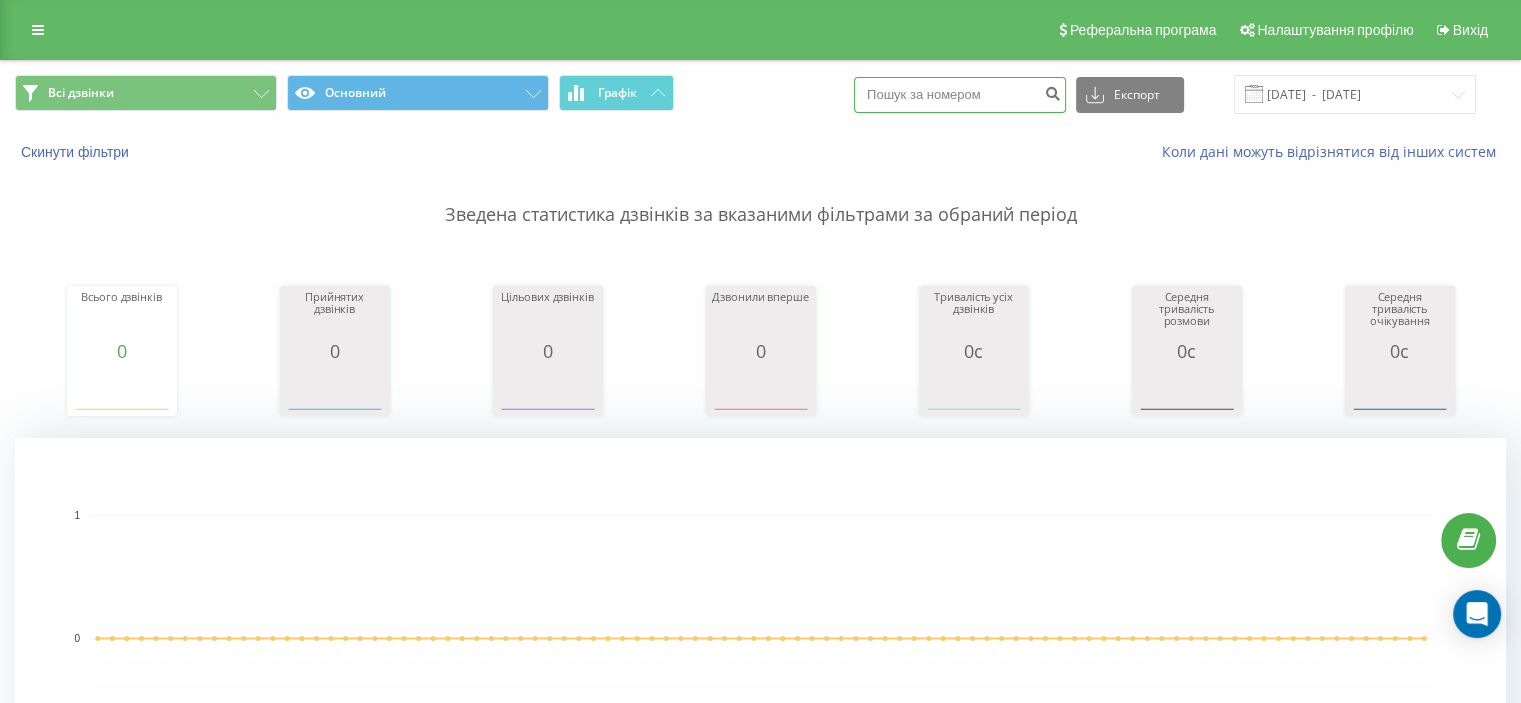 paste on "0951442334" 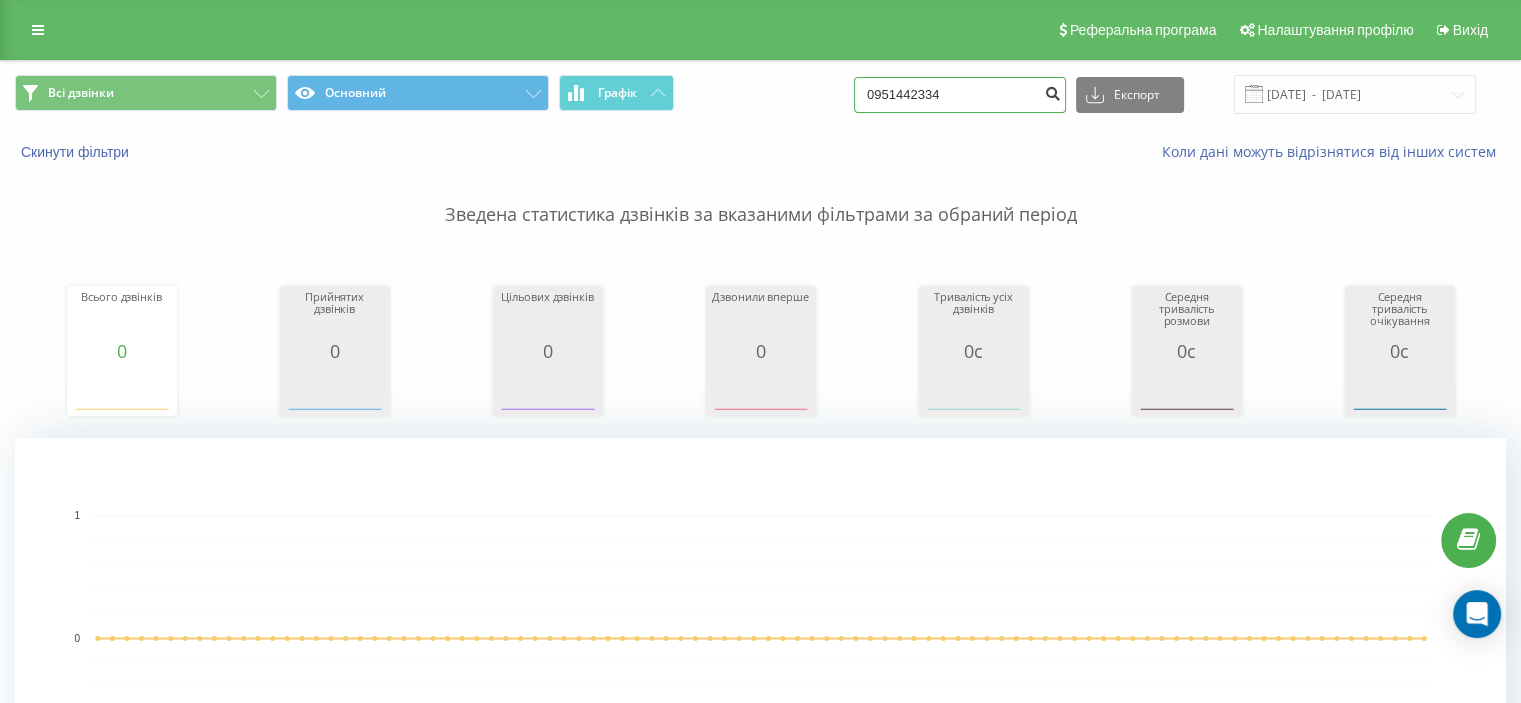 type on "0951442334" 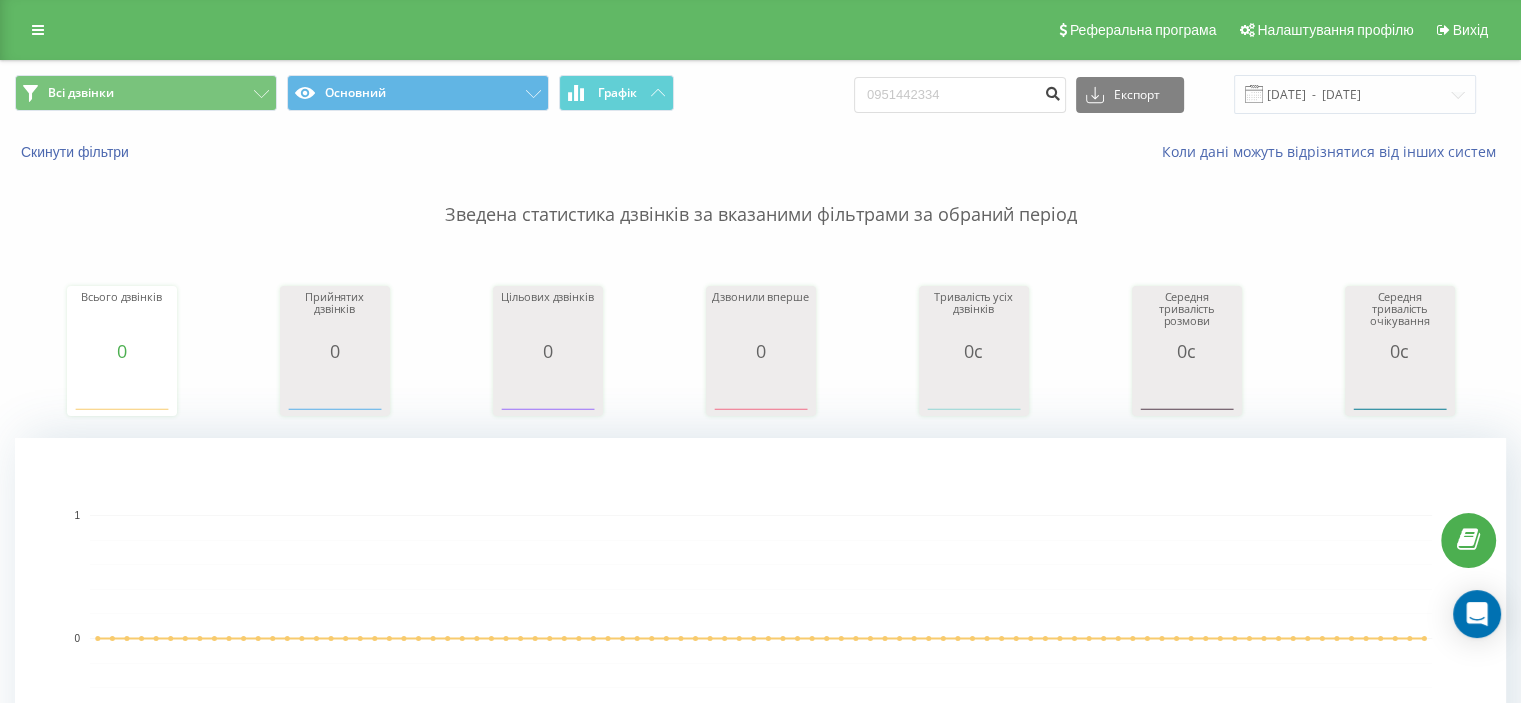 click at bounding box center [1052, 91] 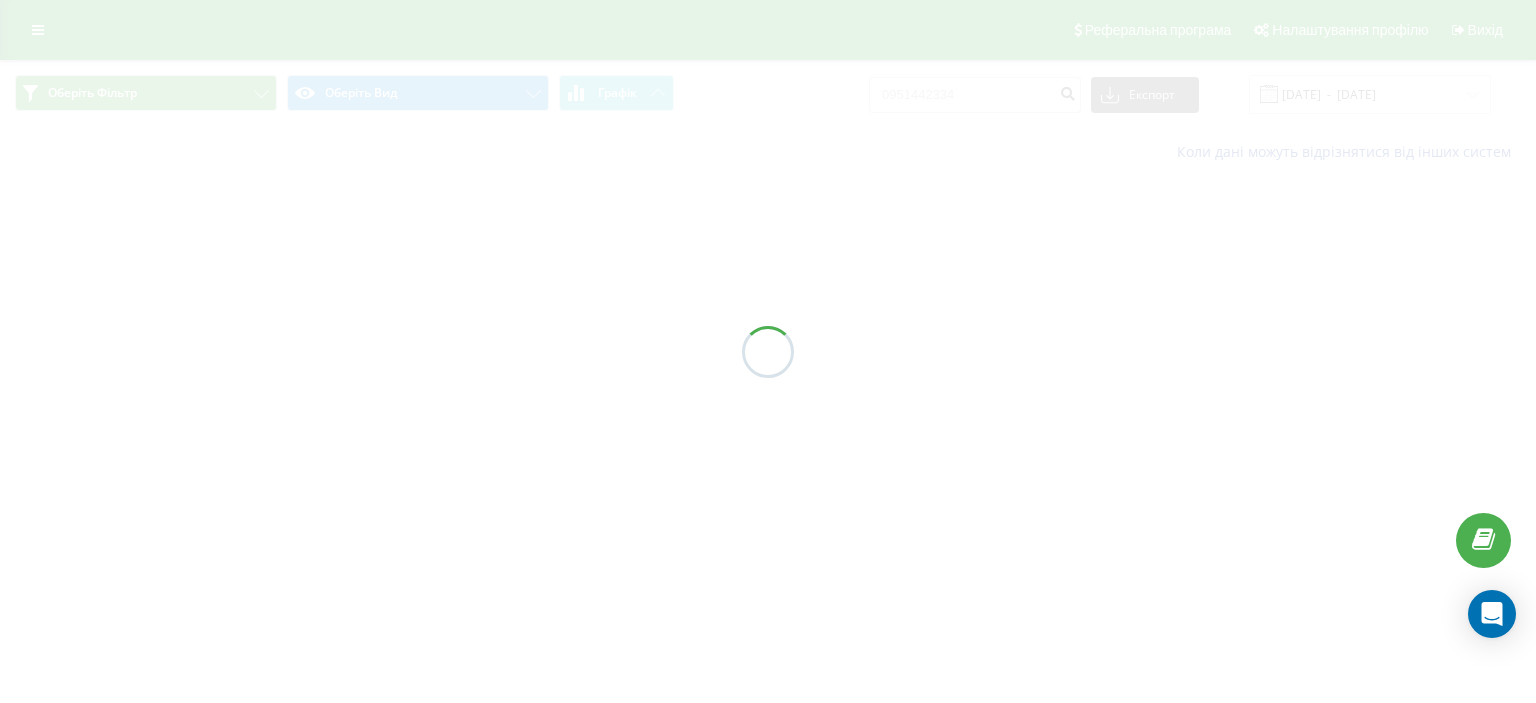 scroll, scrollTop: 0, scrollLeft: 0, axis: both 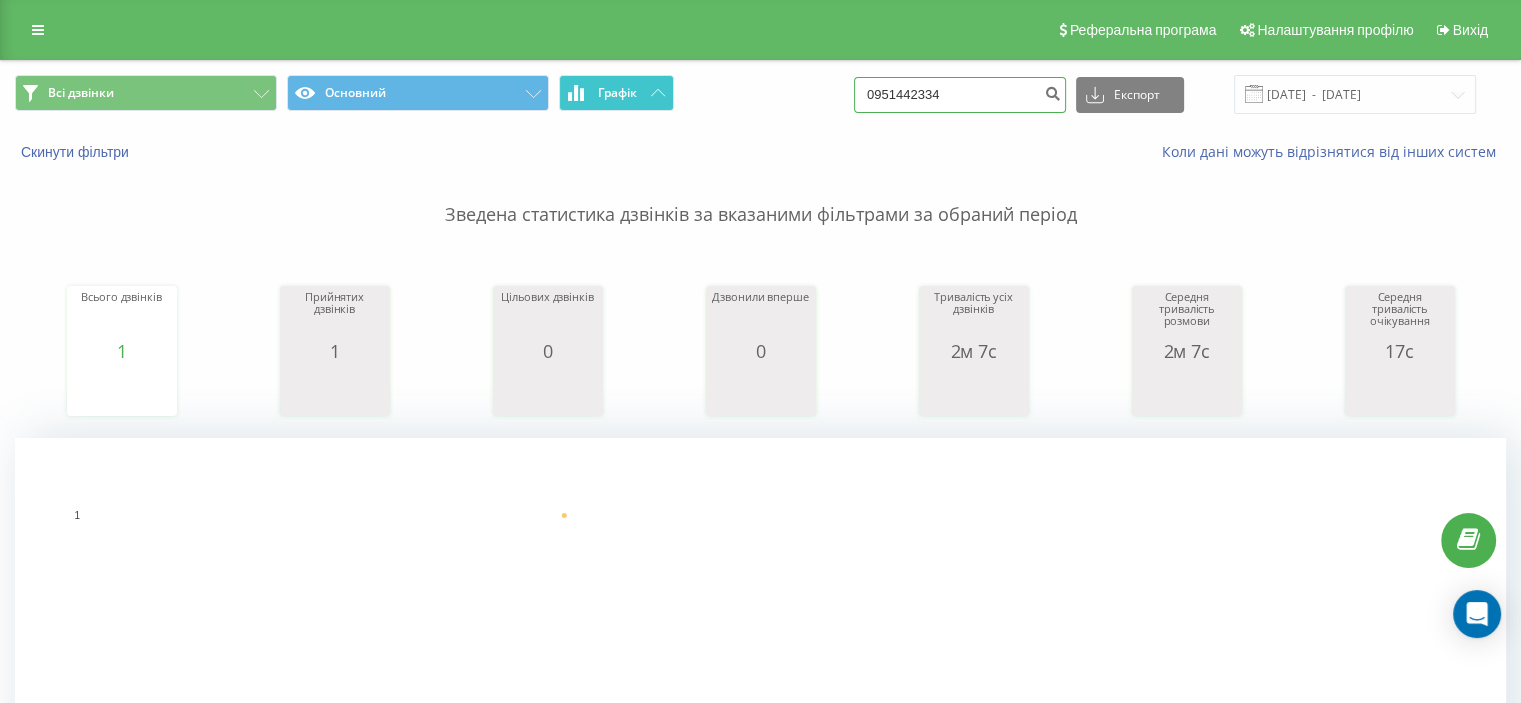 drag, startPoint x: 975, startPoint y: 101, endPoint x: 617, endPoint y: 89, distance: 358.20105 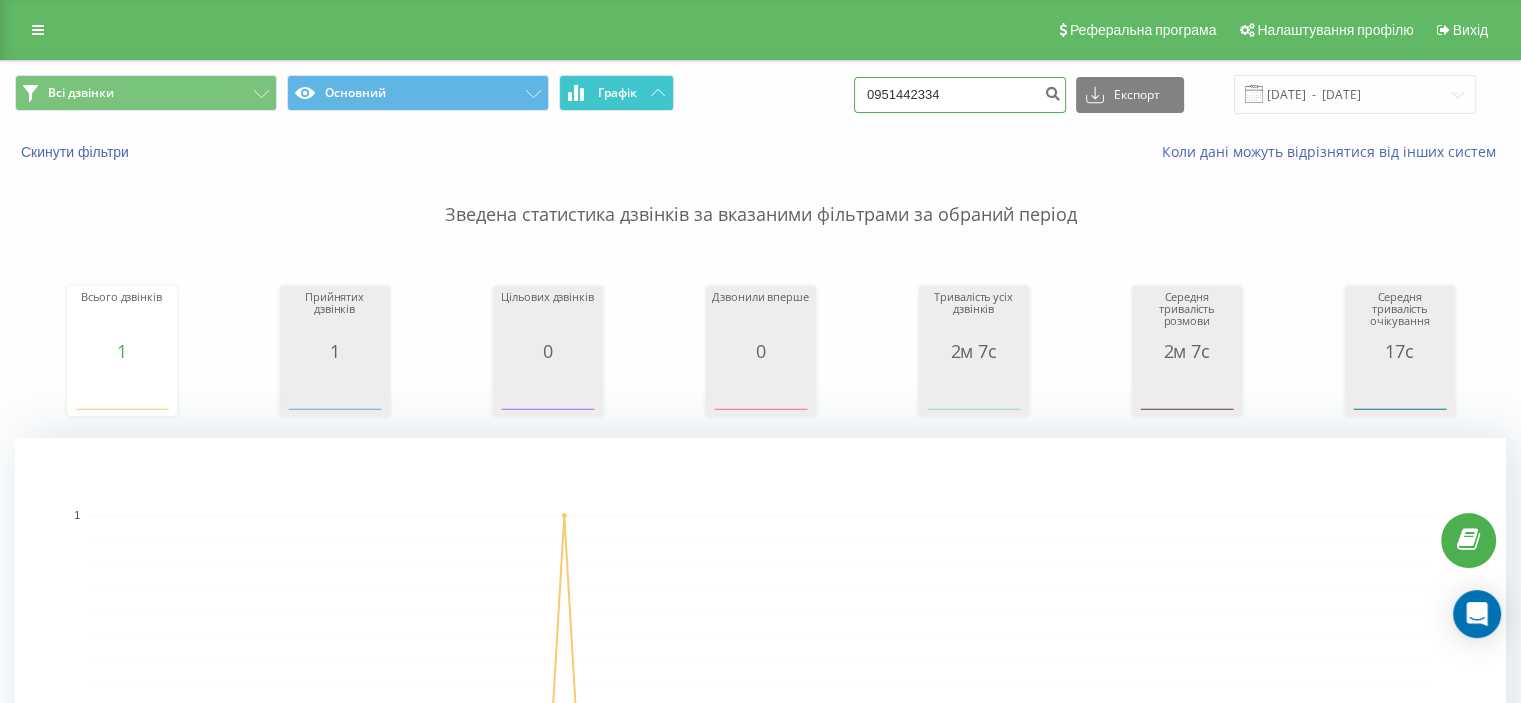 click on "Всі дзвінки Основний Графік 0951442334 Експорт .csv .xls .xlsx [DATE]  -  [DATE]" at bounding box center (760, 94) 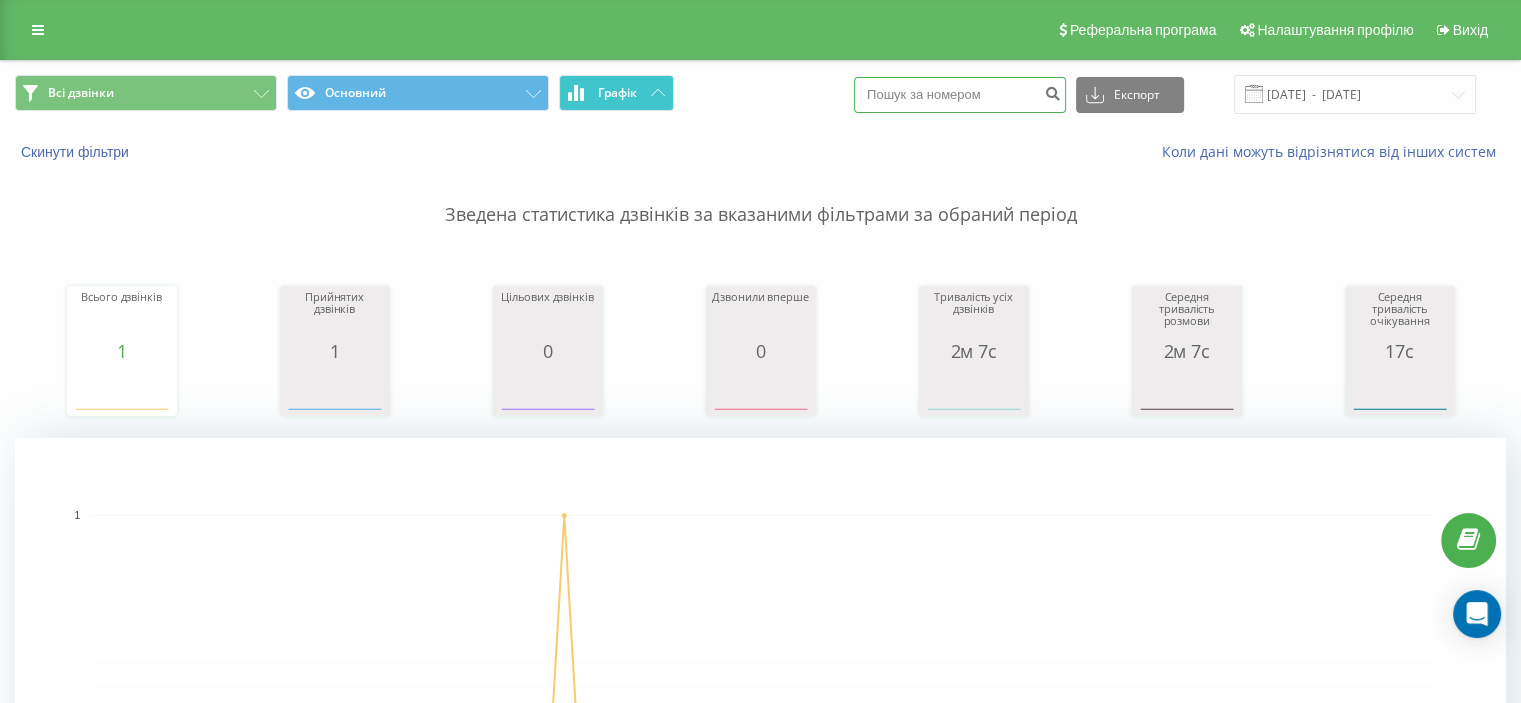 paste on "0687328152" 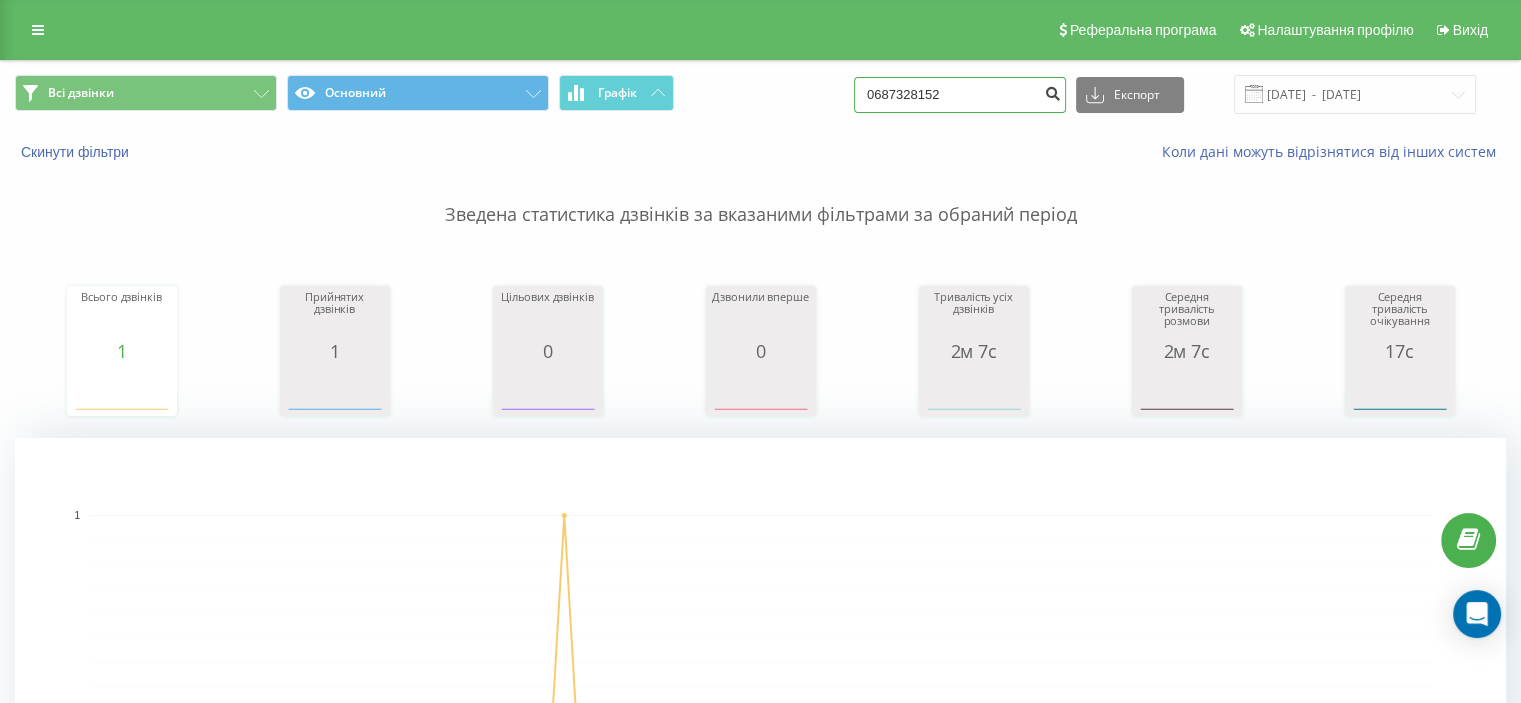 type on "0687328152" 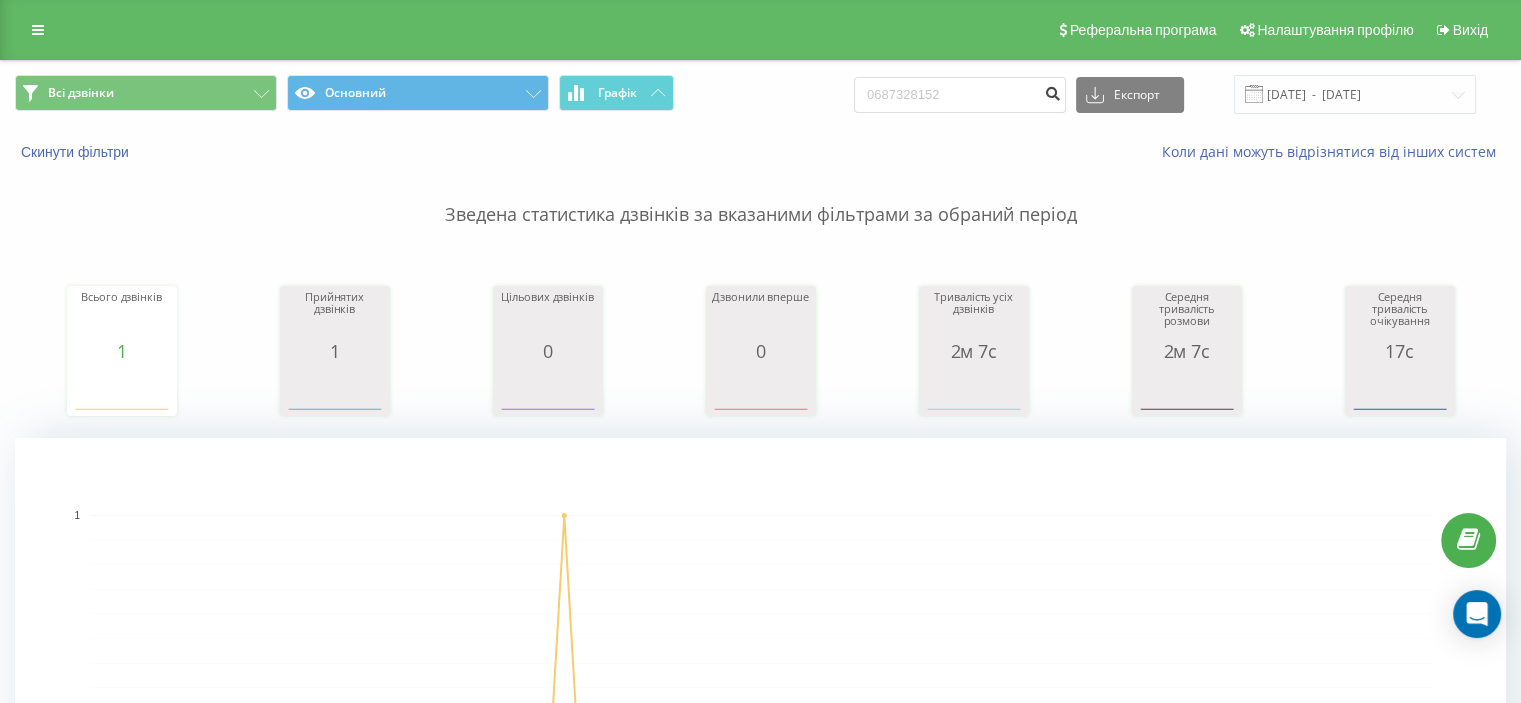 click at bounding box center (1052, 91) 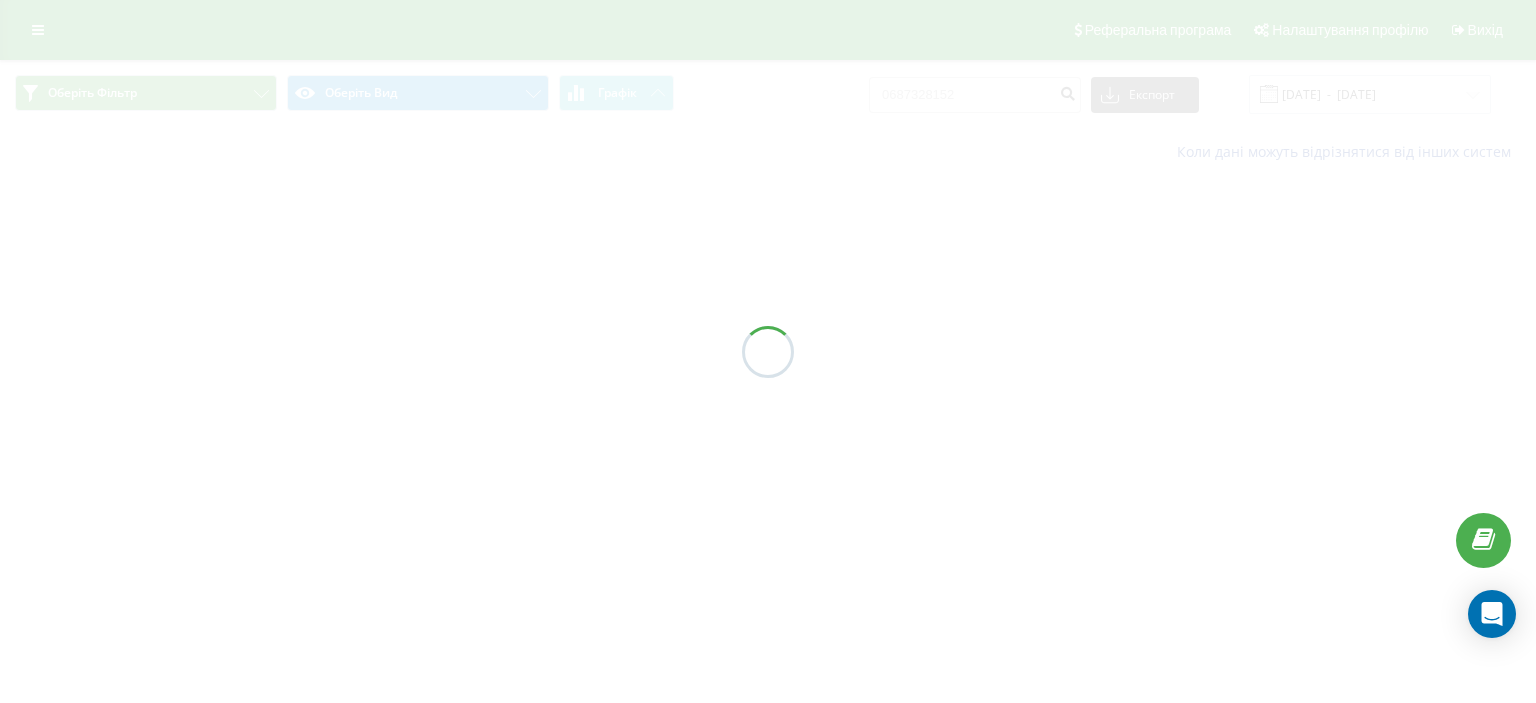 scroll, scrollTop: 0, scrollLeft: 0, axis: both 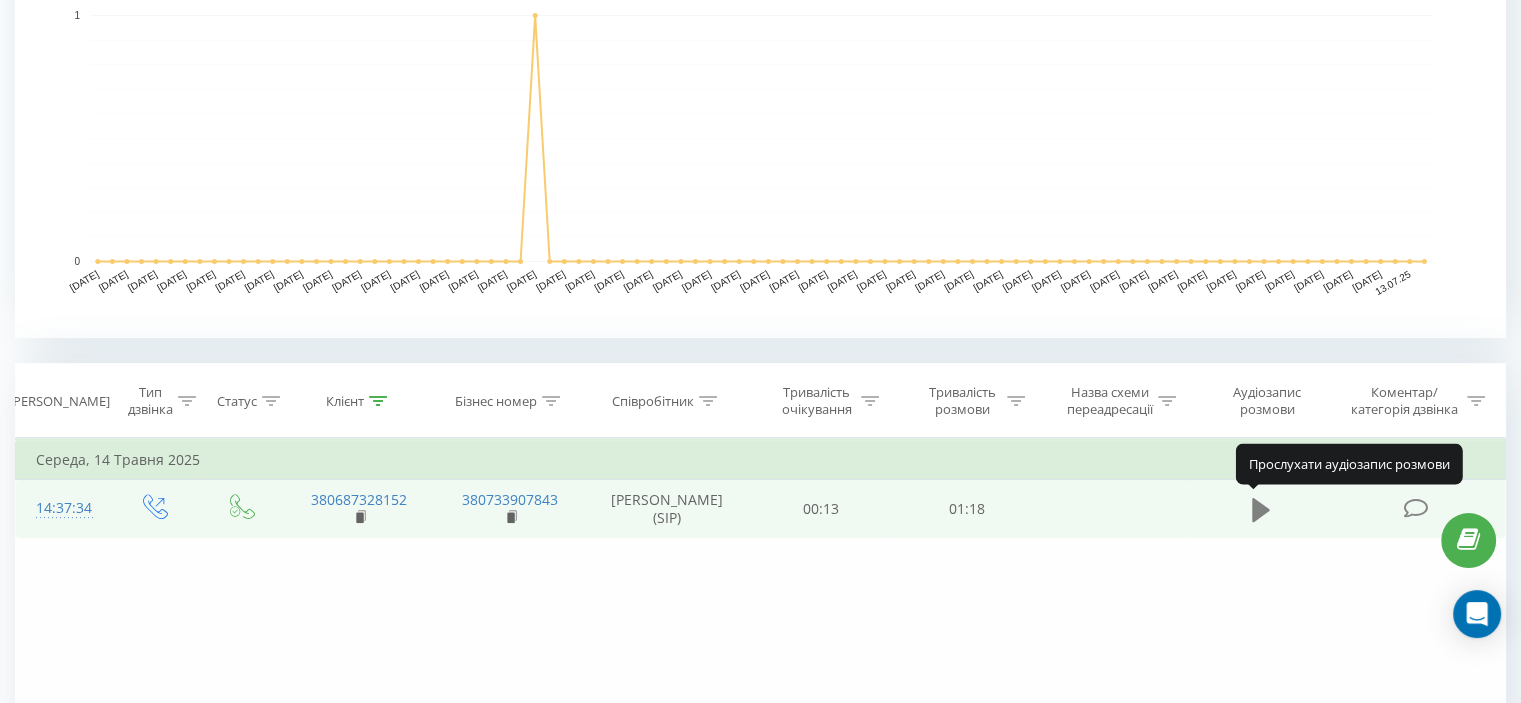 click 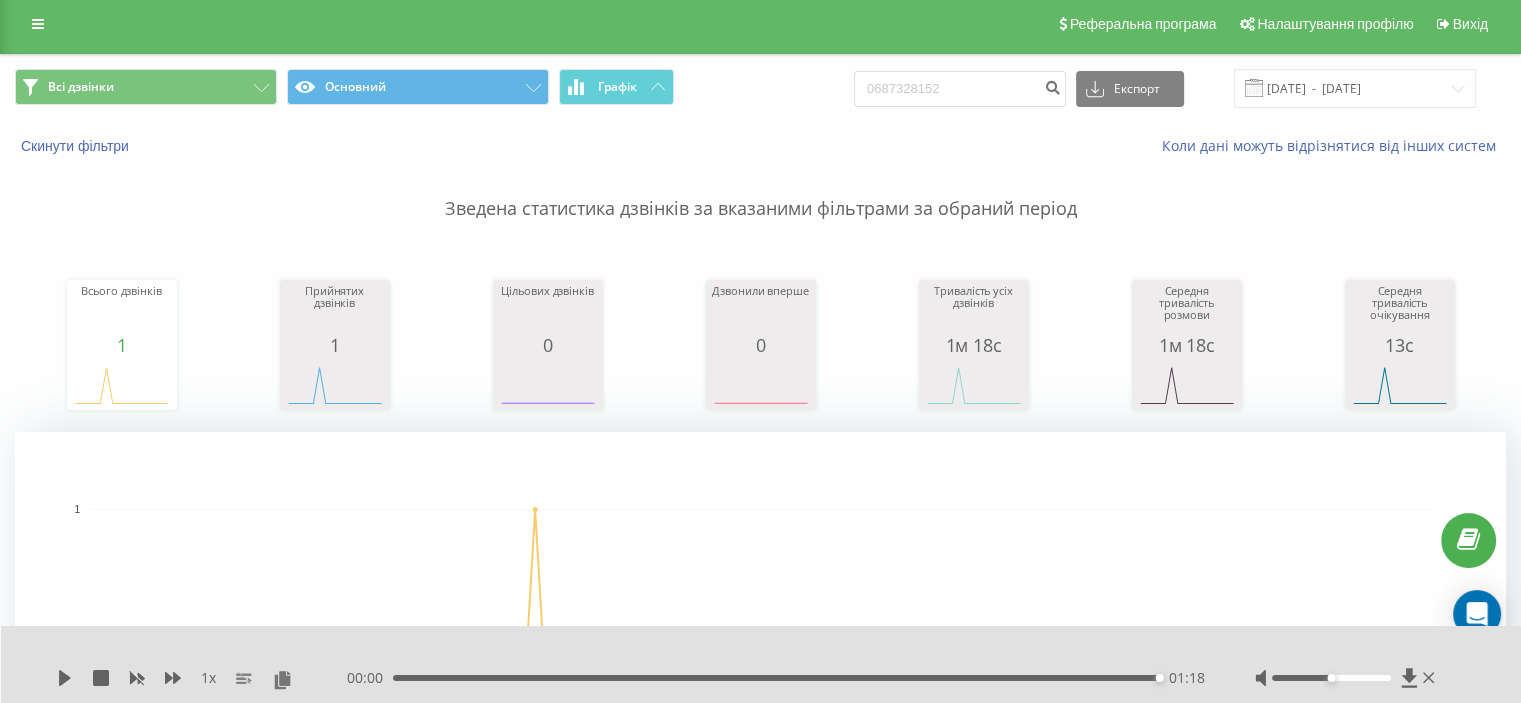 scroll, scrollTop: 0, scrollLeft: 0, axis: both 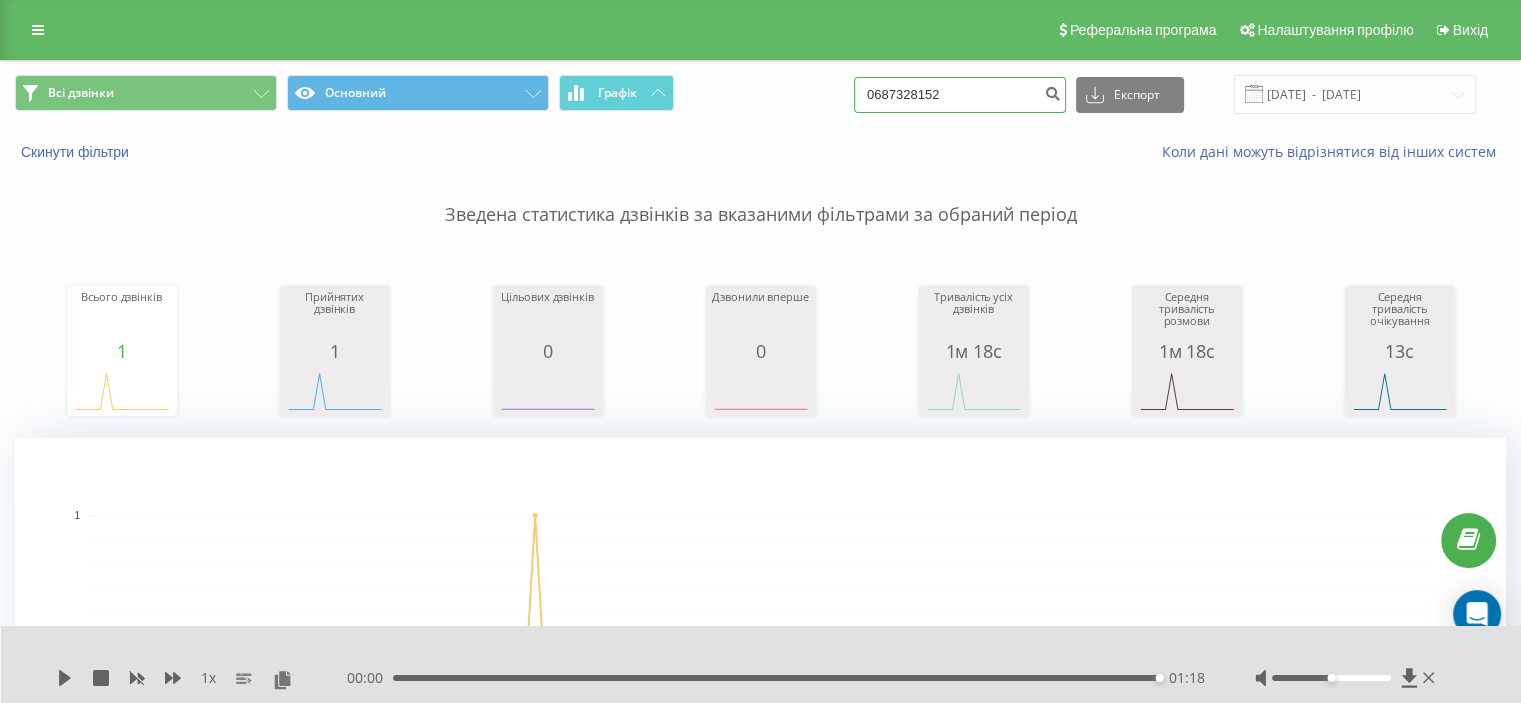 drag, startPoint x: 1009, startPoint y: 89, endPoint x: 711, endPoint y: 107, distance: 298.54312 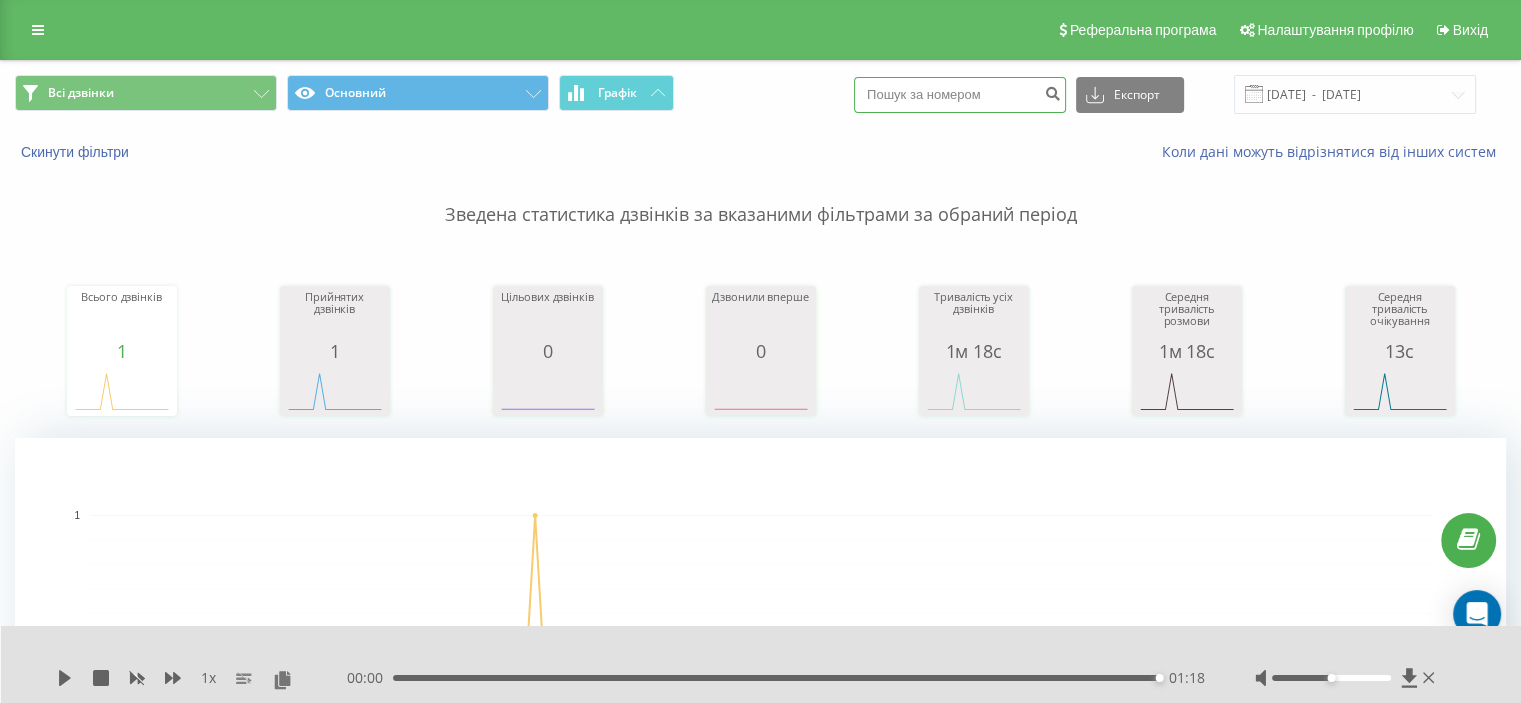 paste on "0678668151" 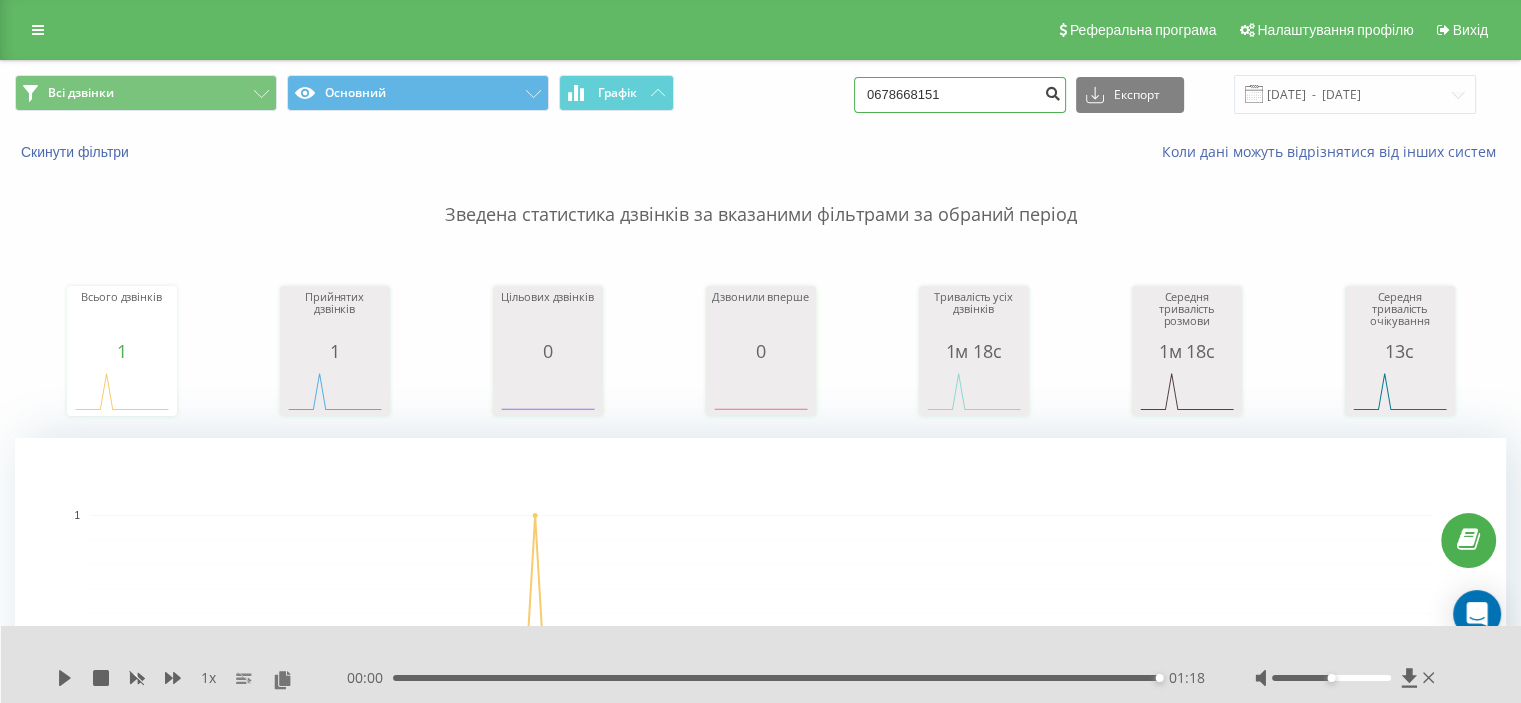 type on "0678668151" 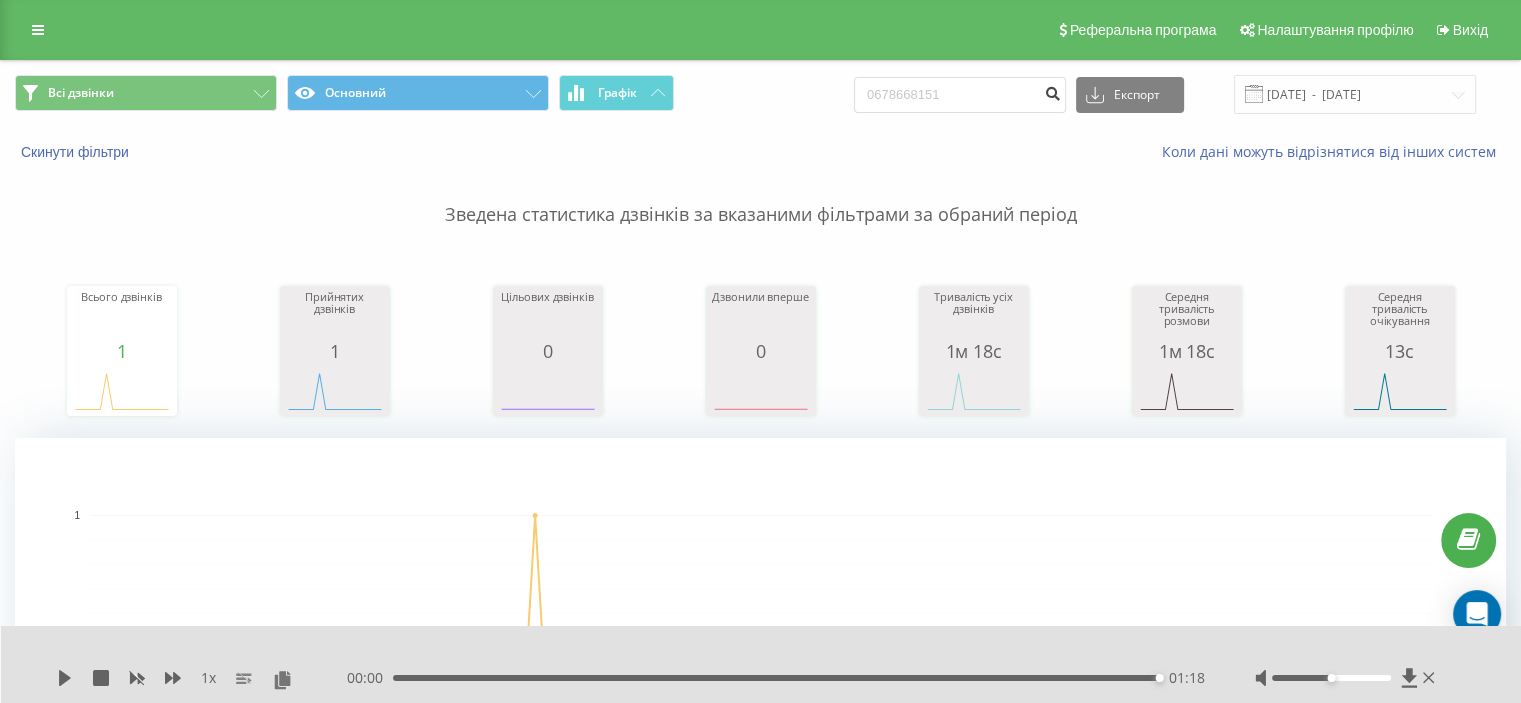 click at bounding box center (1052, 91) 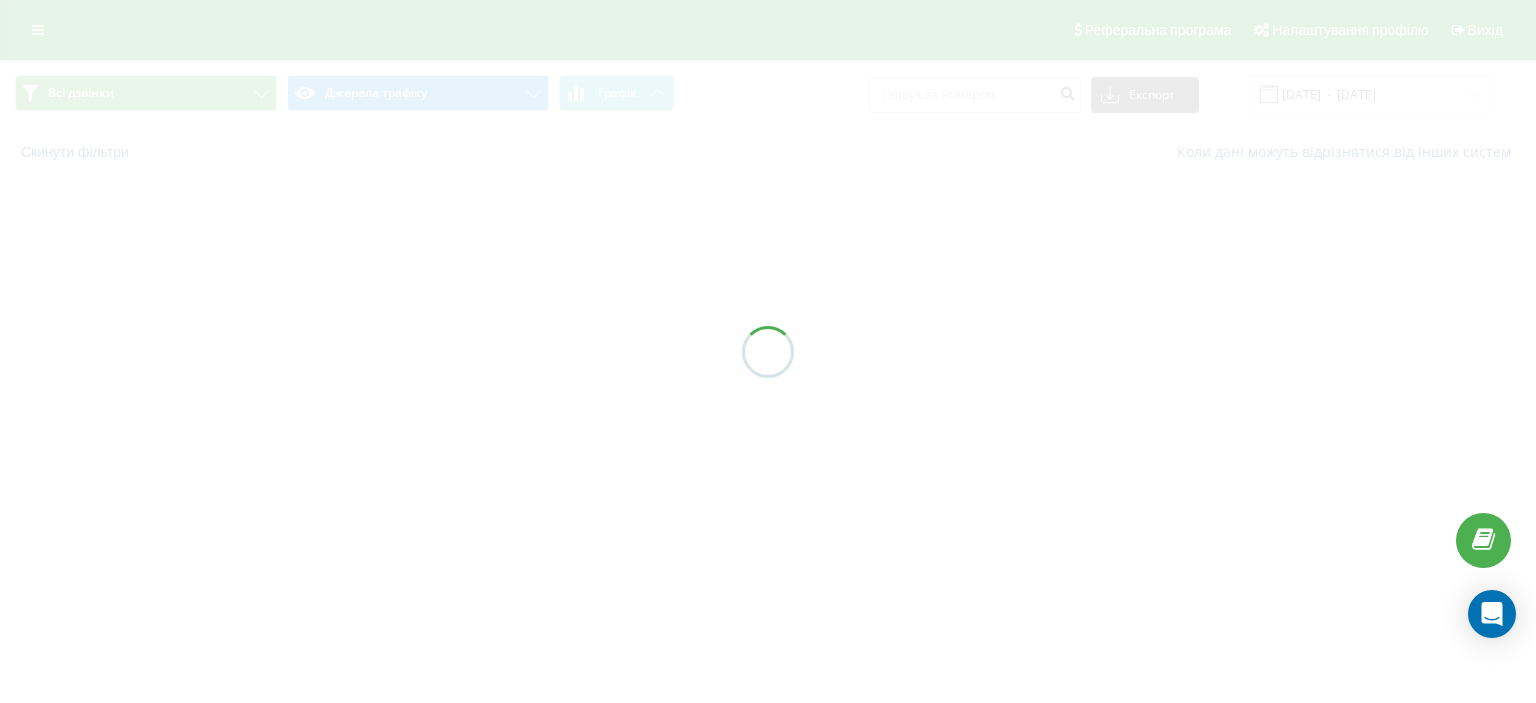 scroll, scrollTop: 0, scrollLeft: 0, axis: both 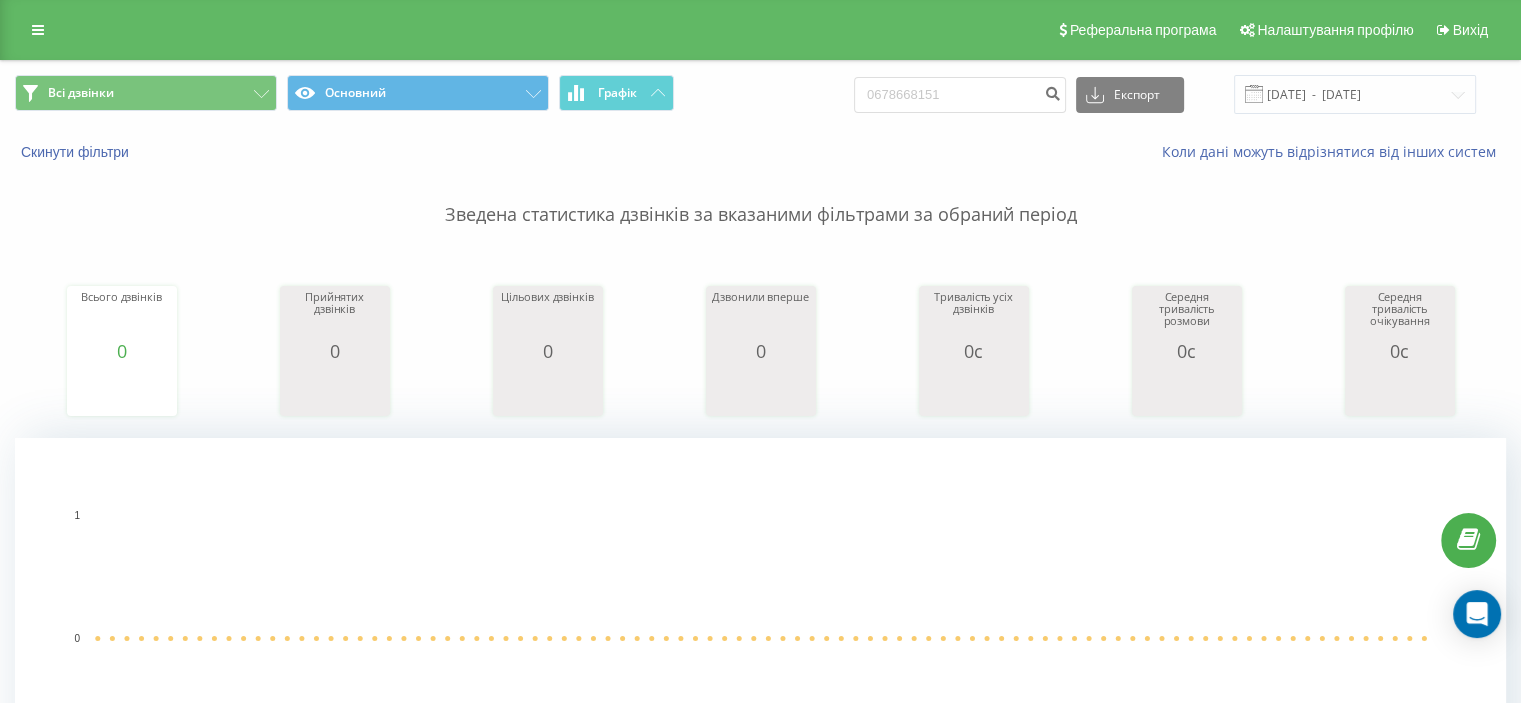 drag, startPoint x: 998, startPoint y: 111, endPoint x: 855, endPoint y: 105, distance: 143.12582 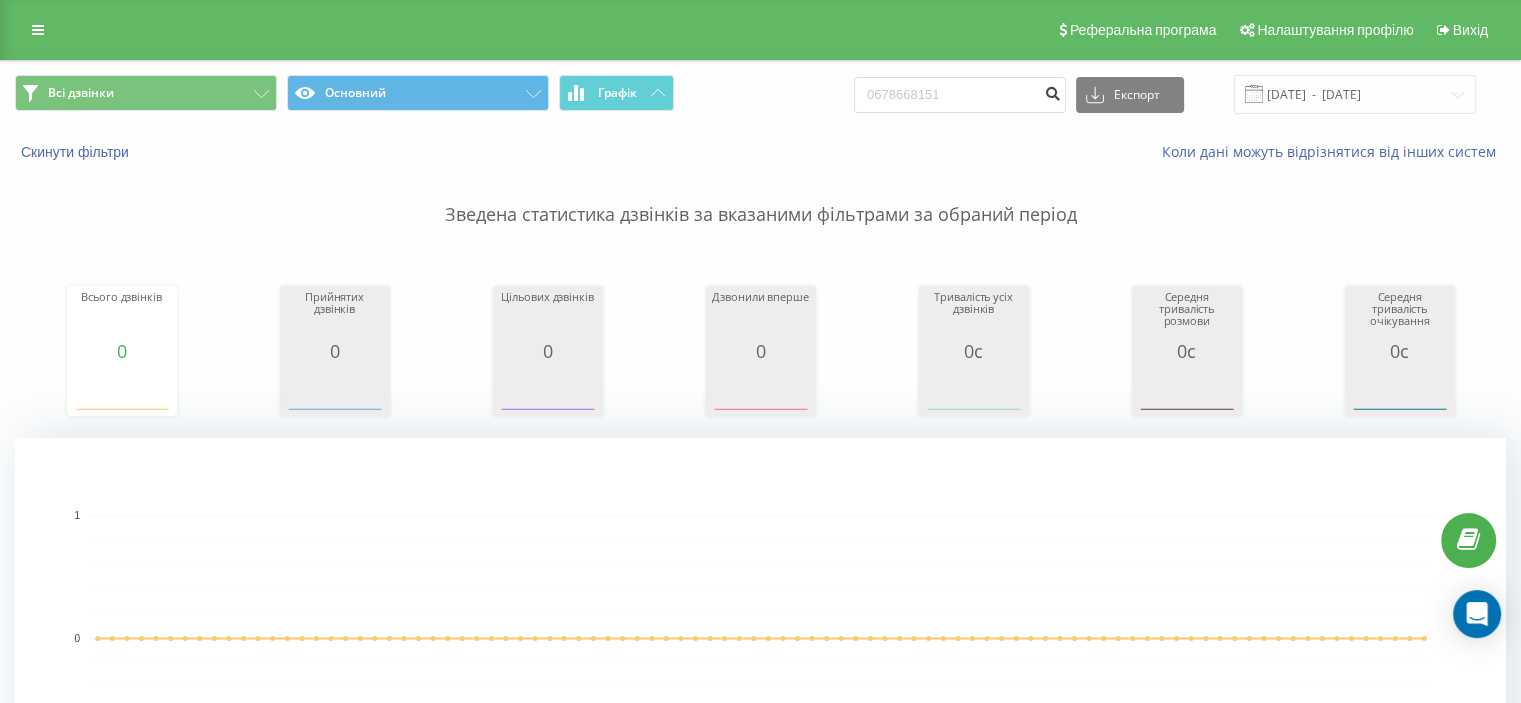 click at bounding box center (1052, 95) 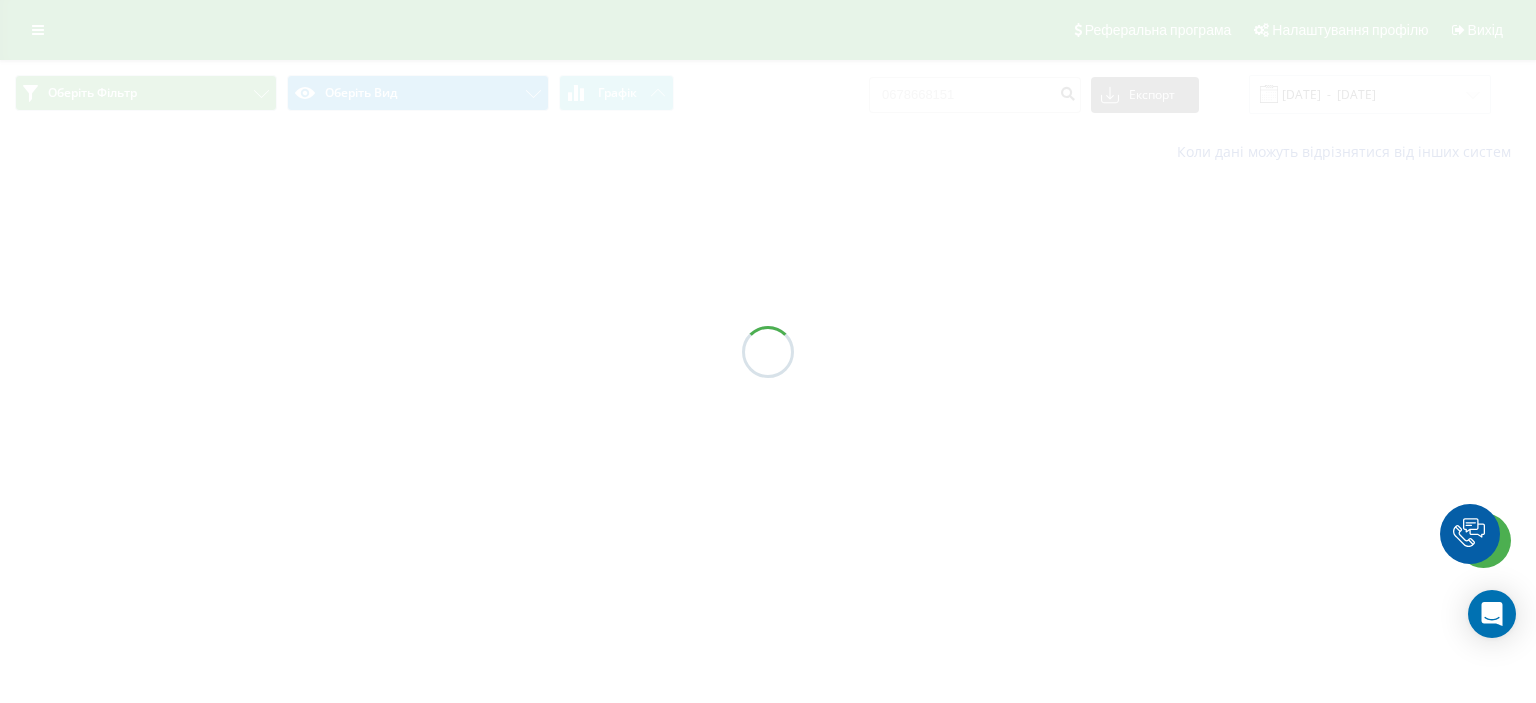 scroll, scrollTop: 0, scrollLeft: 0, axis: both 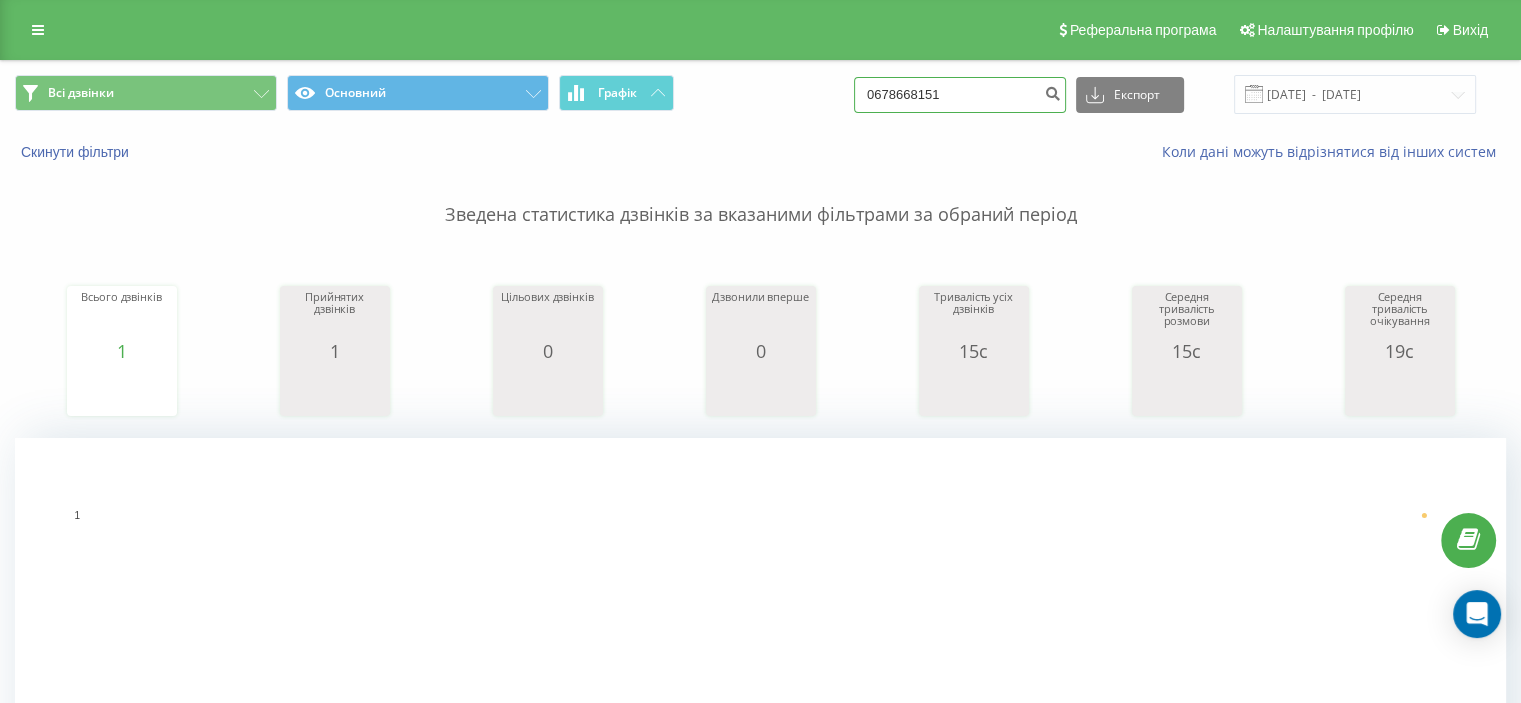 drag, startPoint x: 1001, startPoint y: 99, endPoint x: 736, endPoint y: 64, distance: 267.30133 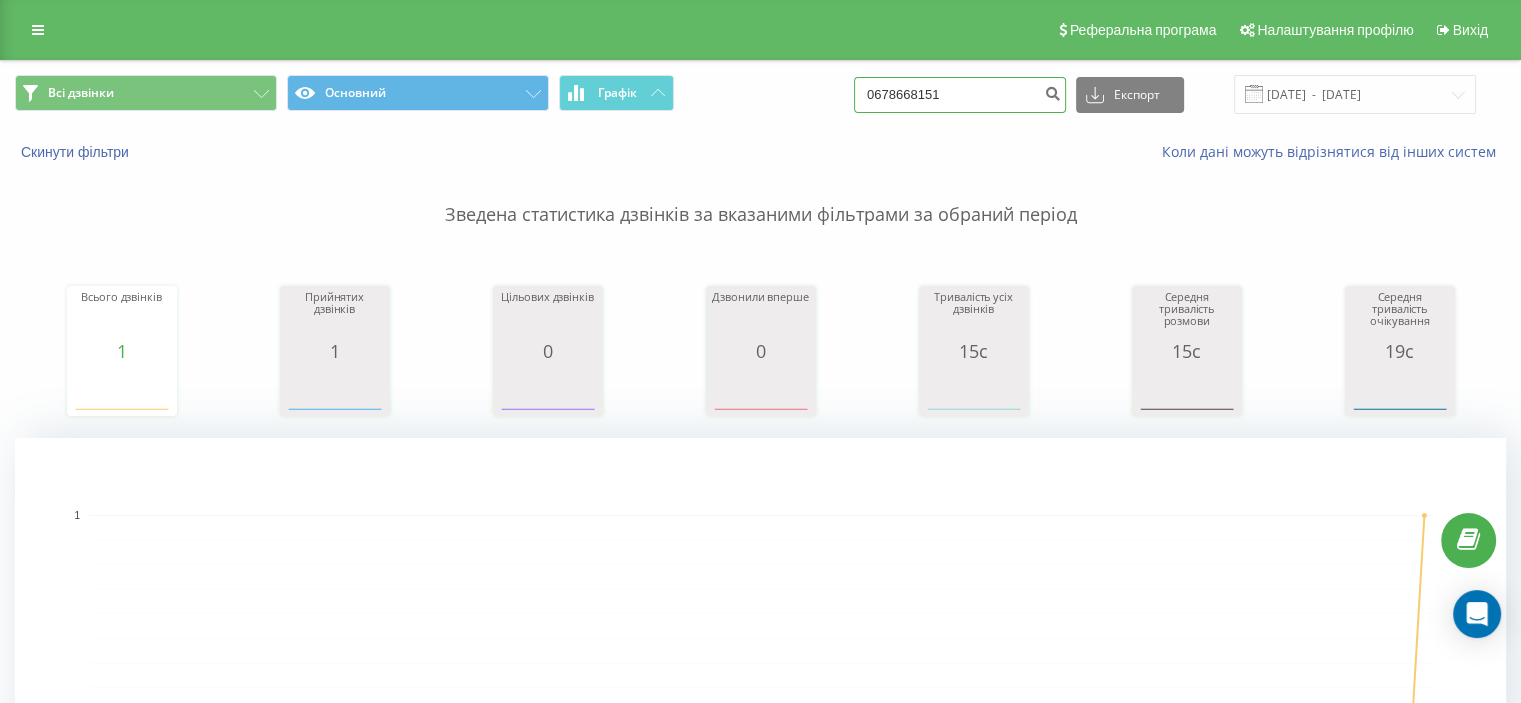 click on "Всі дзвінки Основний Графік 0678668151 Експорт .csv .xls .xlsx 14.04.2025  -  14.07.2025" at bounding box center [760, 94] 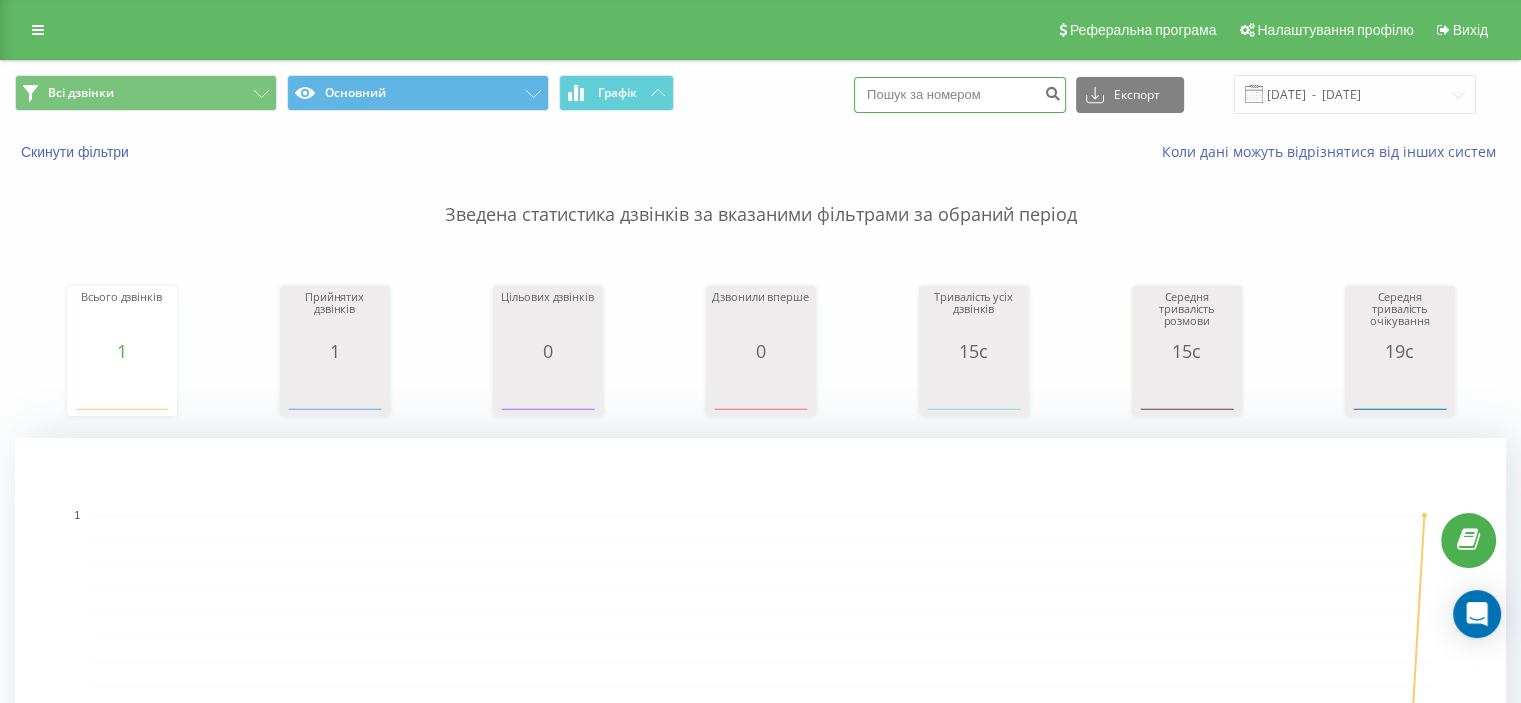 paste on "(068) 422 23 42" 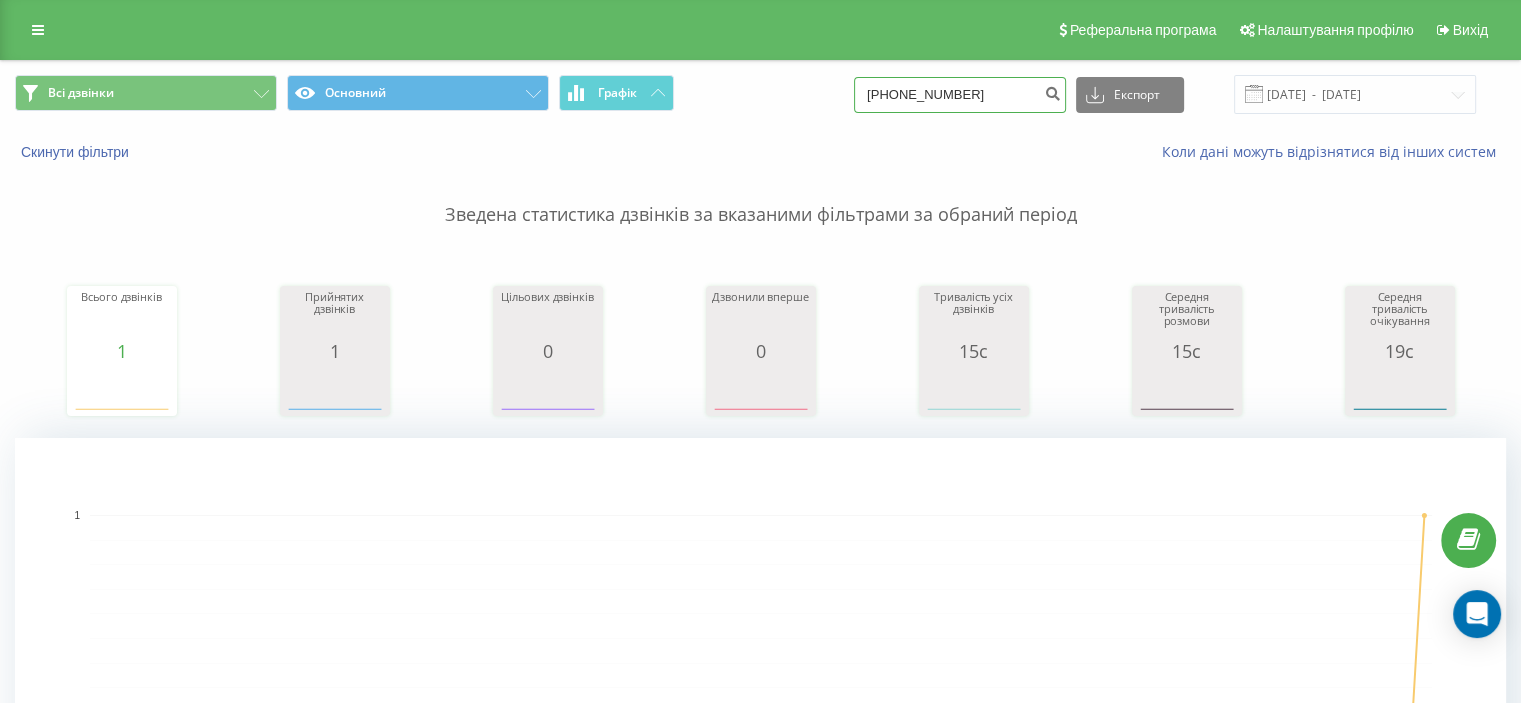 type on "(068) 422 23 42" 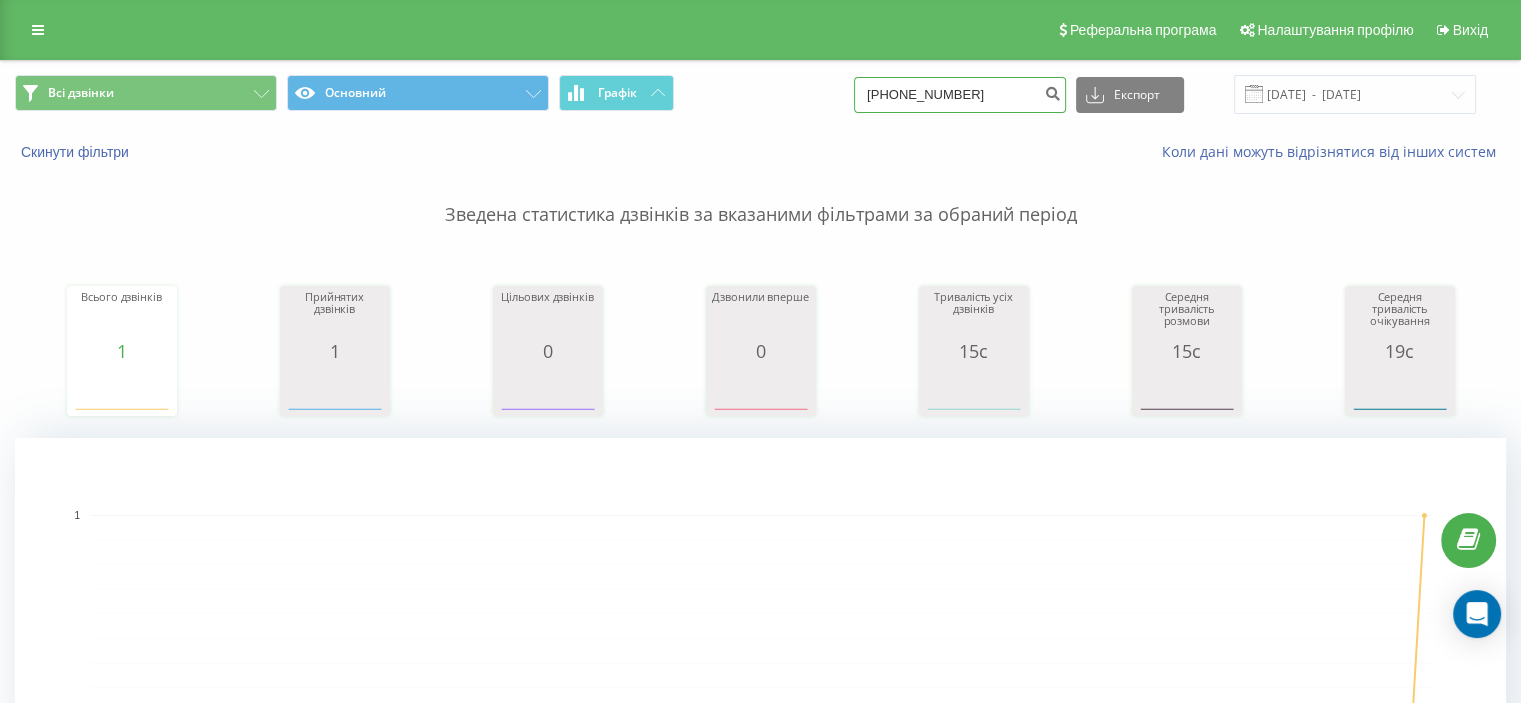 drag, startPoint x: 1010, startPoint y: 98, endPoint x: 800, endPoint y: 72, distance: 211.60341 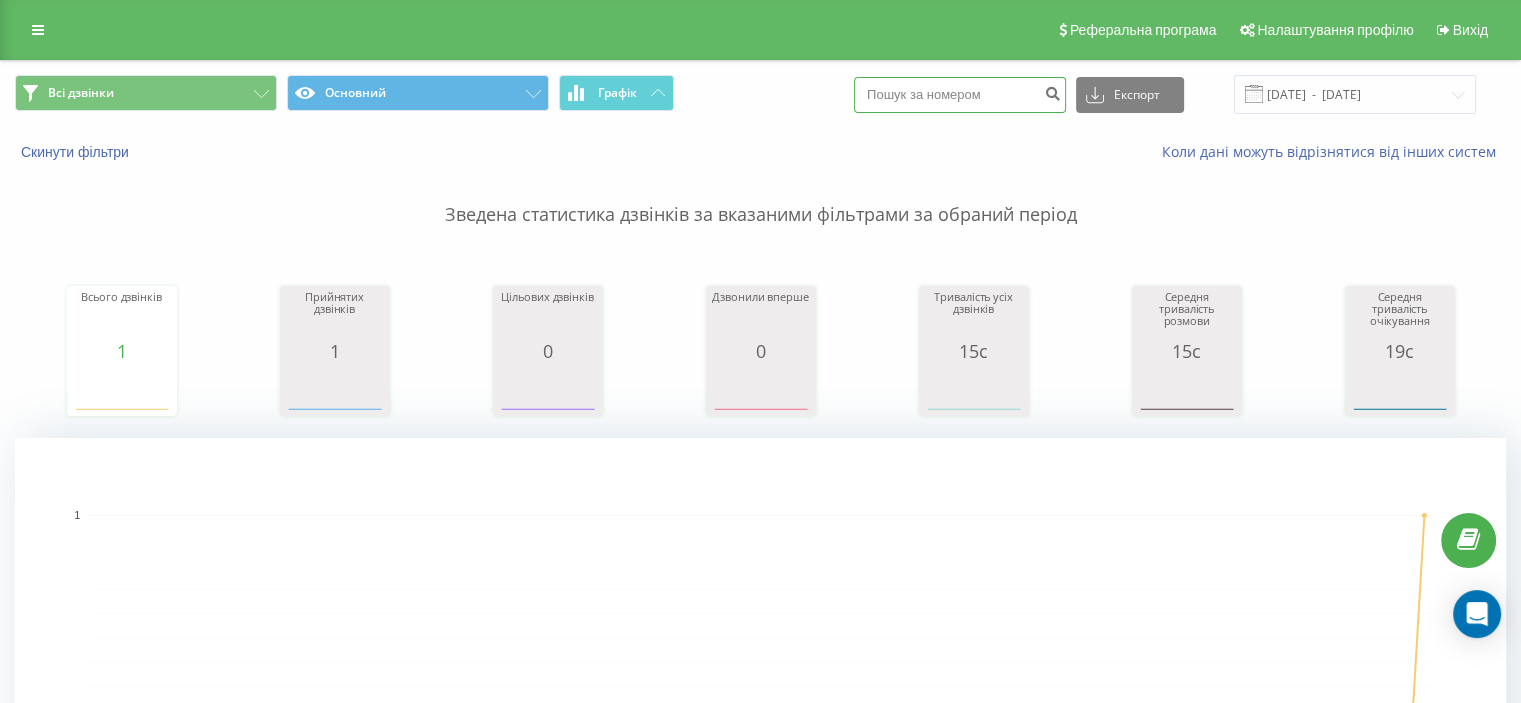 paste on "0684222342" 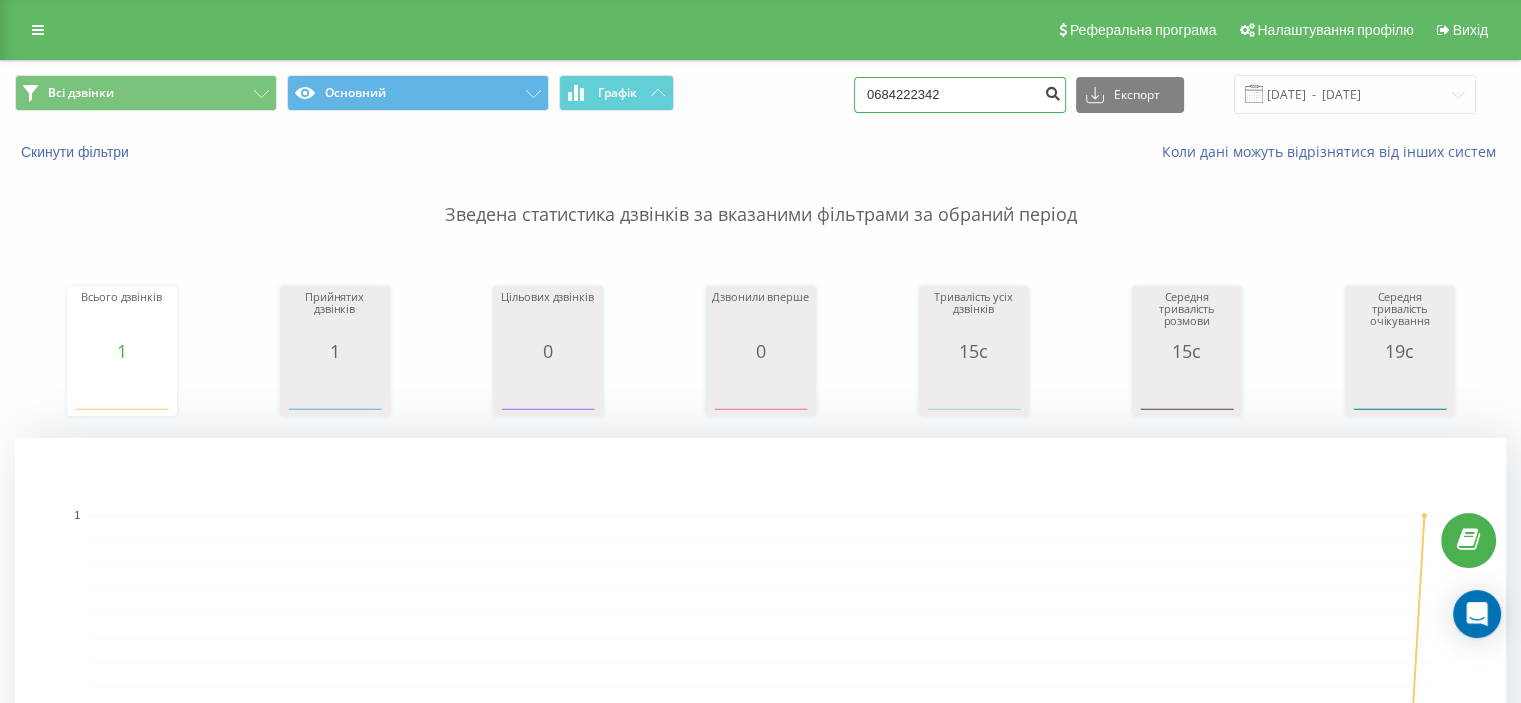 type on "0684222342" 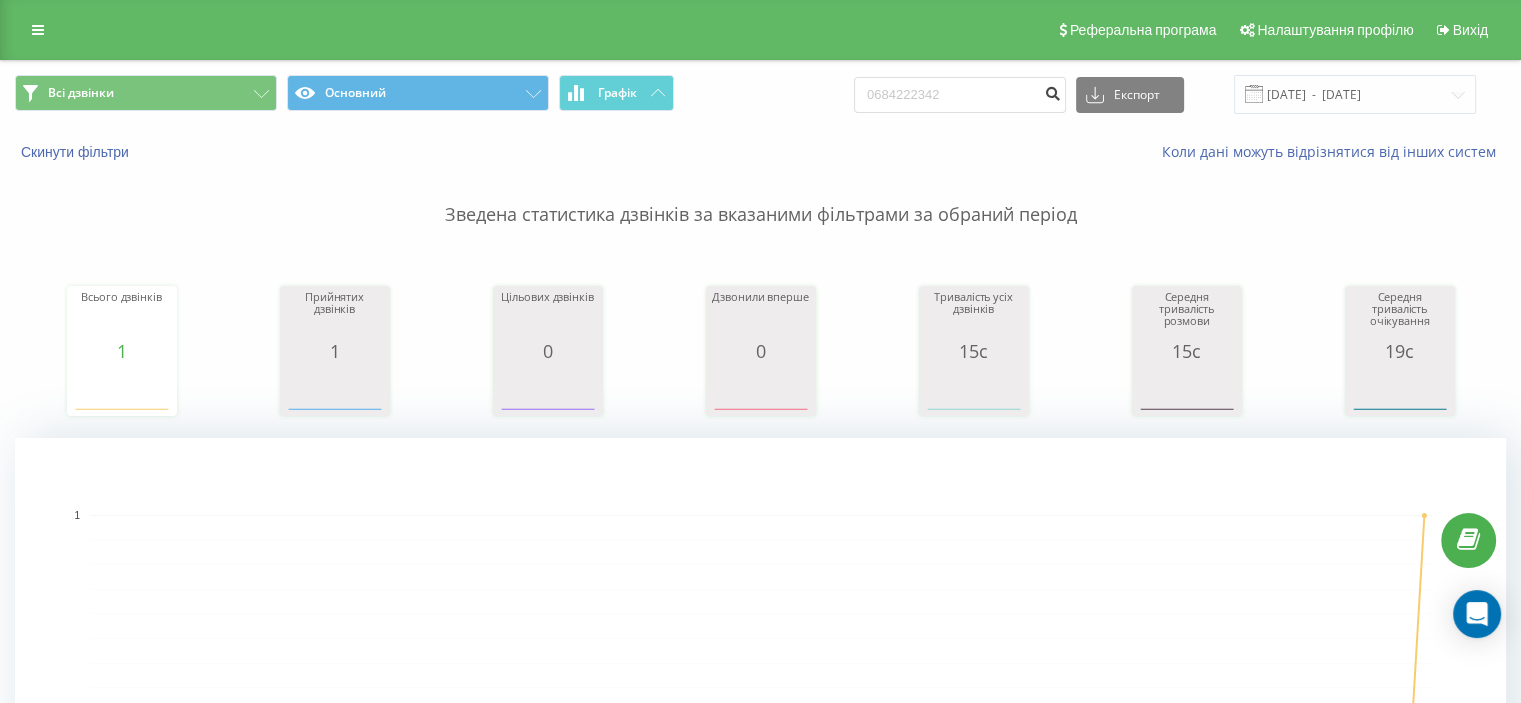 click at bounding box center [1052, 91] 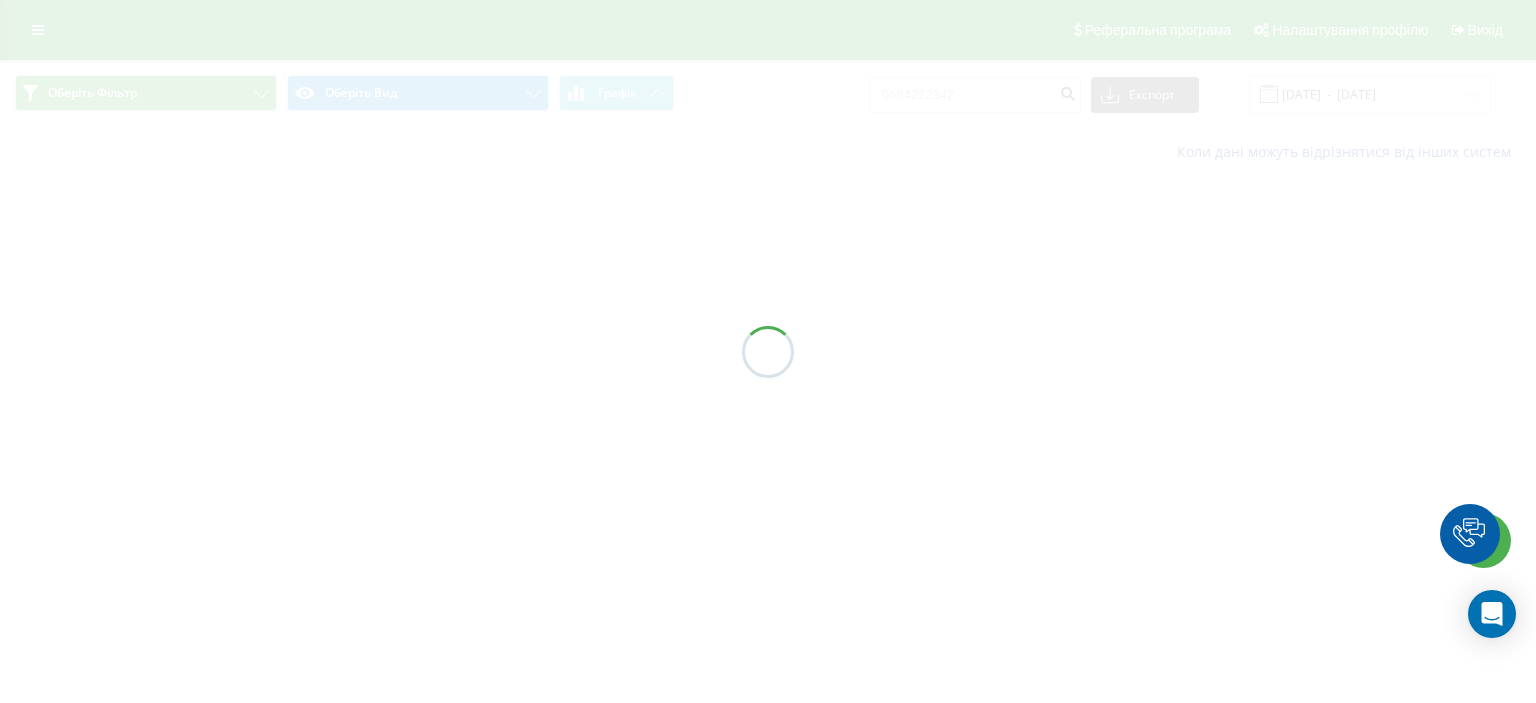 scroll, scrollTop: 0, scrollLeft: 0, axis: both 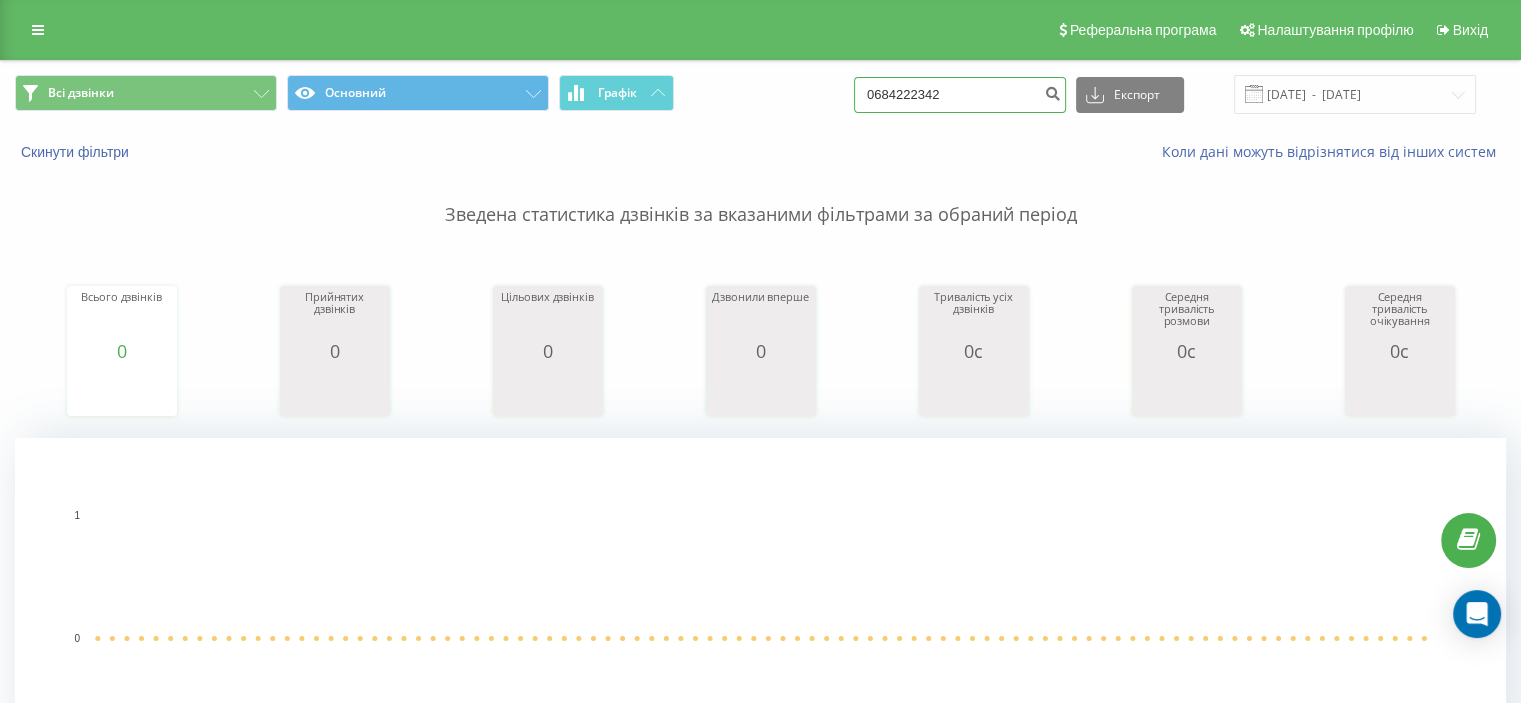 drag, startPoint x: 989, startPoint y: 87, endPoint x: 849, endPoint y: 91, distance: 140.05713 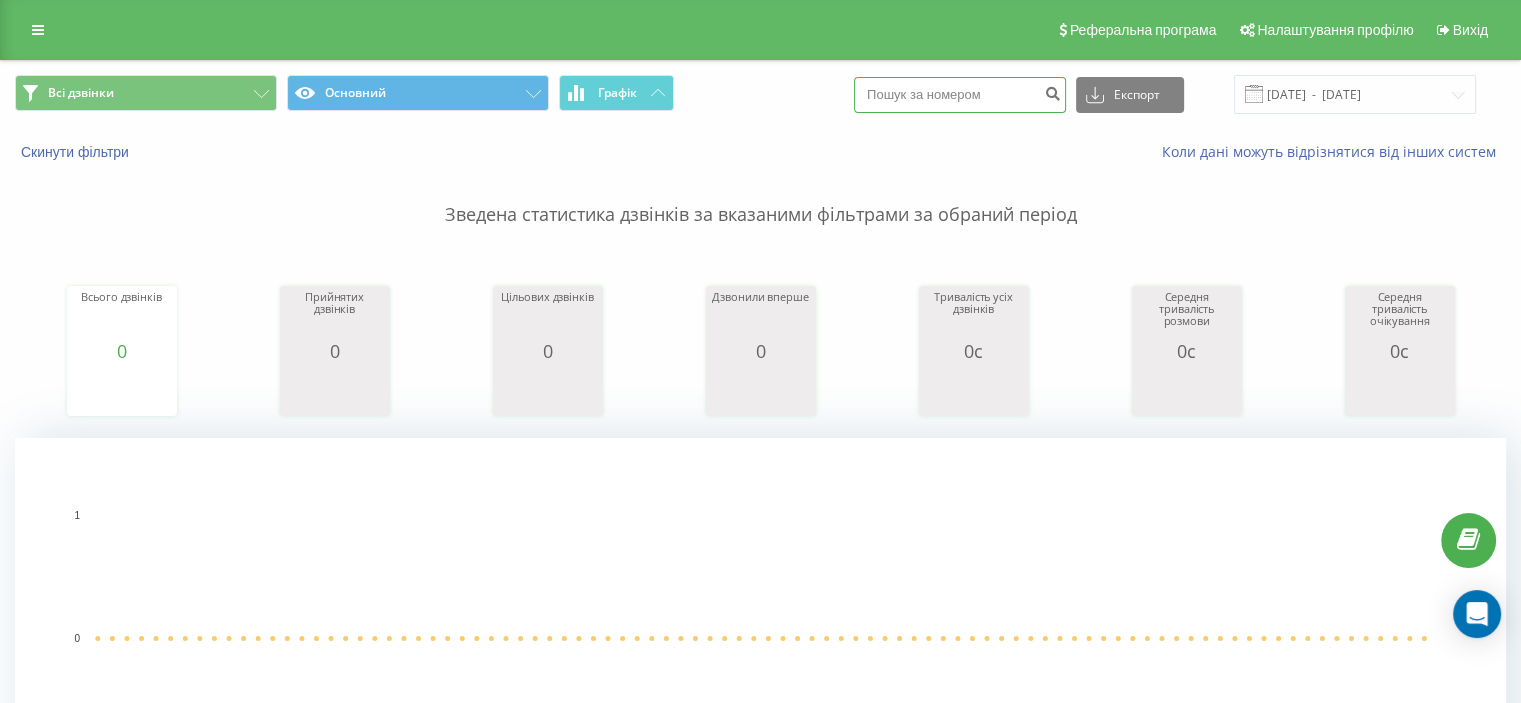 paste on "0972919252" 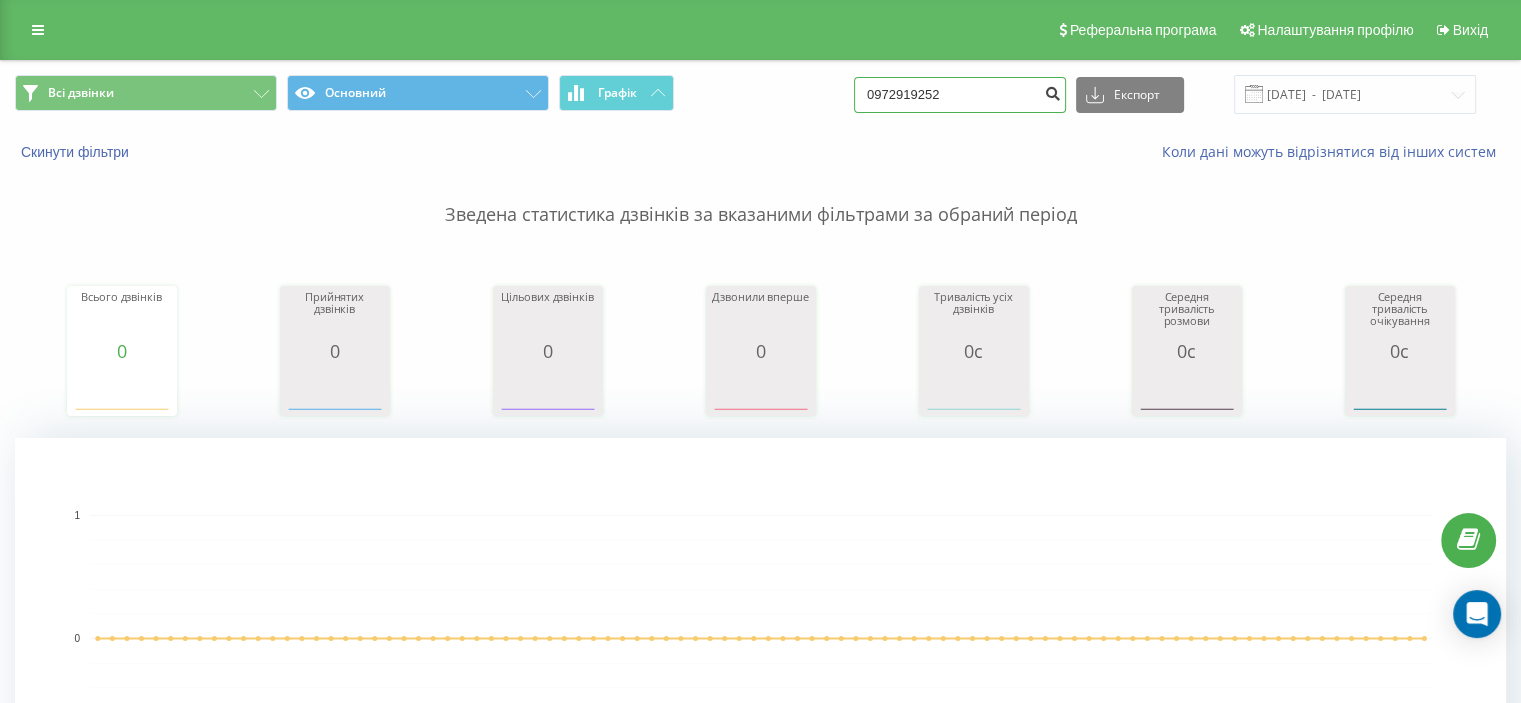 type on "0972919252" 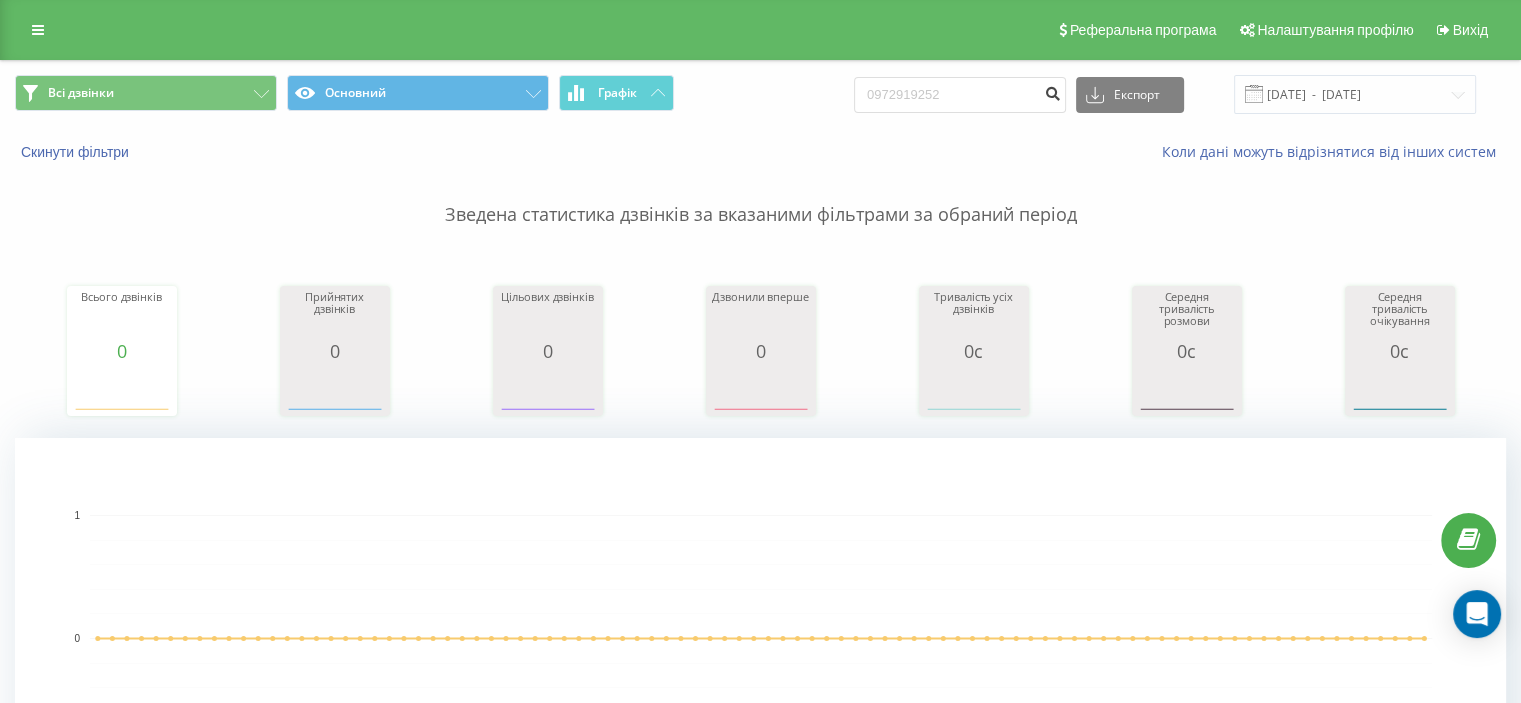 click at bounding box center (1052, 91) 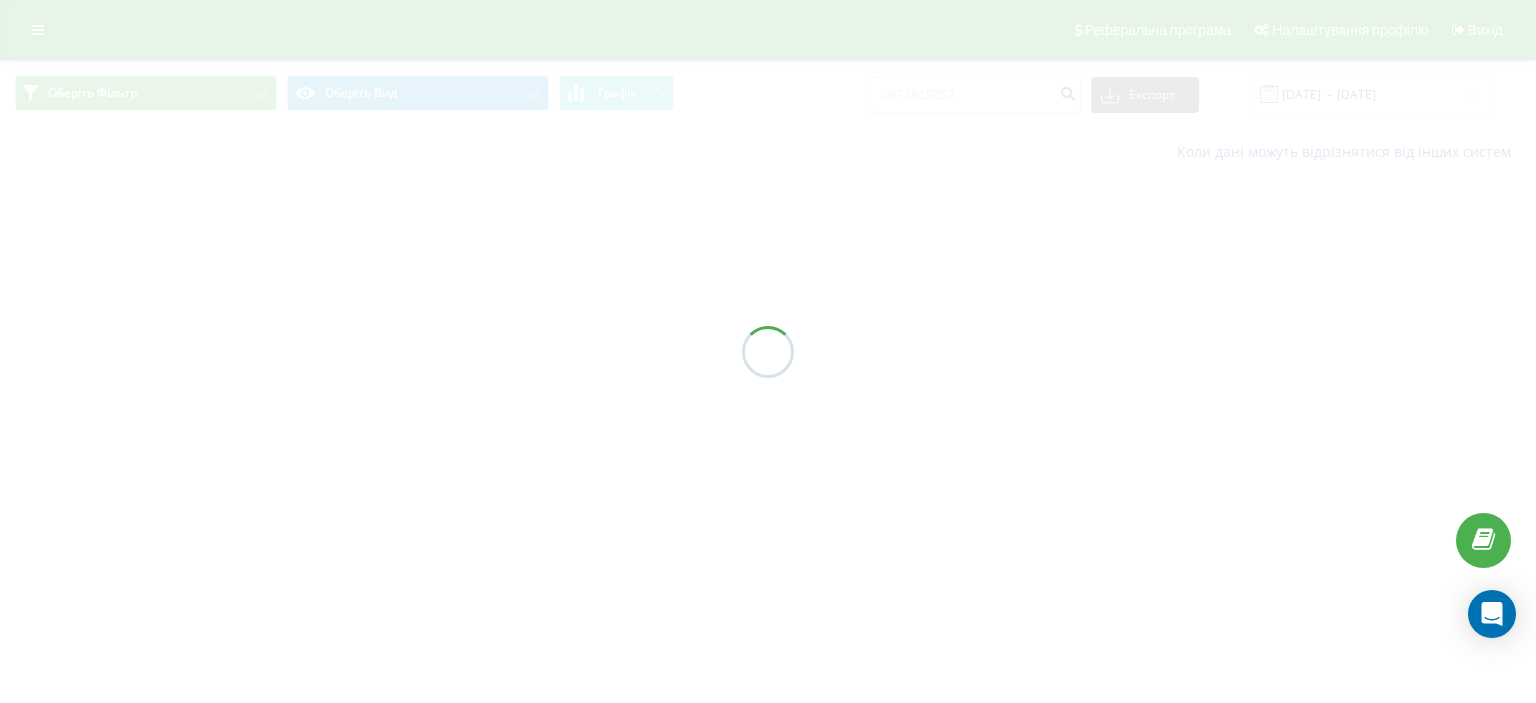 scroll, scrollTop: 0, scrollLeft: 0, axis: both 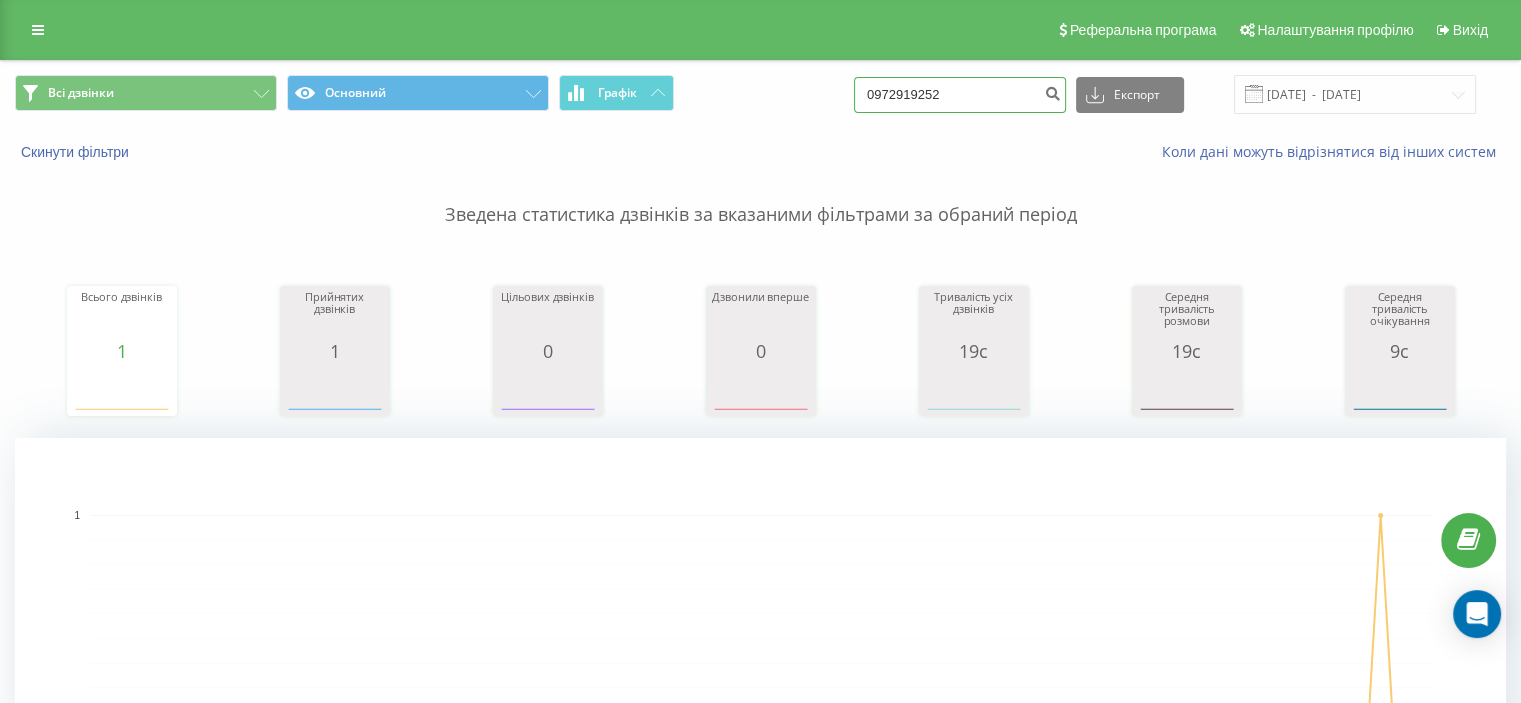 drag, startPoint x: 963, startPoint y: 103, endPoint x: 693, endPoint y: 97, distance: 270.06665 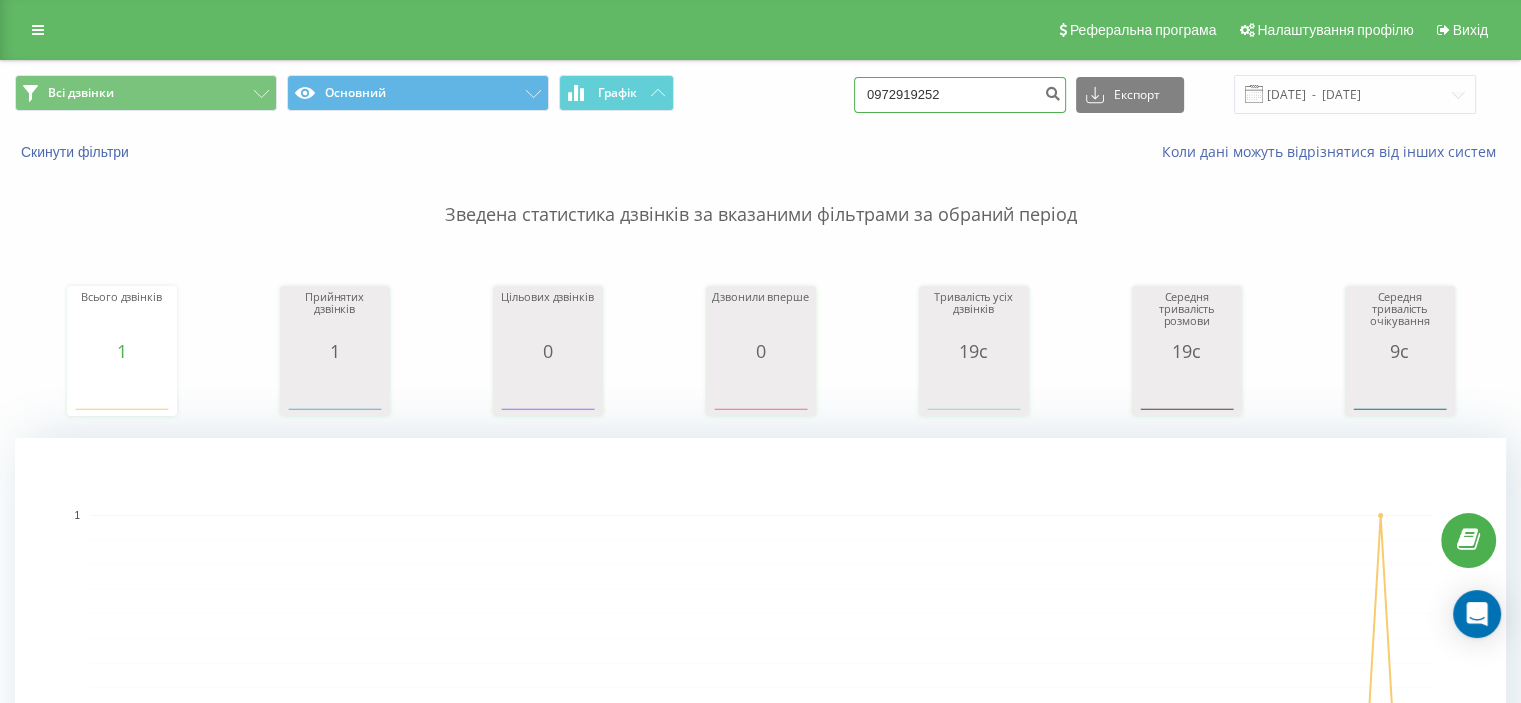 click on "Всі дзвінки Основний Графік 0972919252 Експорт .csv .xls .xlsx 14.04.2025  -  14.07.2025" at bounding box center [760, 94] 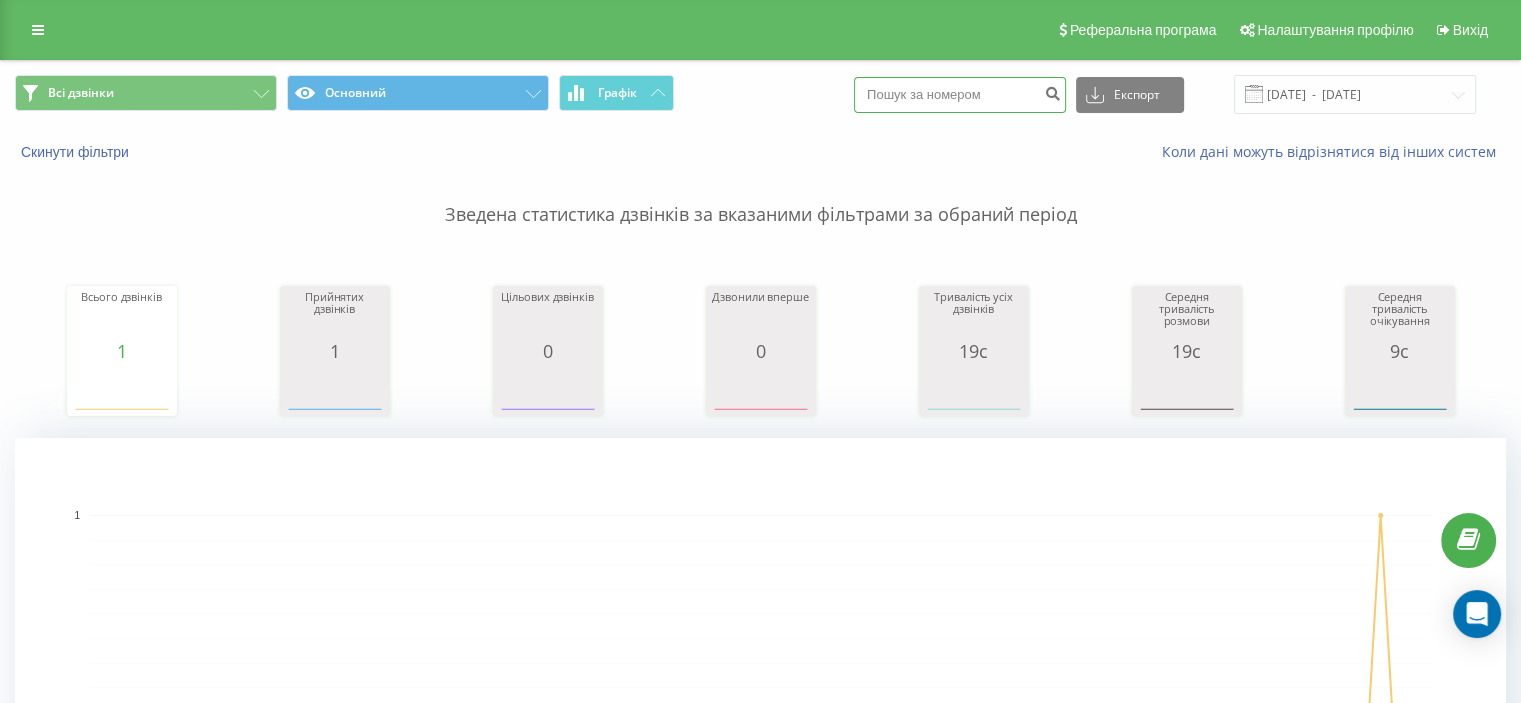 paste on "0734056535" 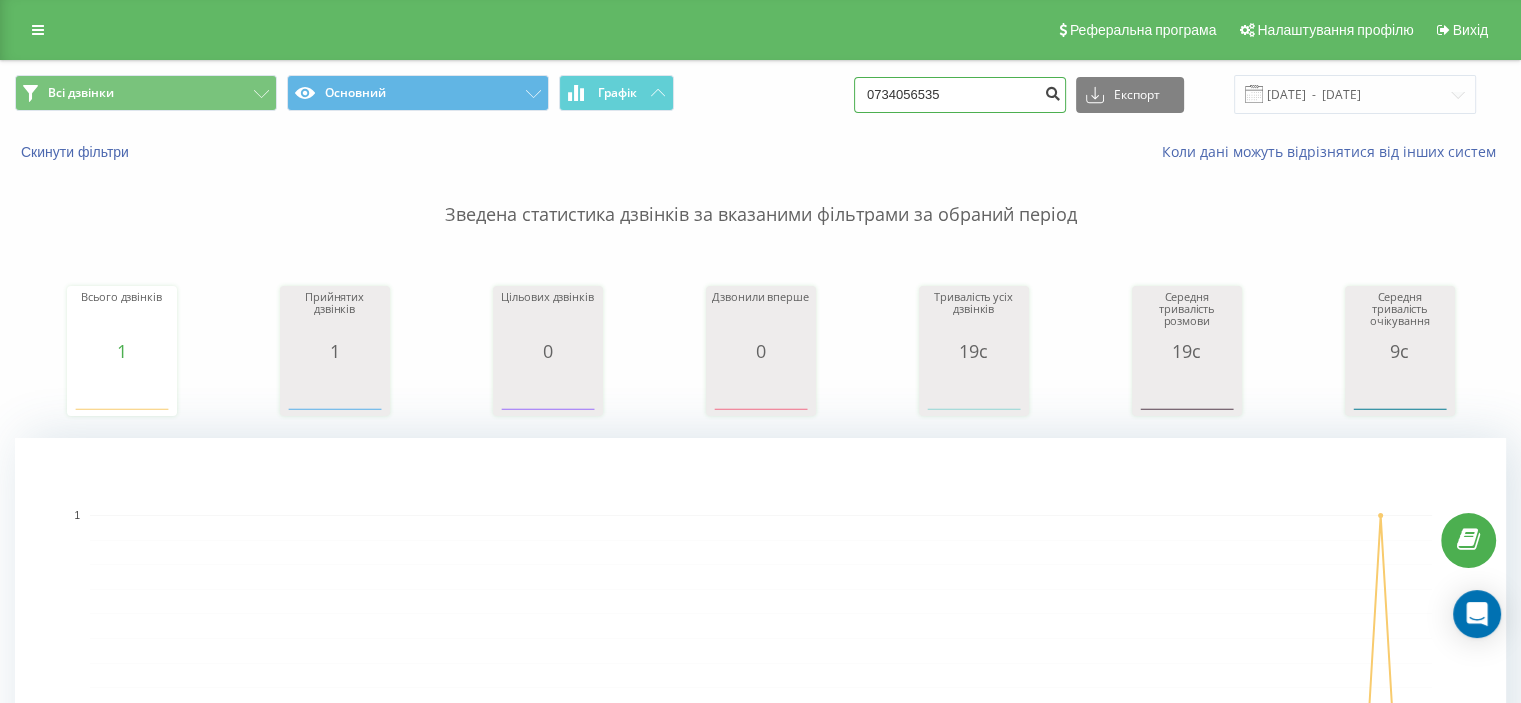 type on "0734056535" 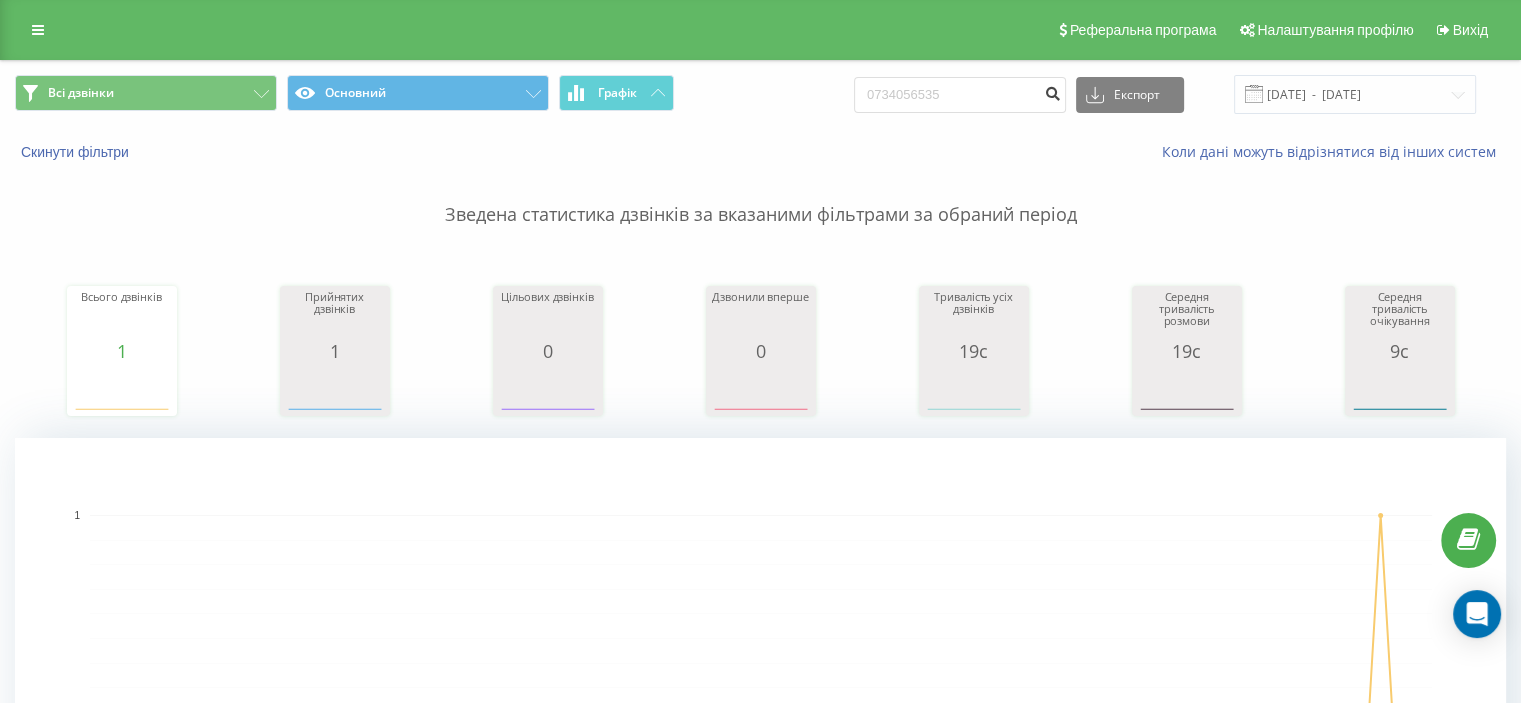 click at bounding box center (1052, 91) 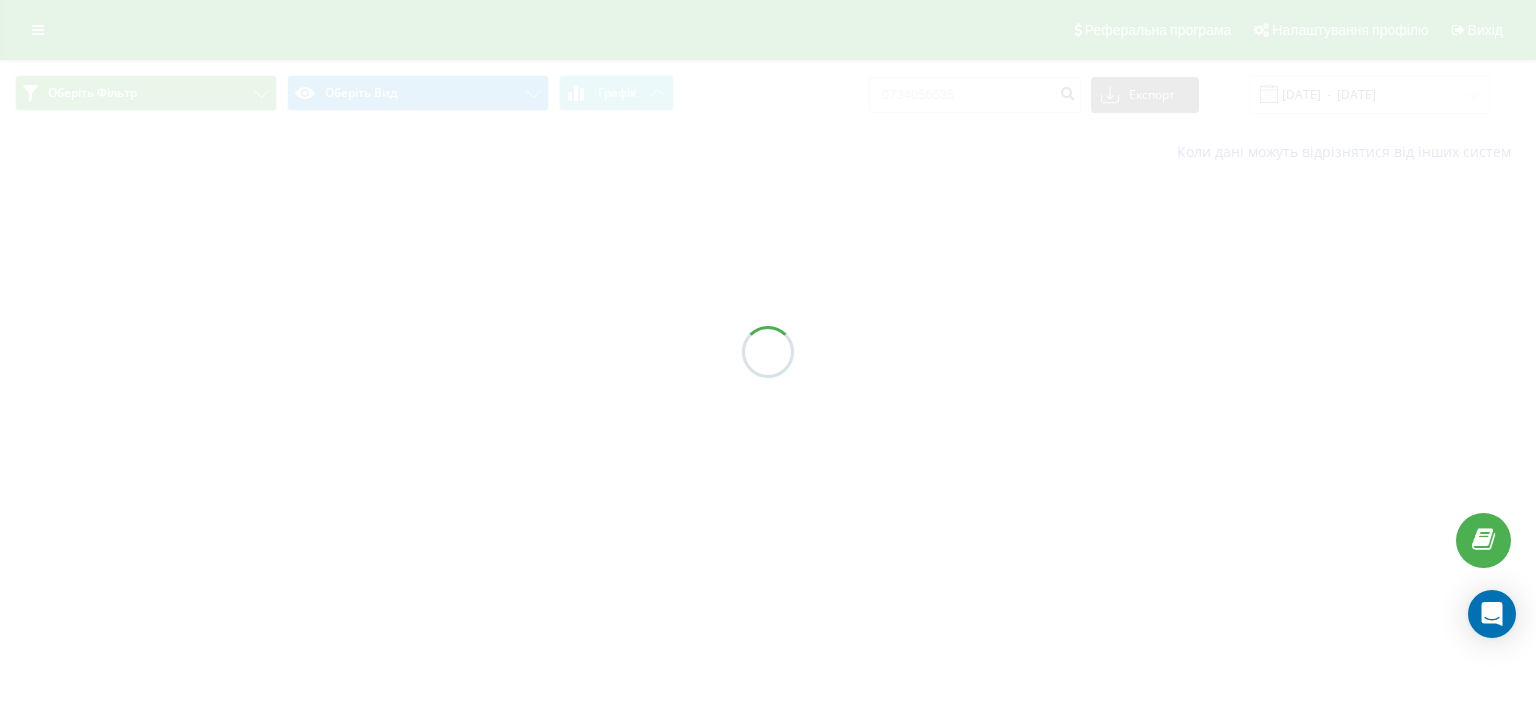 scroll, scrollTop: 0, scrollLeft: 0, axis: both 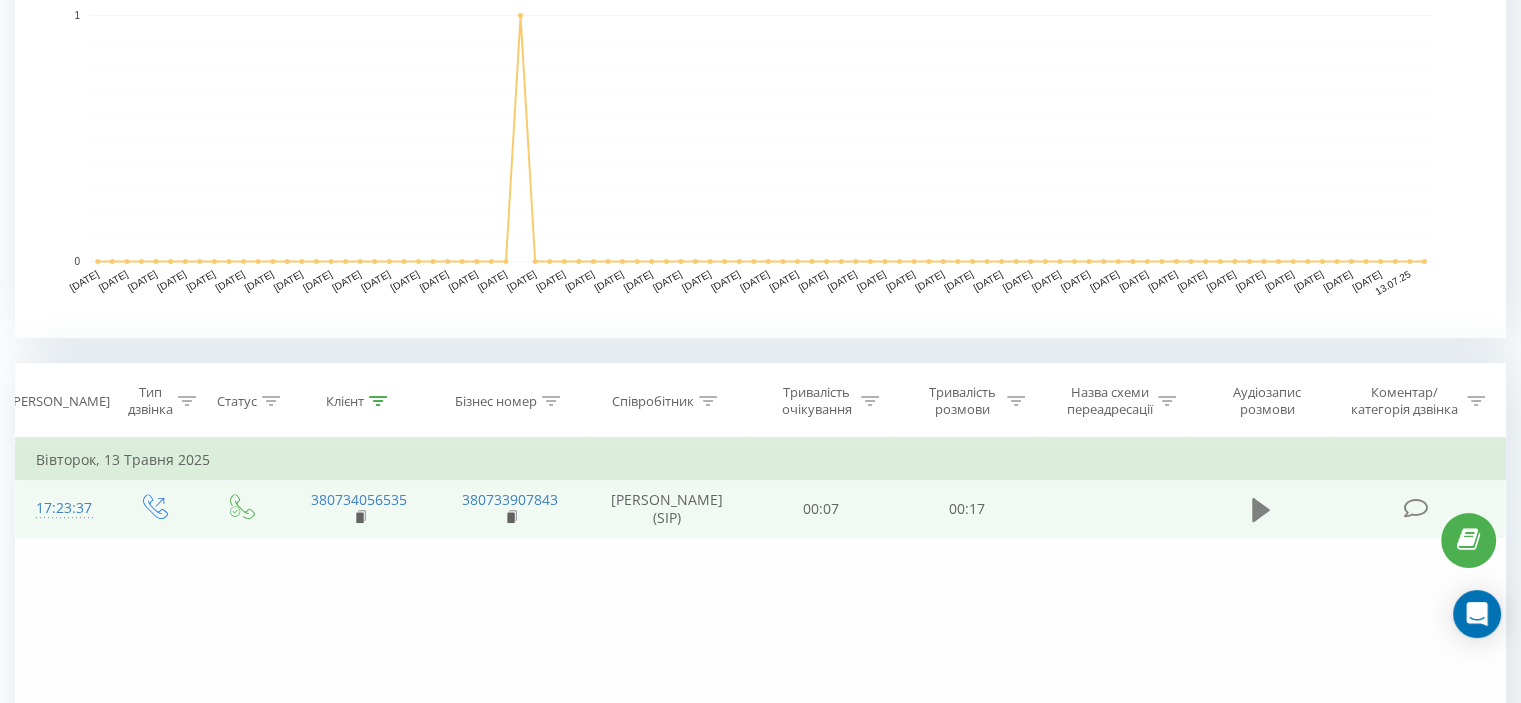 click 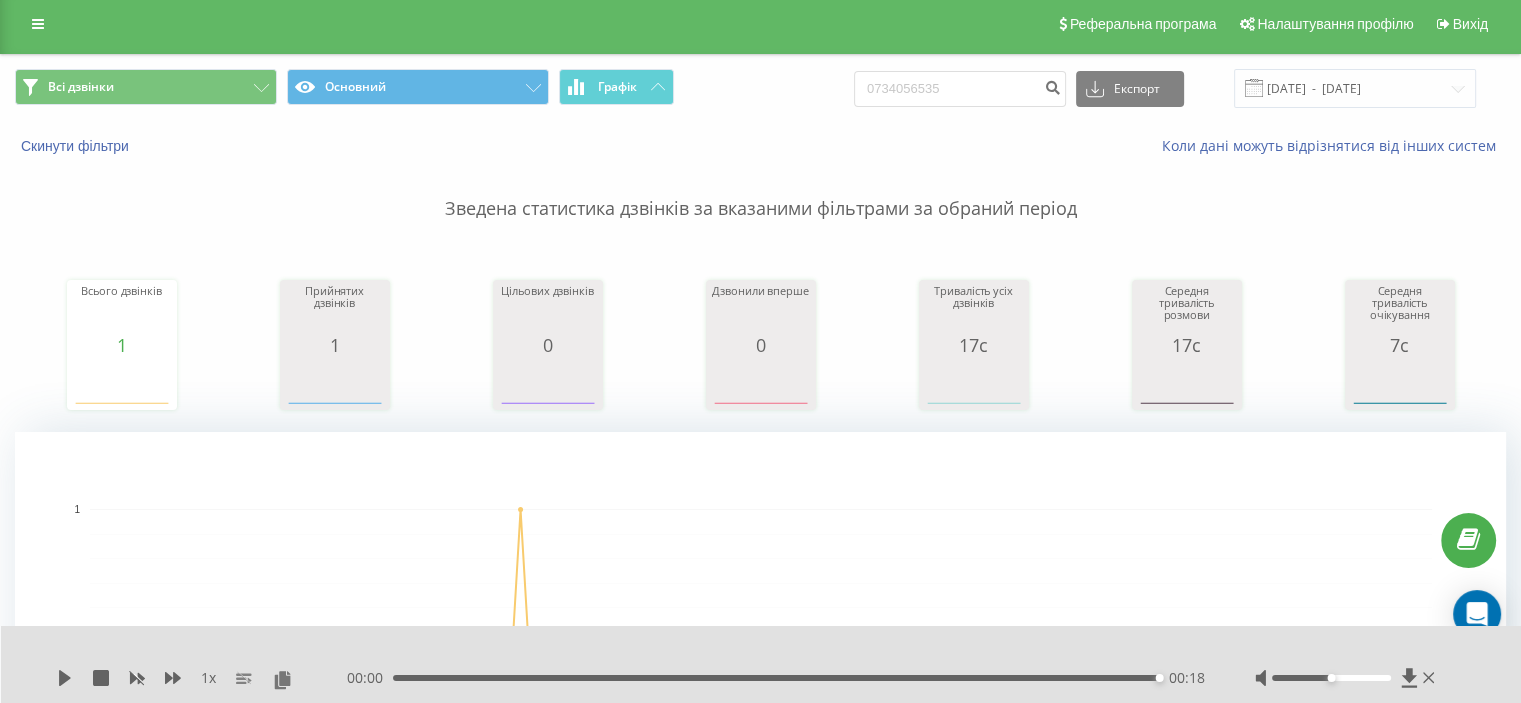 scroll, scrollTop: 0, scrollLeft: 0, axis: both 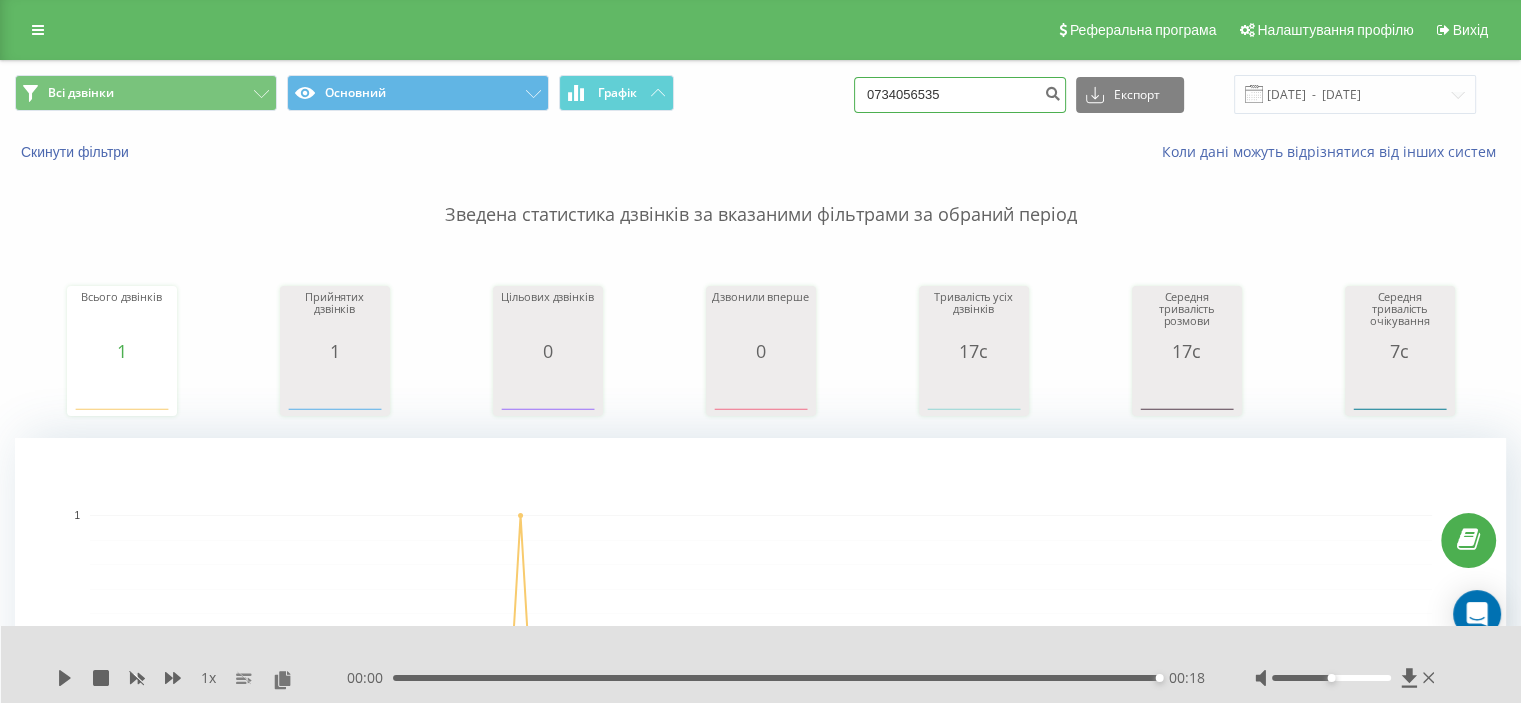 drag, startPoint x: 956, startPoint y: 102, endPoint x: 744, endPoint y: 95, distance: 212.11554 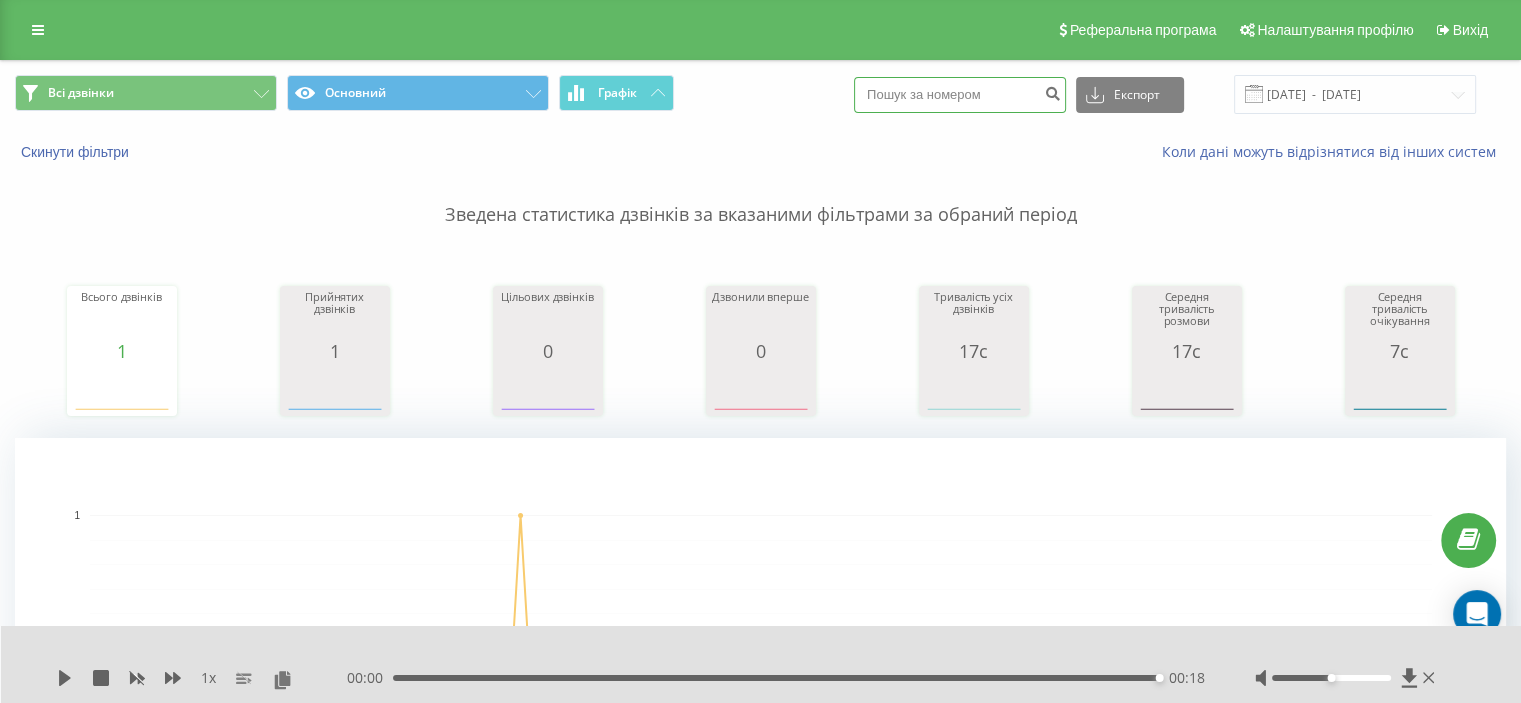 paste on "0981991887" 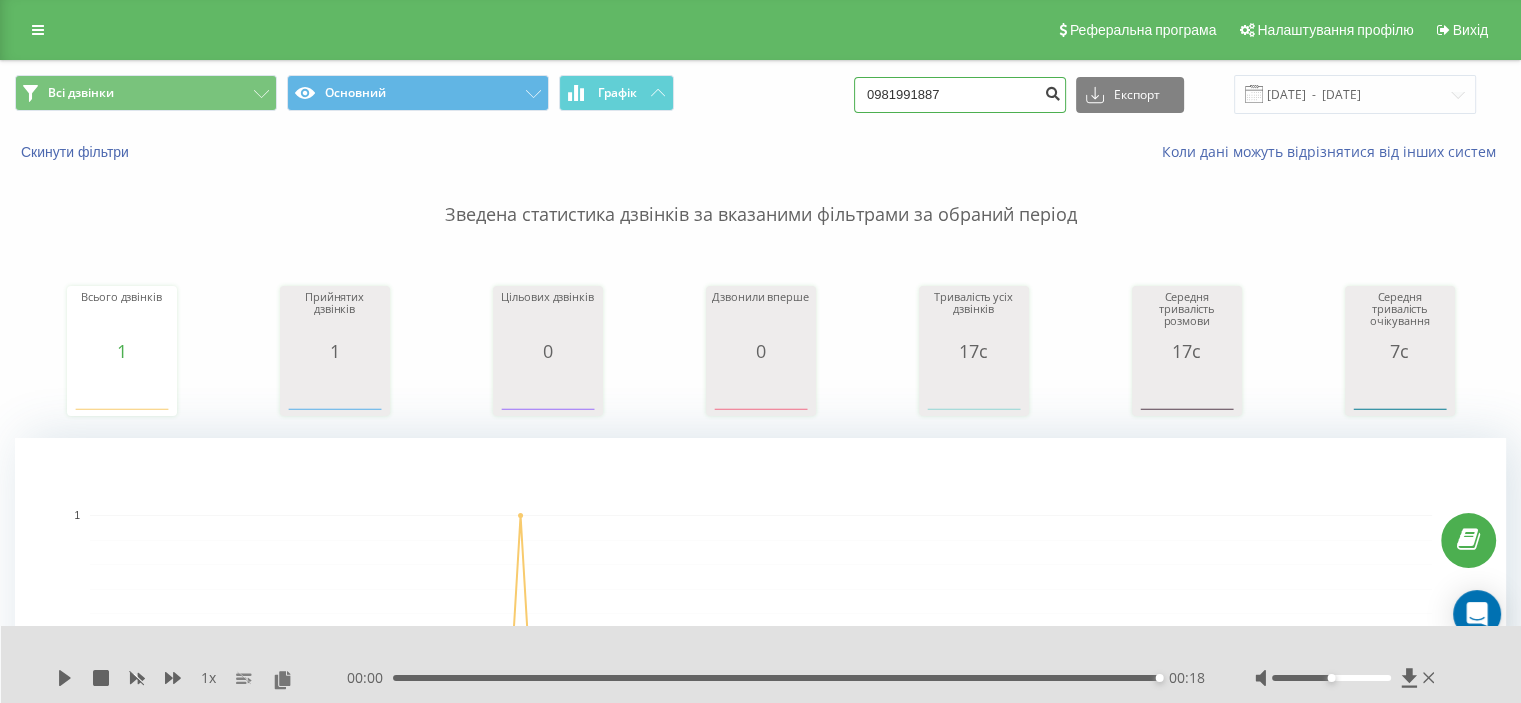 type on "0981991887" 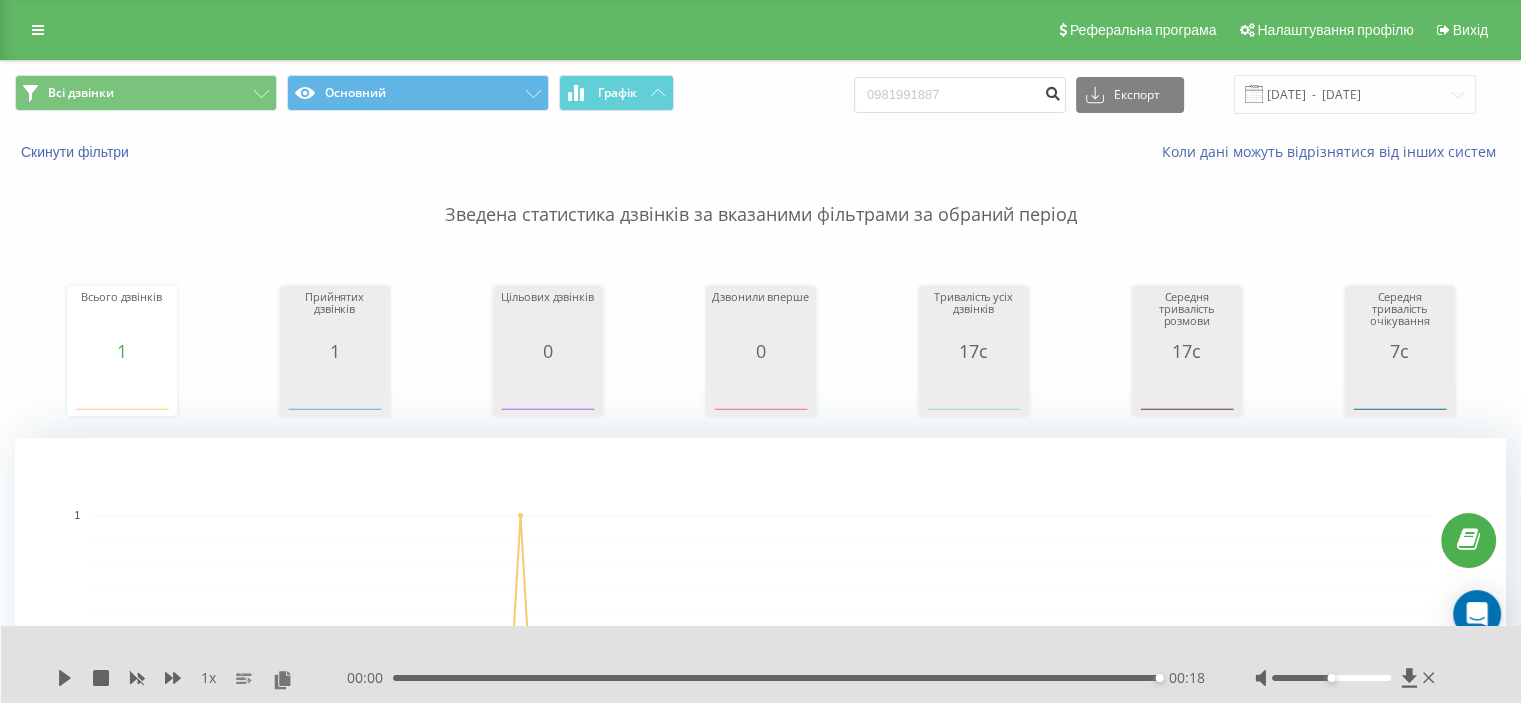 click at bounding box center [1052, 91] 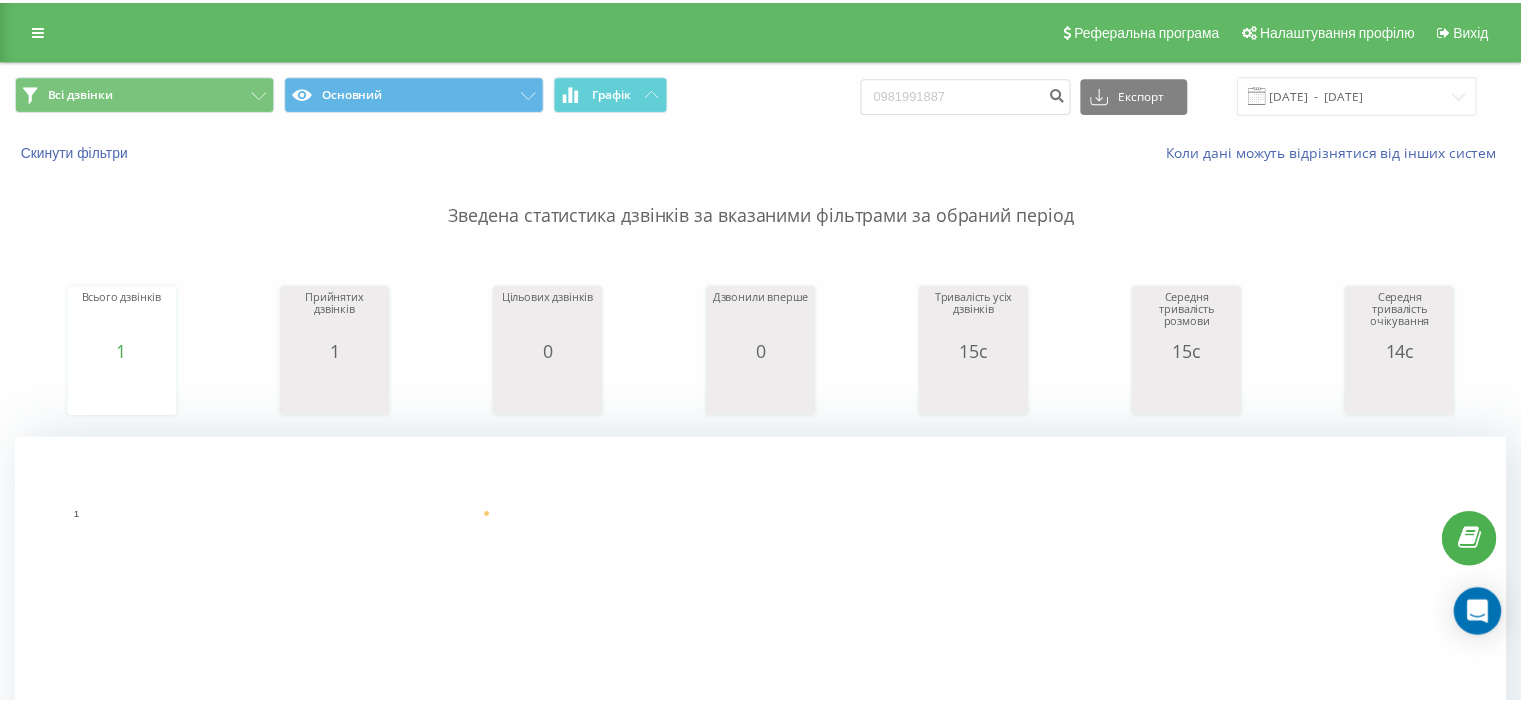 scroll, scrollTop: 0, scrollLeft: 0, axis: both 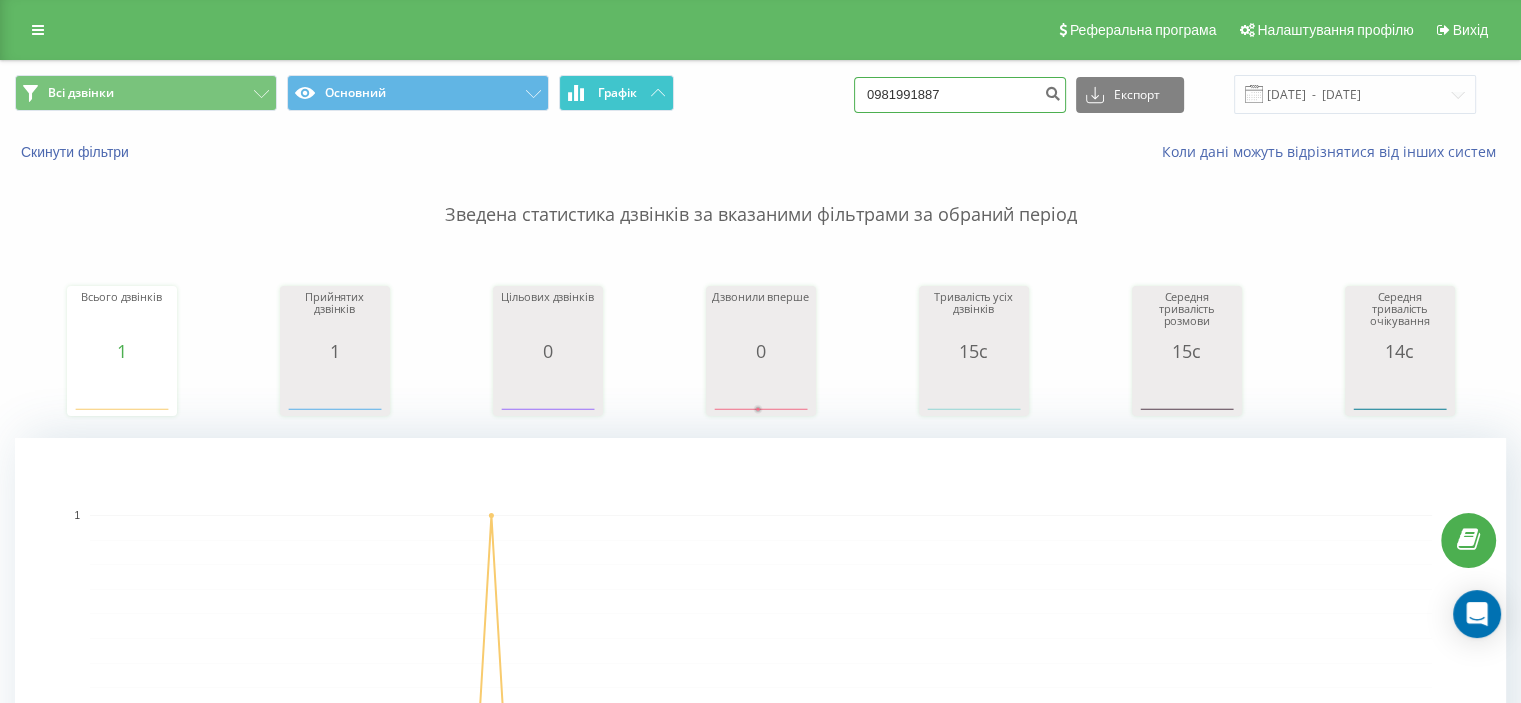 drag, startPoint x: 938, startPoint y: 99, endPoint x: 667, endPoint y: 96, distance: 271.0166 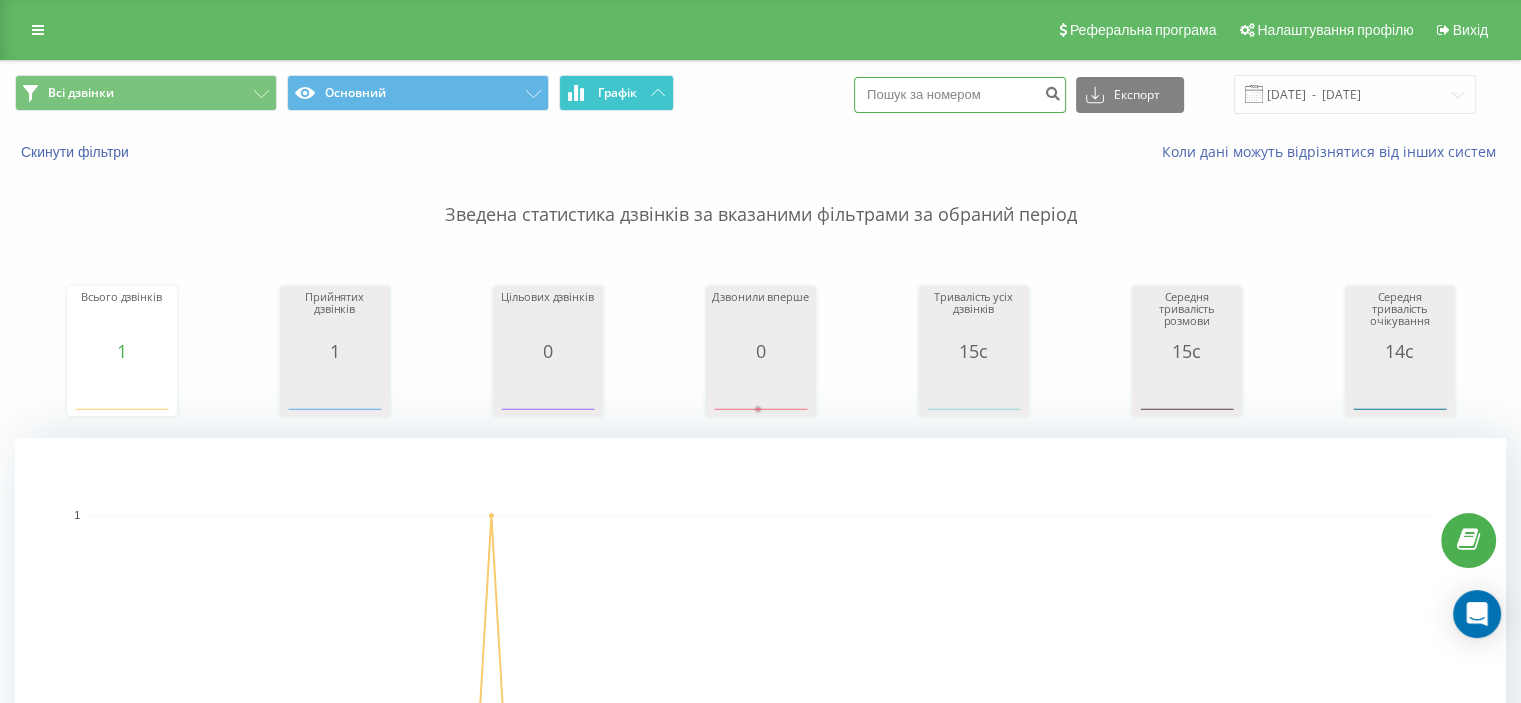 paste on "0677426201" 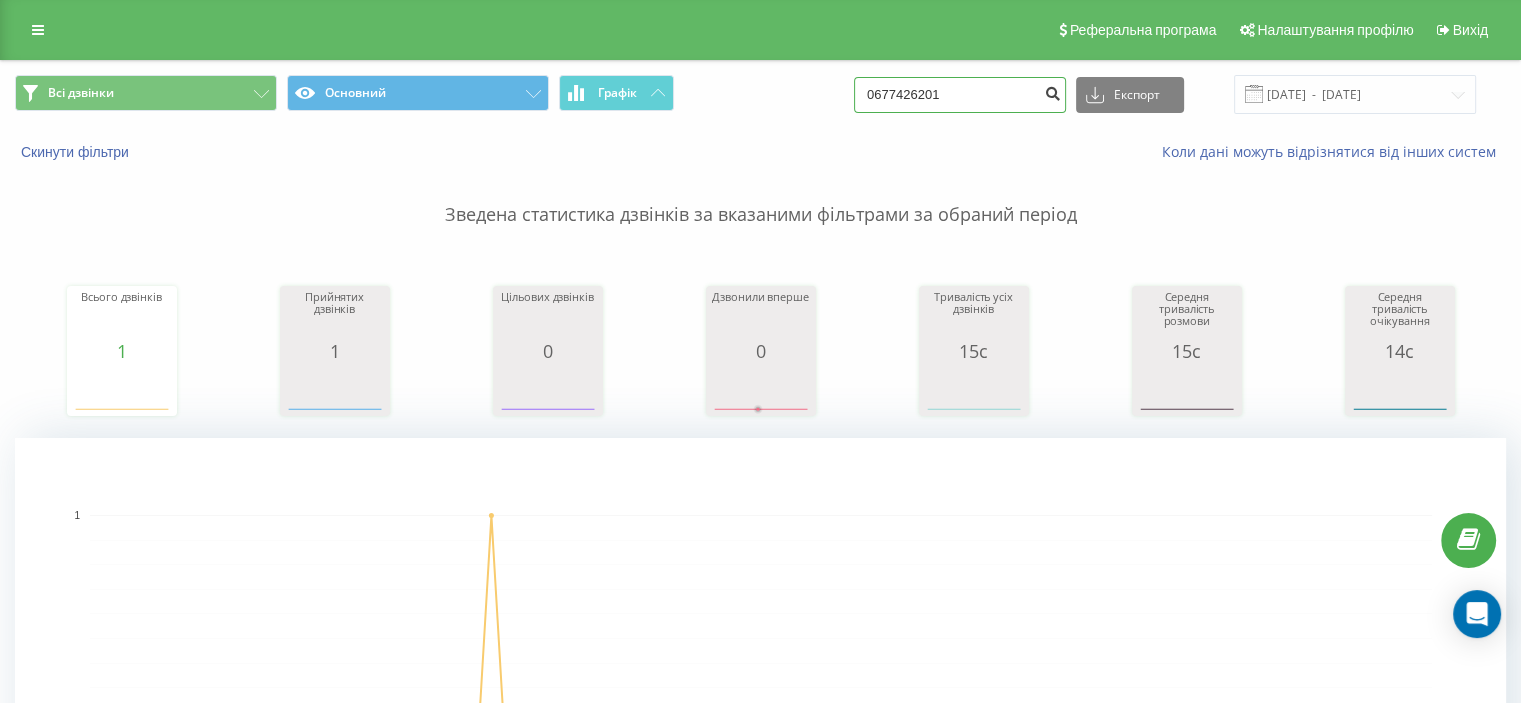 type on "0677426201" 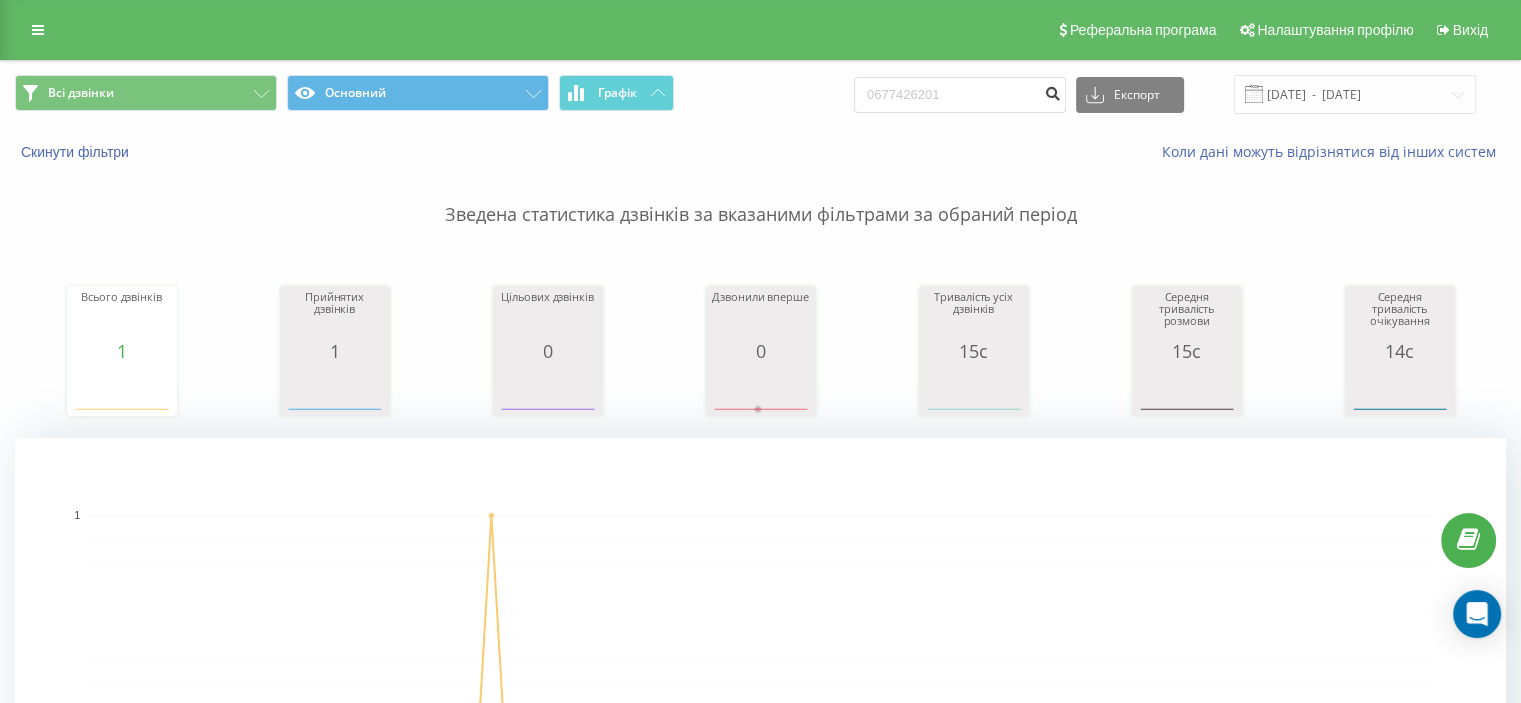 click at bounding box center [1052, 91] 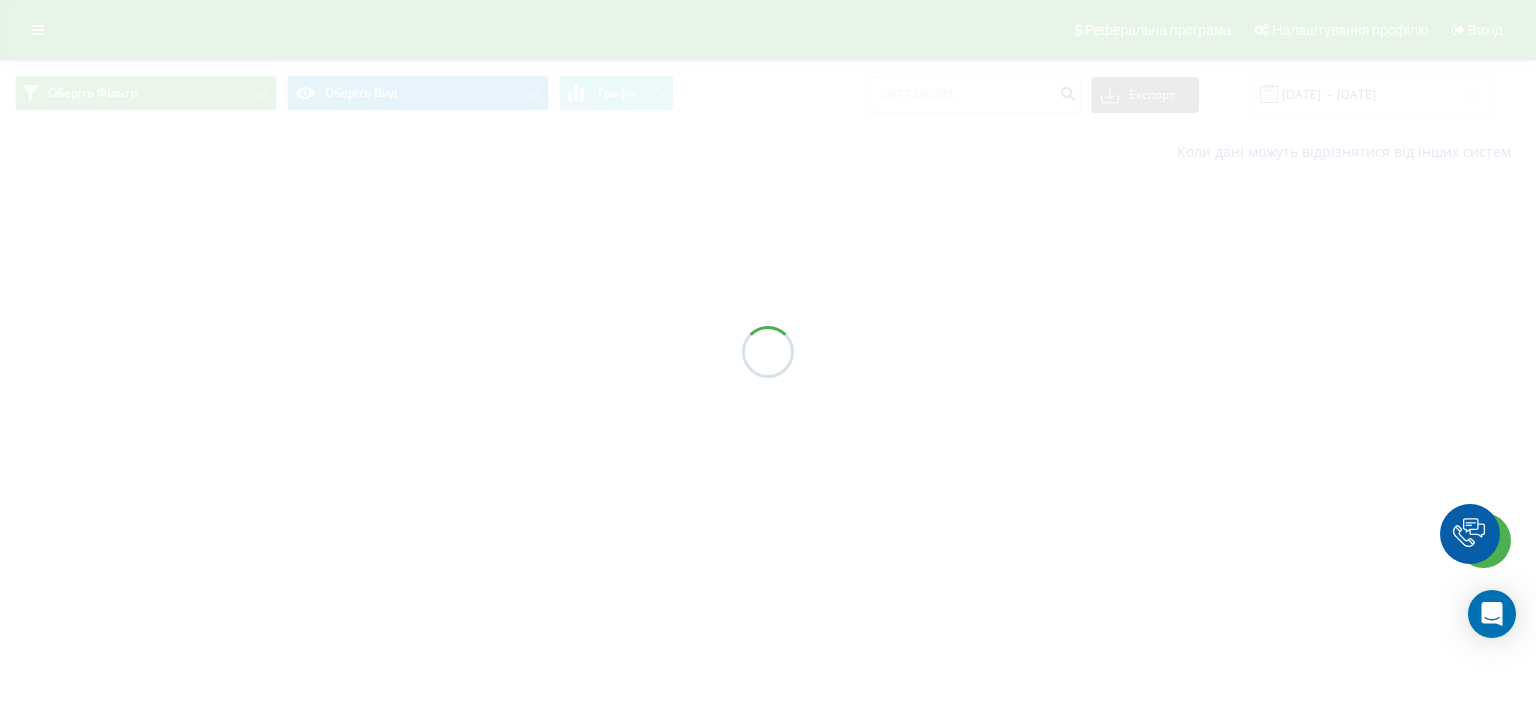 scroll, scrollTop: 0, scrollLeft: 0, axis: both 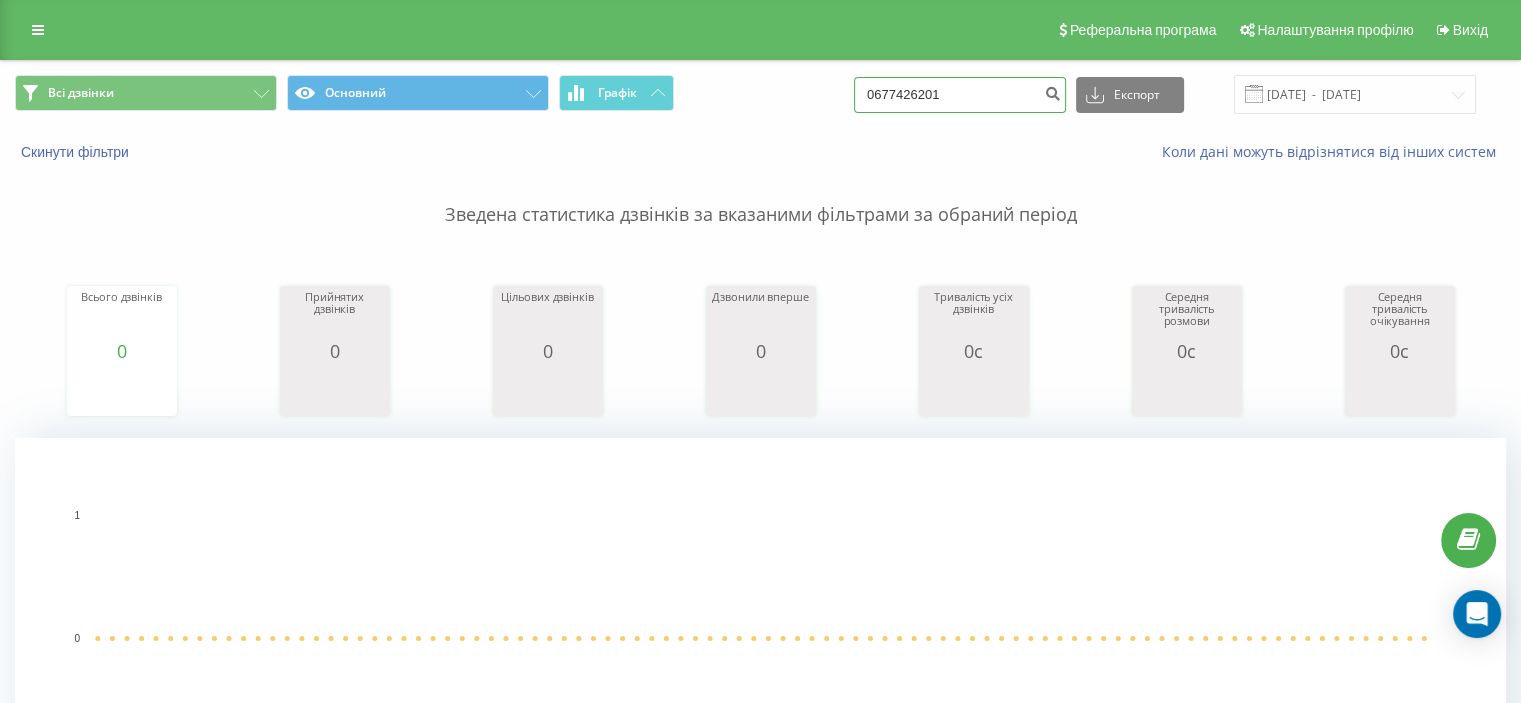 drag, startPoint x: 1002, startPoint y: 100, endPoint x: 778, endPoint y: 132, distance: 226.27417 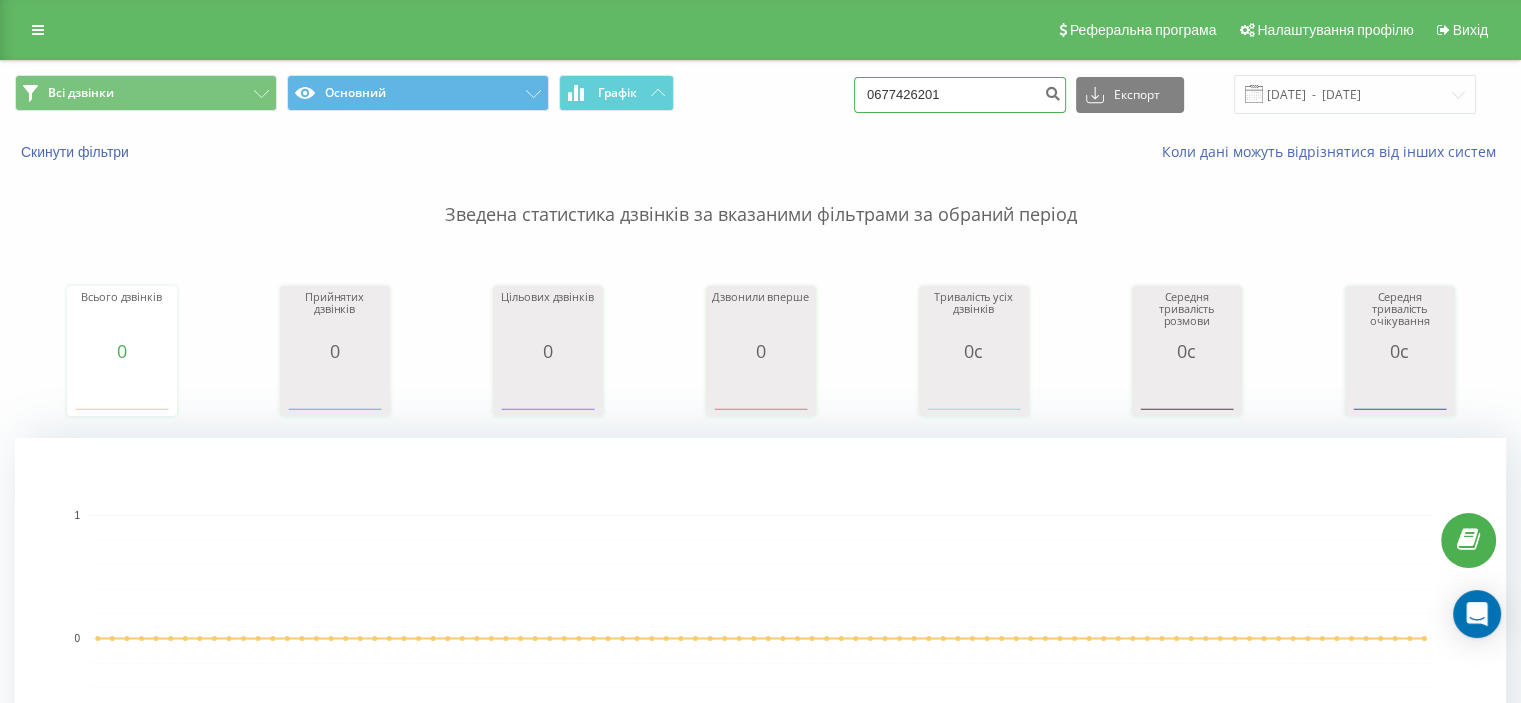 click on "Всі дзвінки Основний Графік 0677426201 Експорт .csv .xls .xlsx [DATE]  -  [DATE] Скинути фільтри Коли дані можуть відрізнятися вiд інших систем" at bounding box center [760, 118] 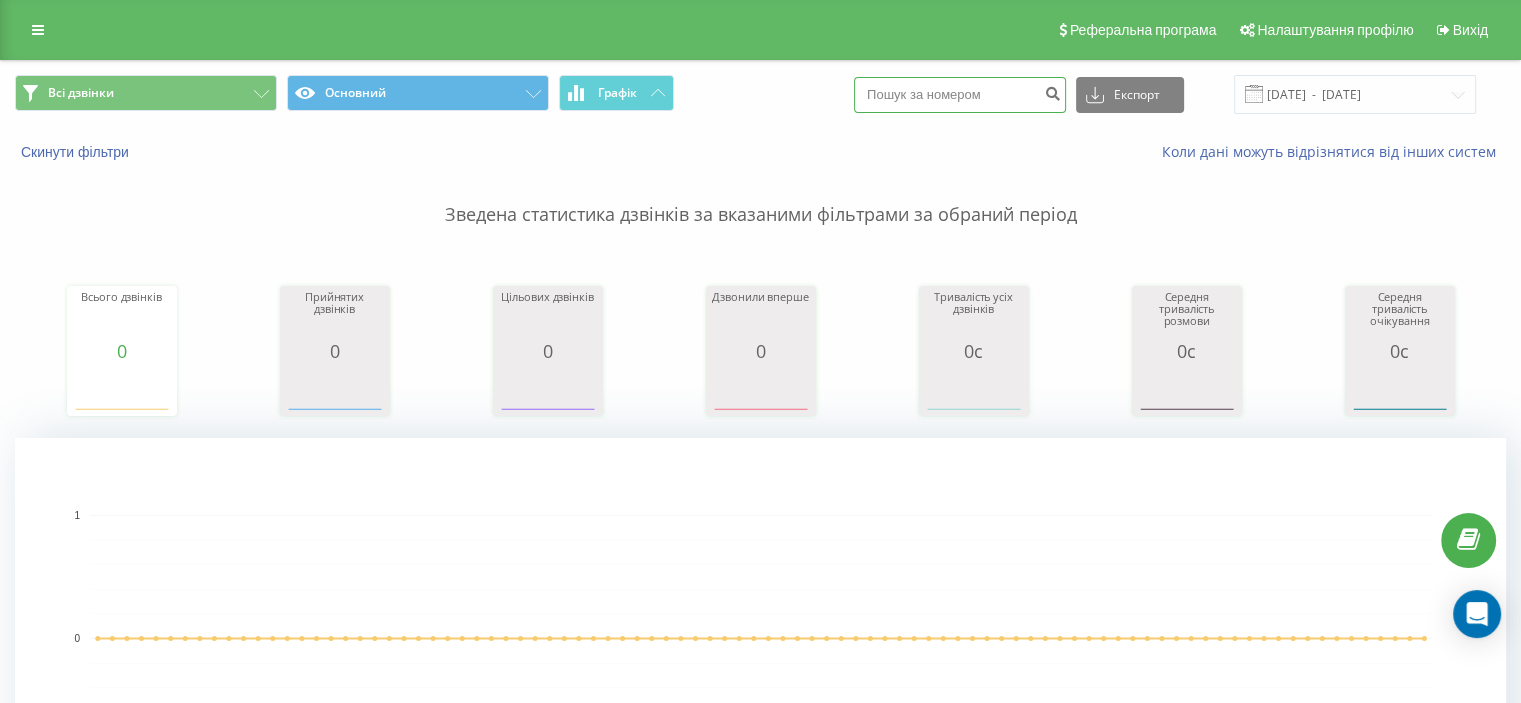 paste on "0673036708" 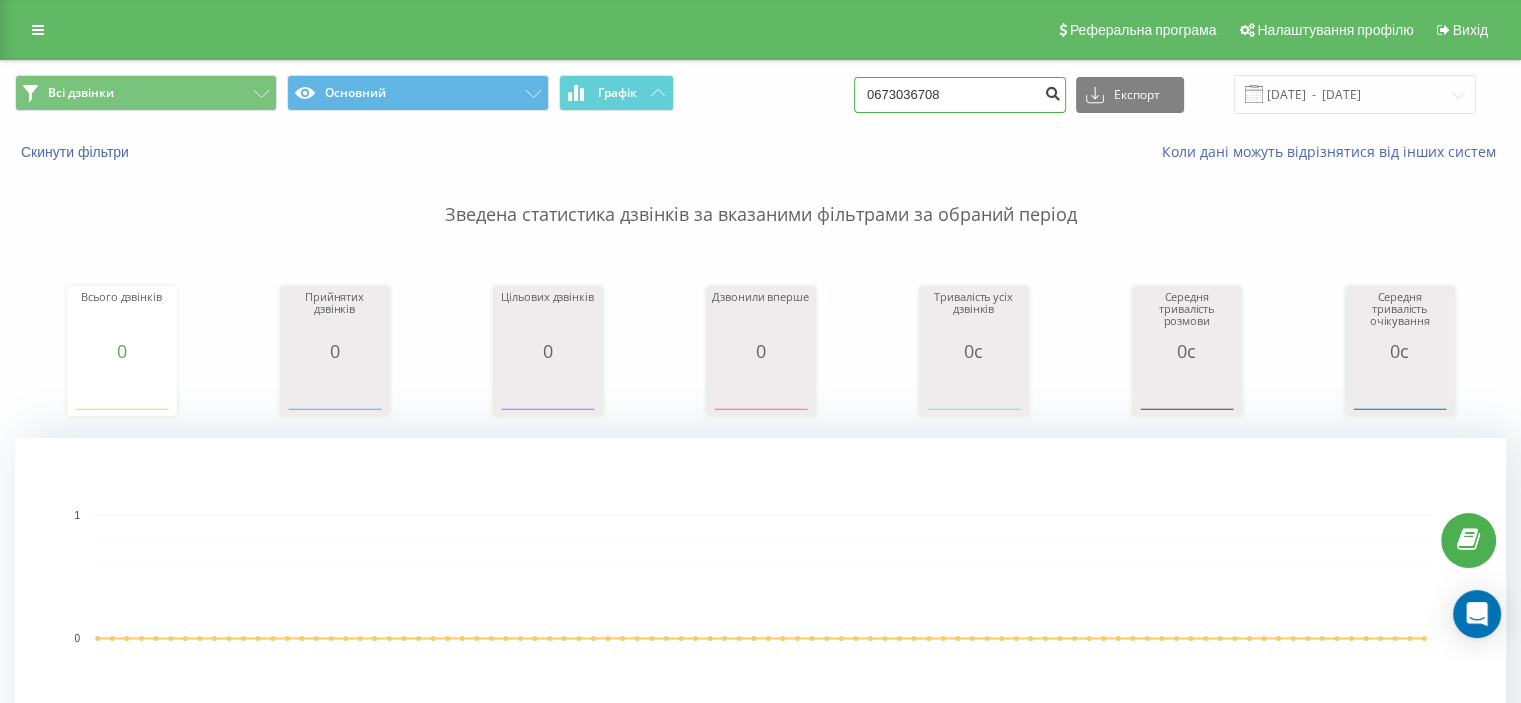 type on "0673036708" 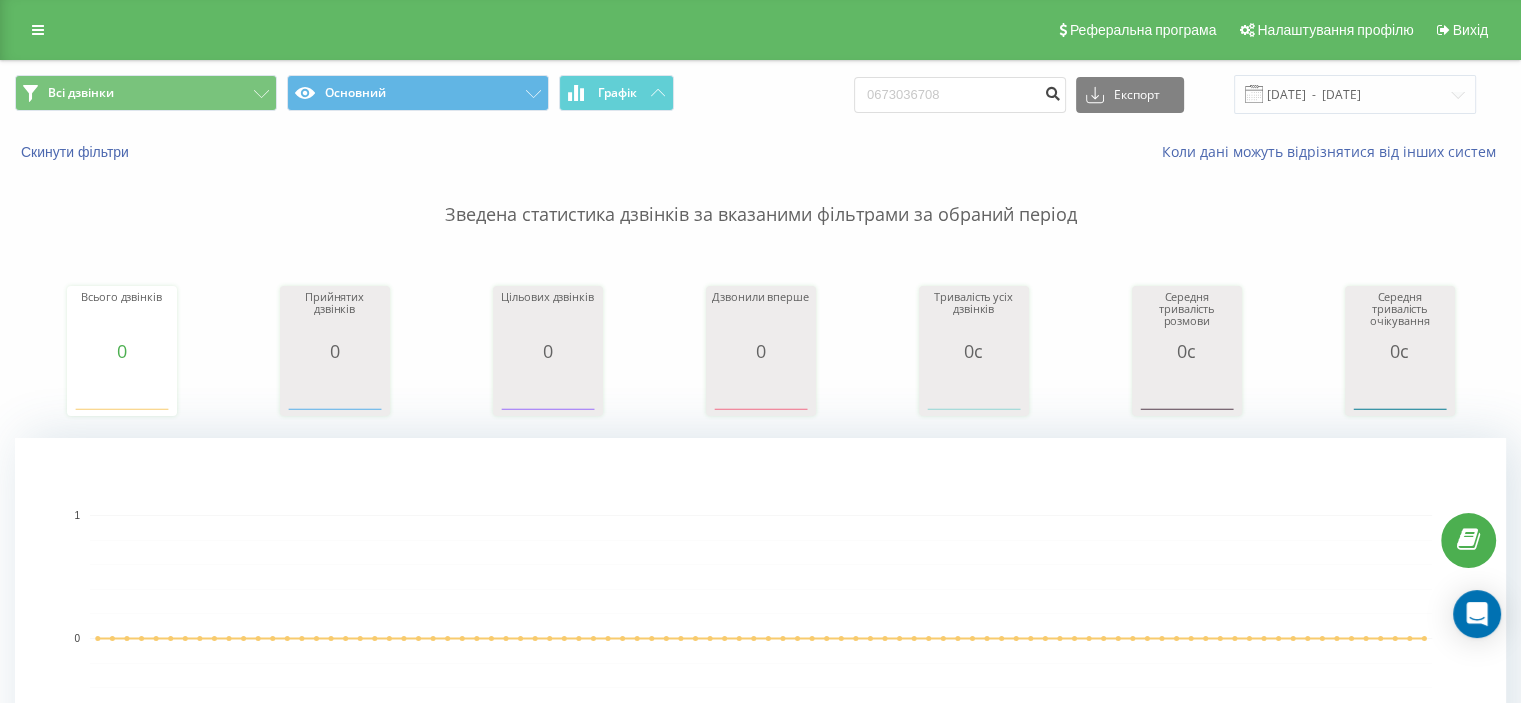 click at bounding box center (1052, 91) 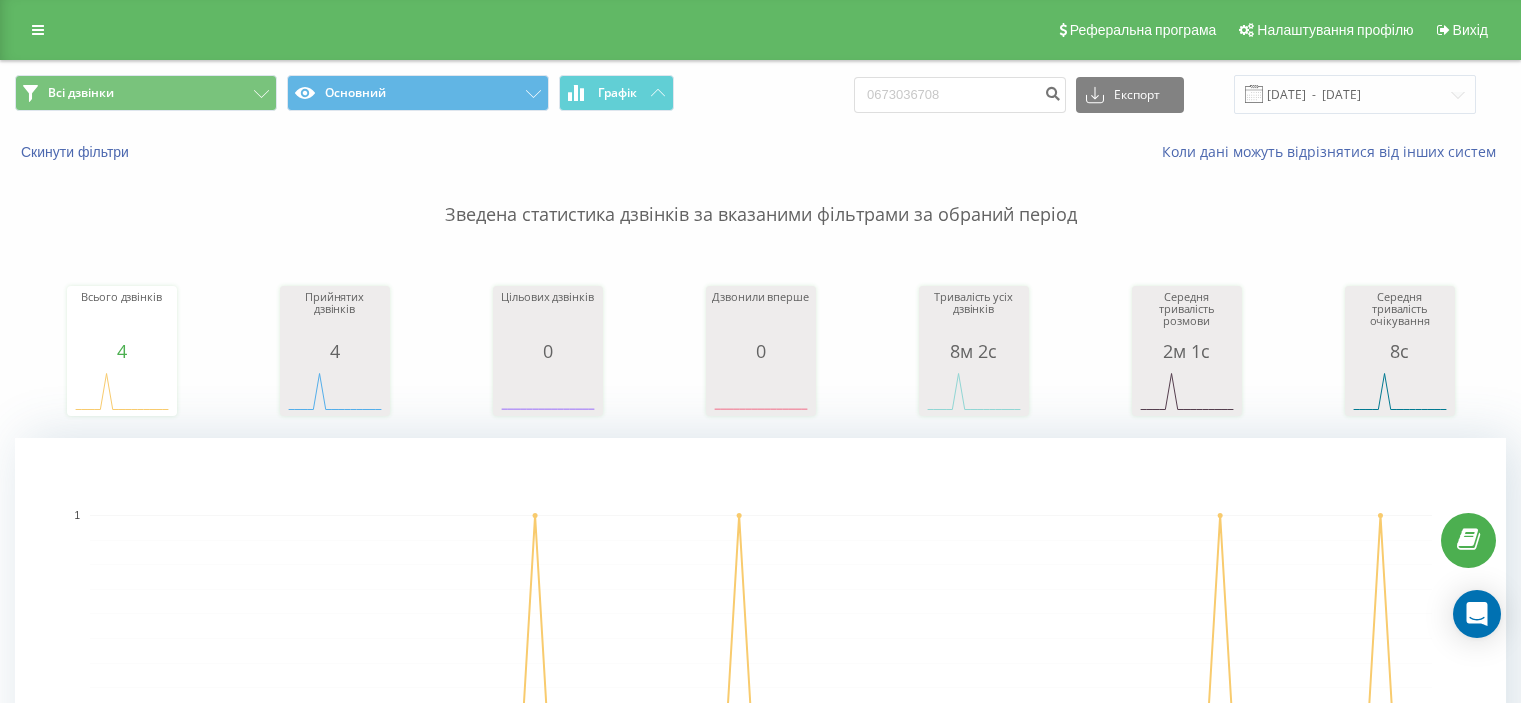 scroll, scrollTop: 0, scrollLeft: 0, axis: both 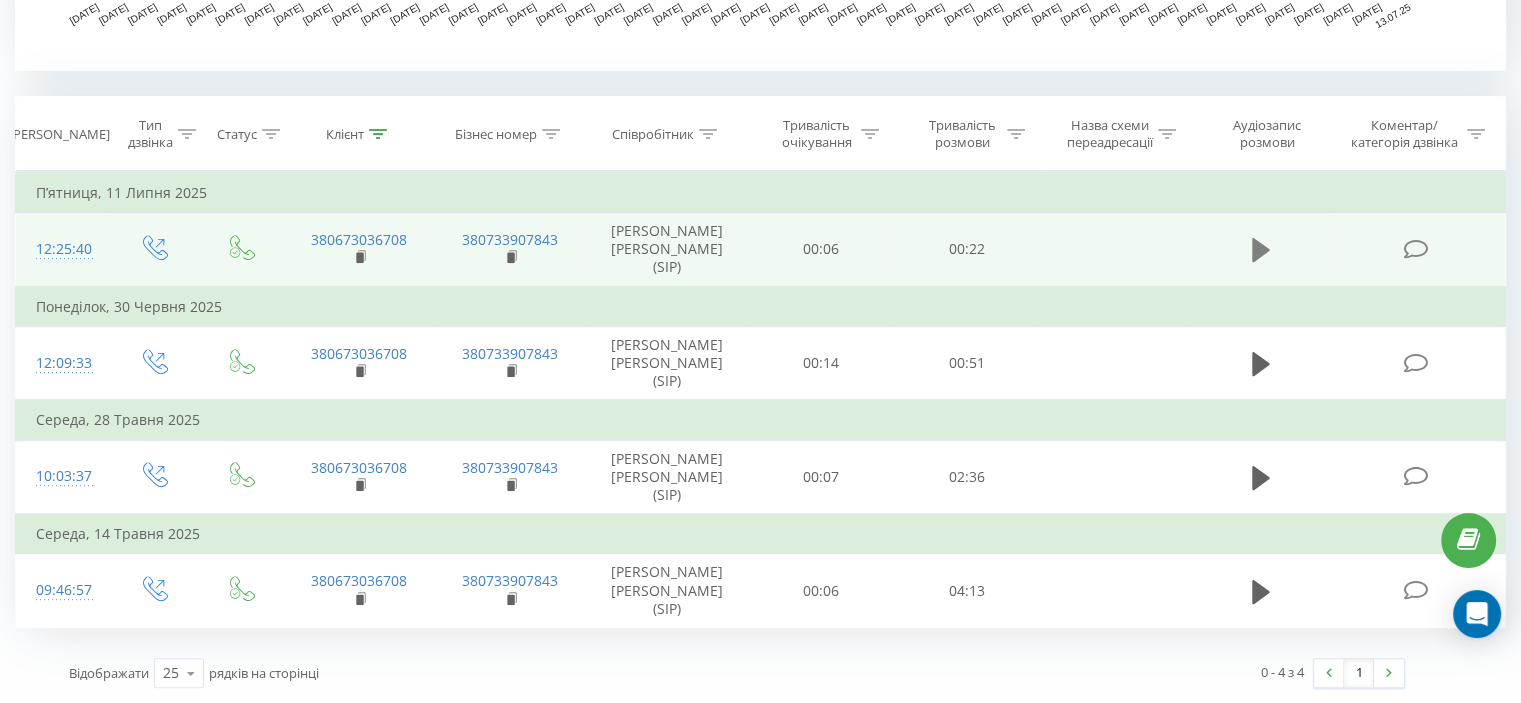 click 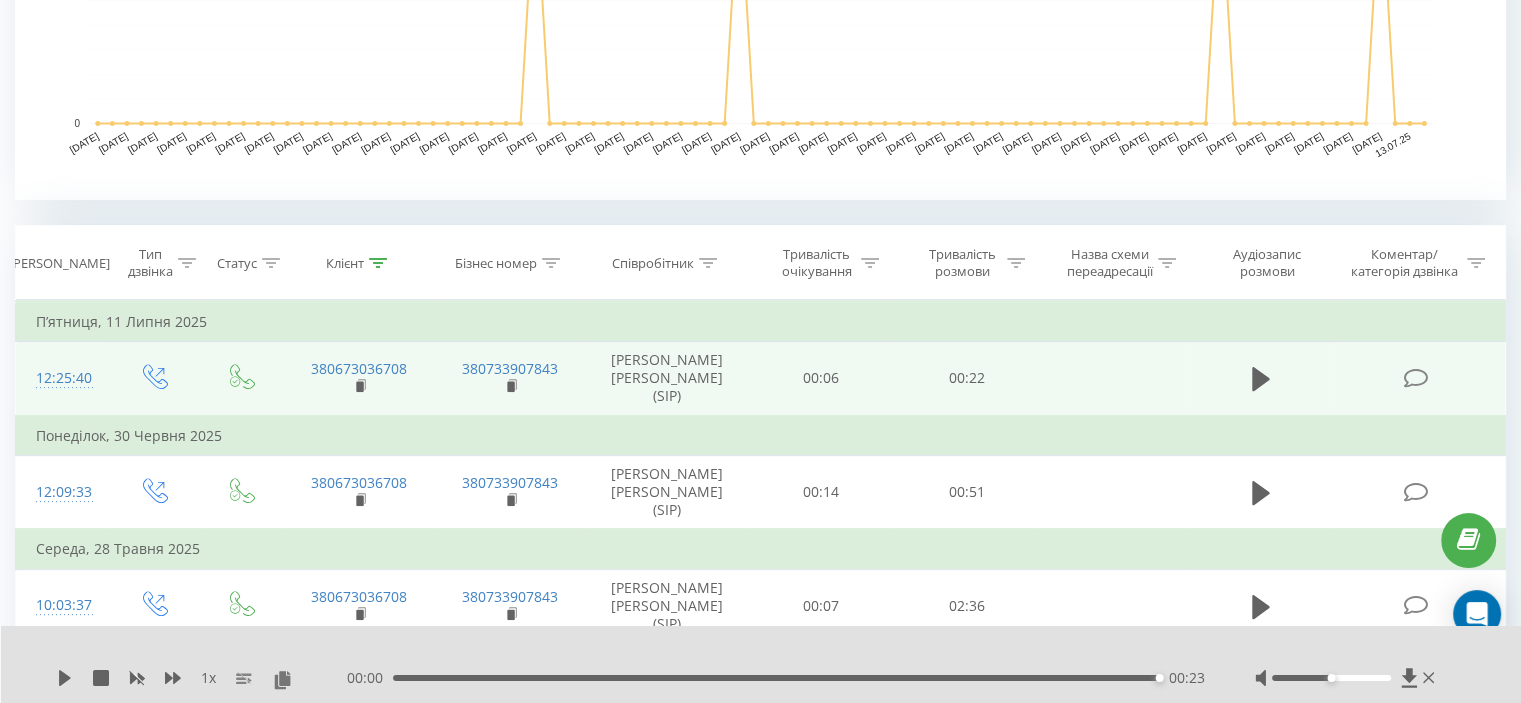 scroll, scrollTop: 634, scrollLeft: 0, axis: vertical 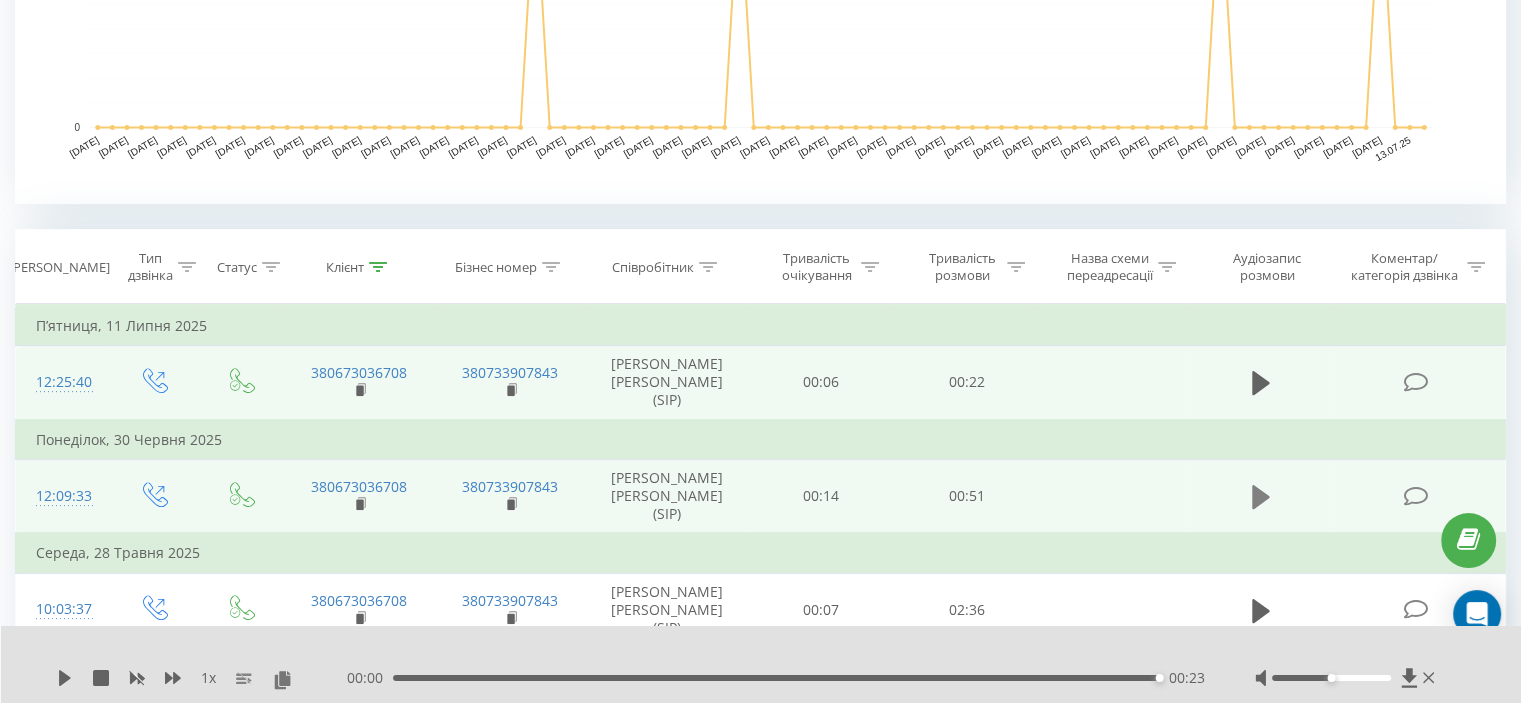 click 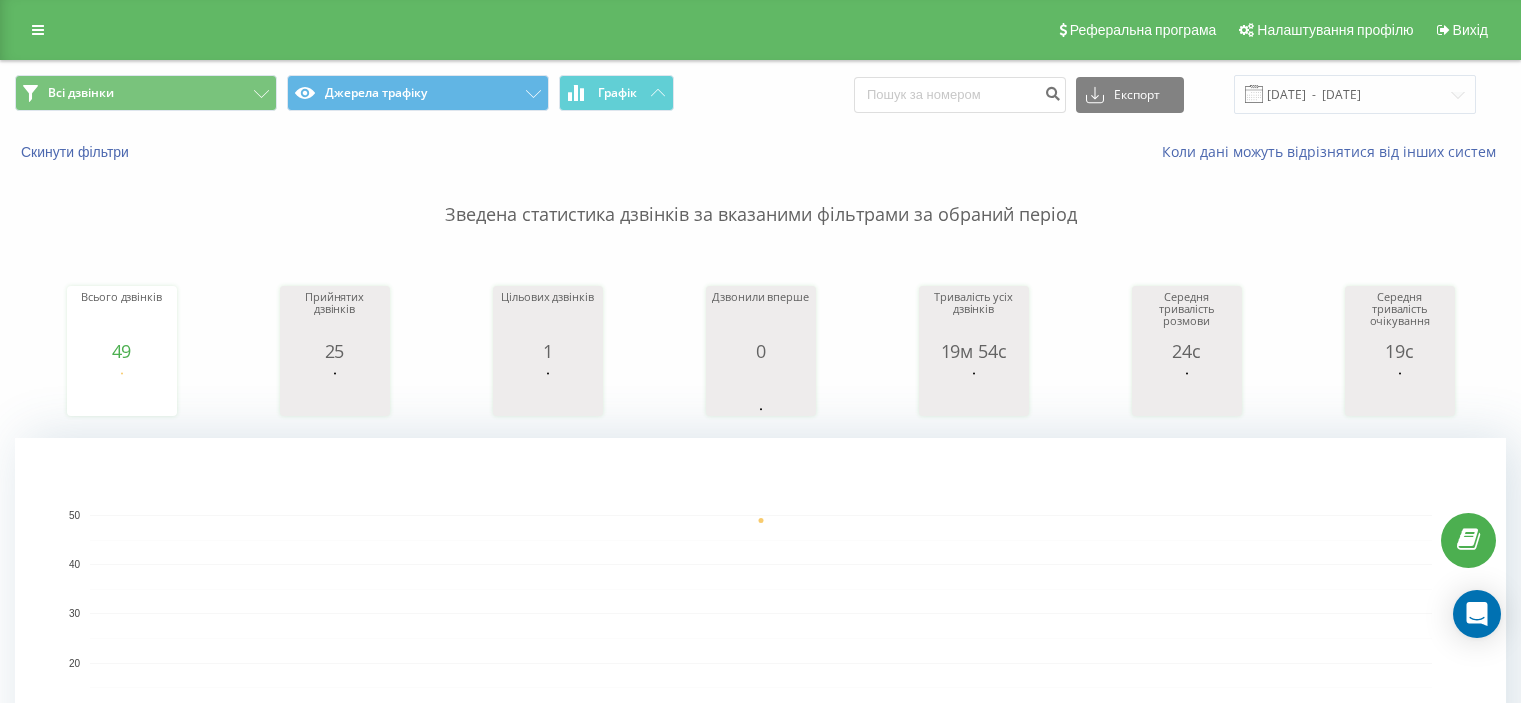 scroll, scrollTop: 0, scrollLeft: 0, axis: both 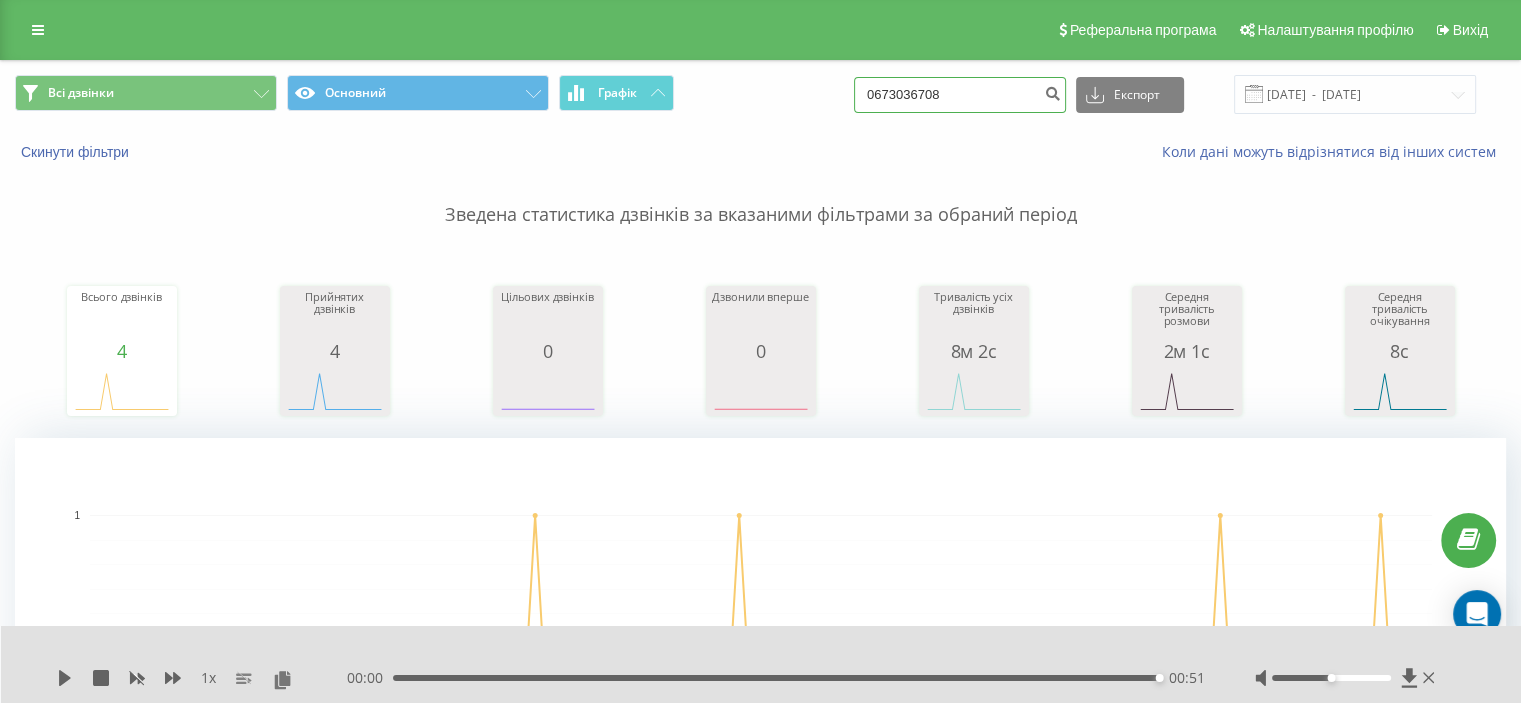 drag, startPoint x: 932, startPoint y: 93, endPoint x: 709, endPoint y: 87, distance: 223.0807 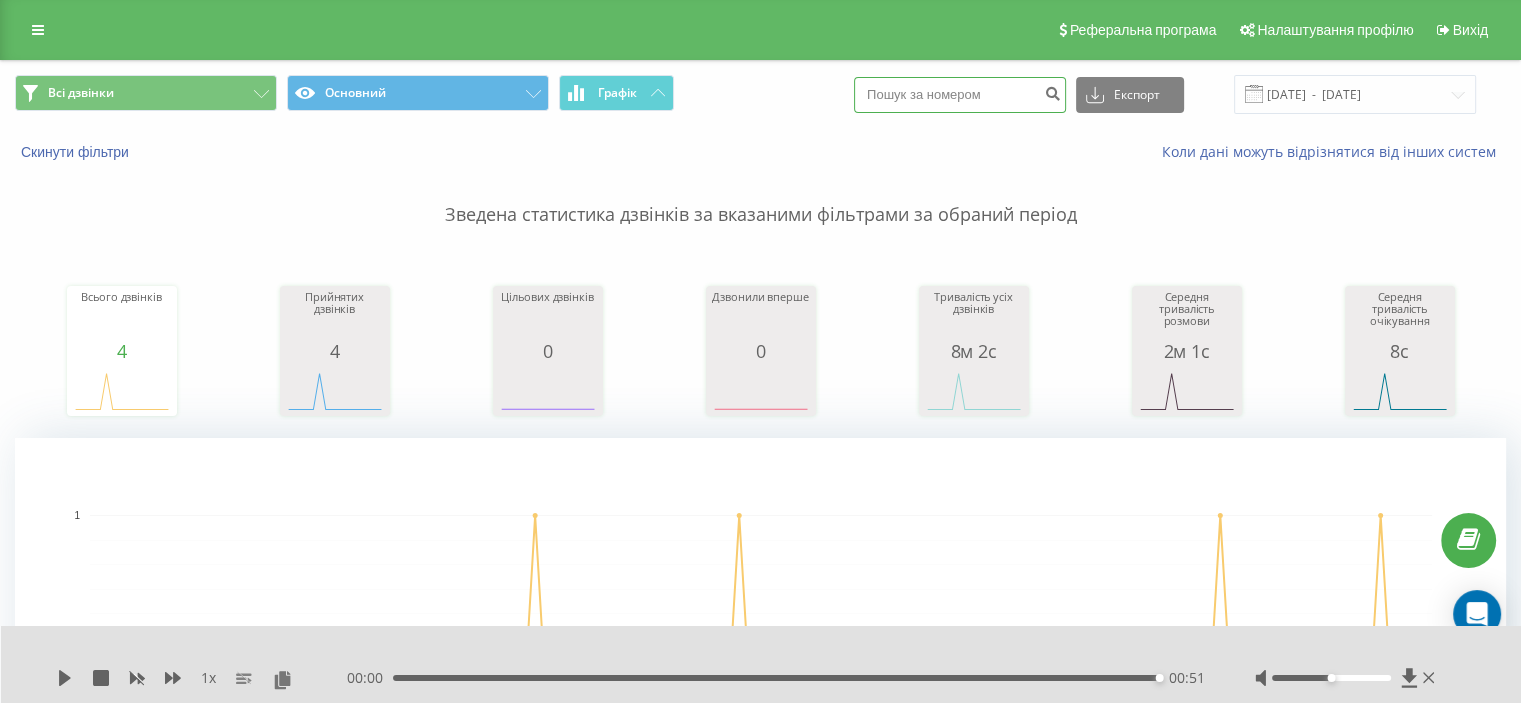 paste on "095 888 2227" 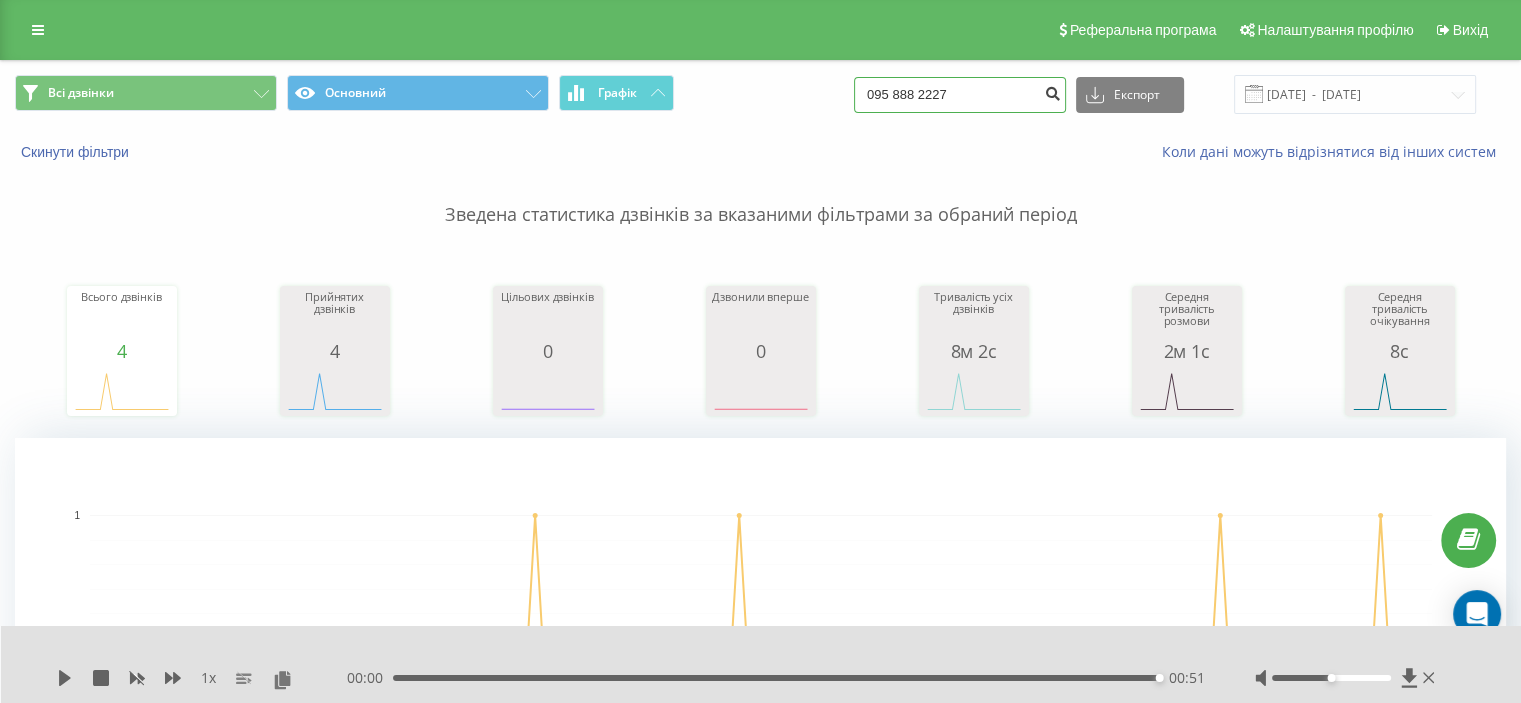 type on "095 888 2227" 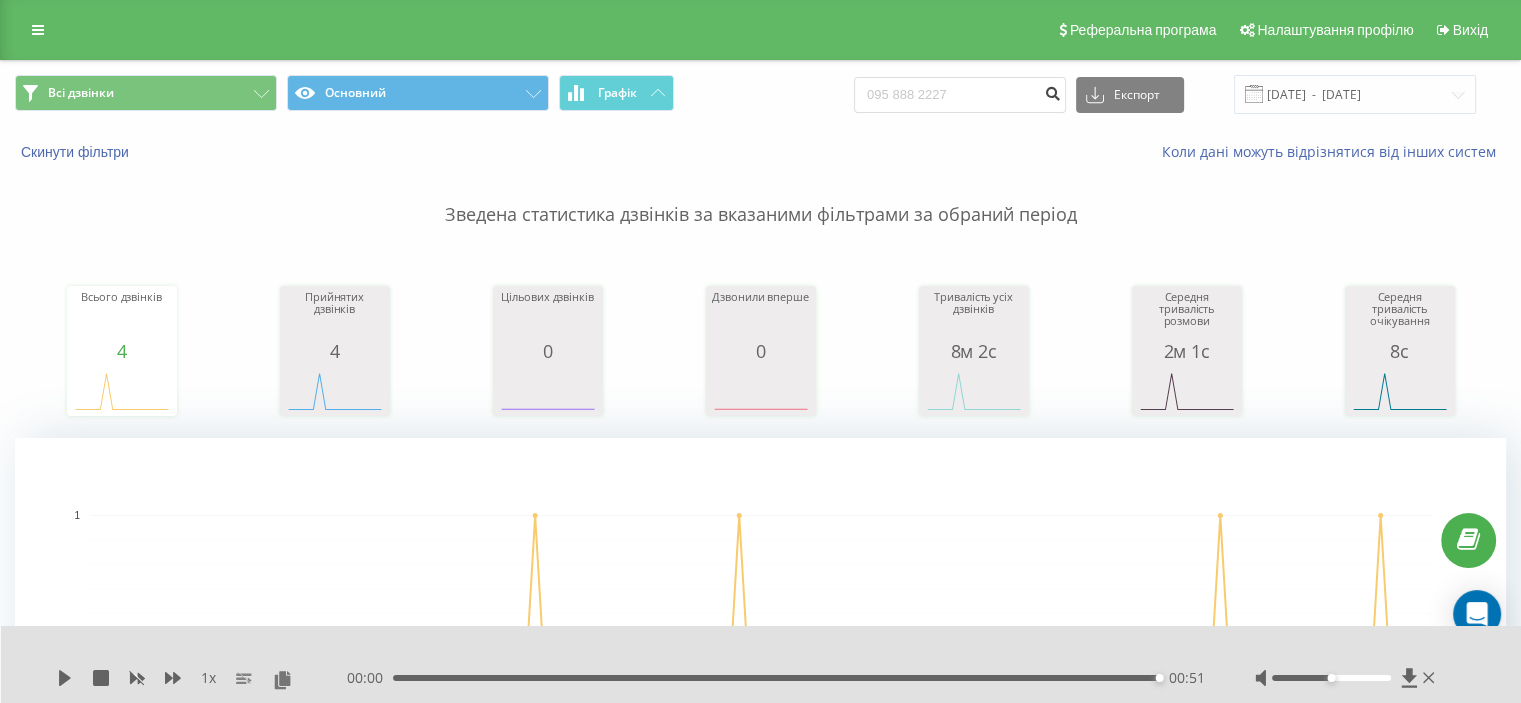 click at bounding box center [1052, 91] 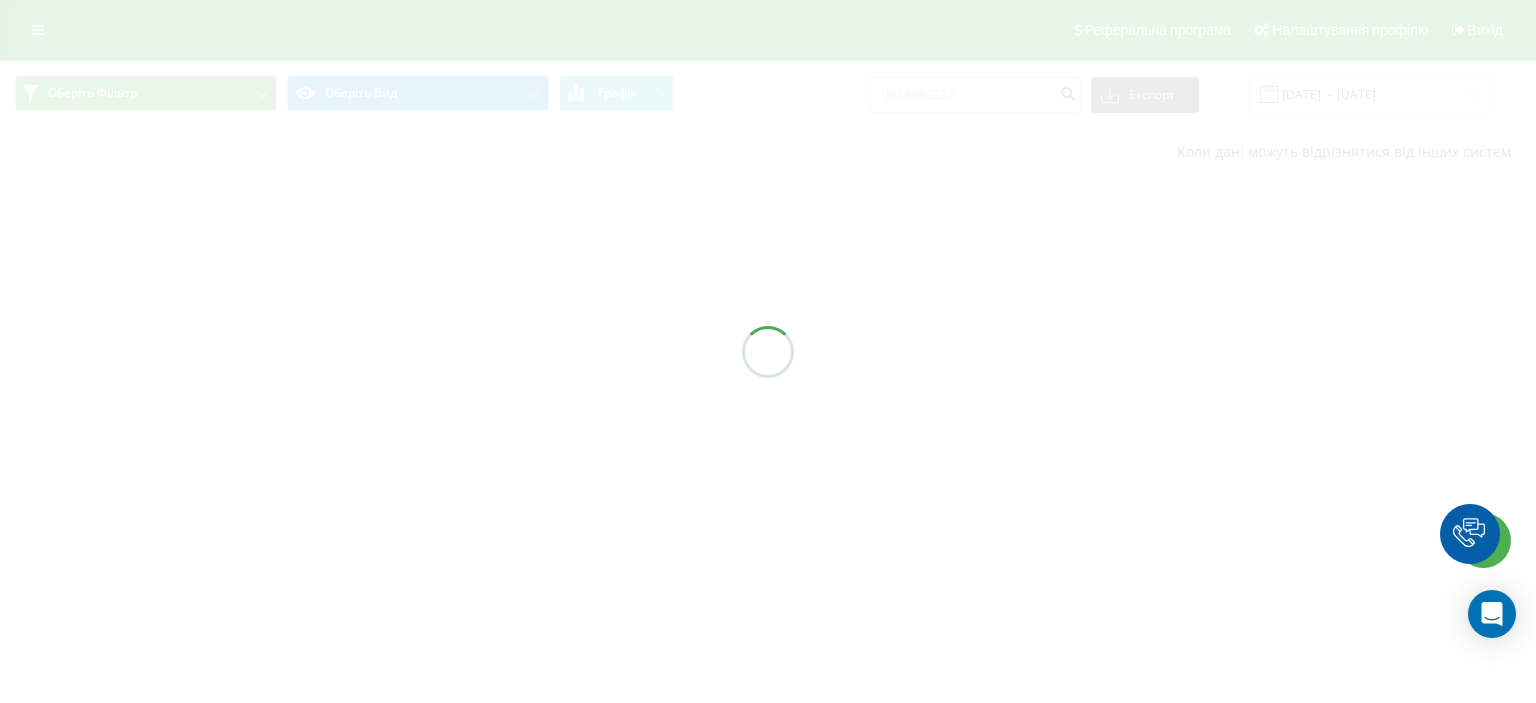 scroll, scrollTop: 0, scrollLeft: 0, axis: both 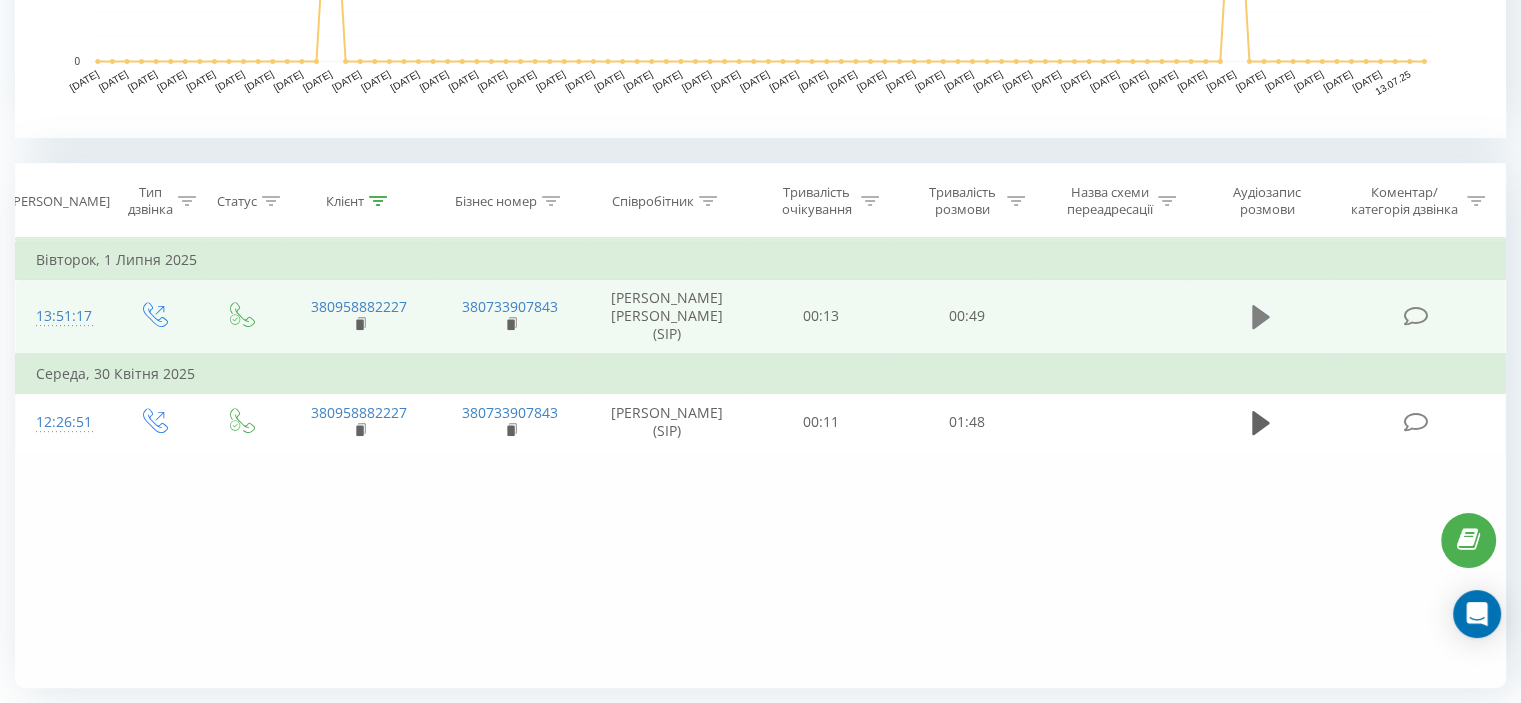 click 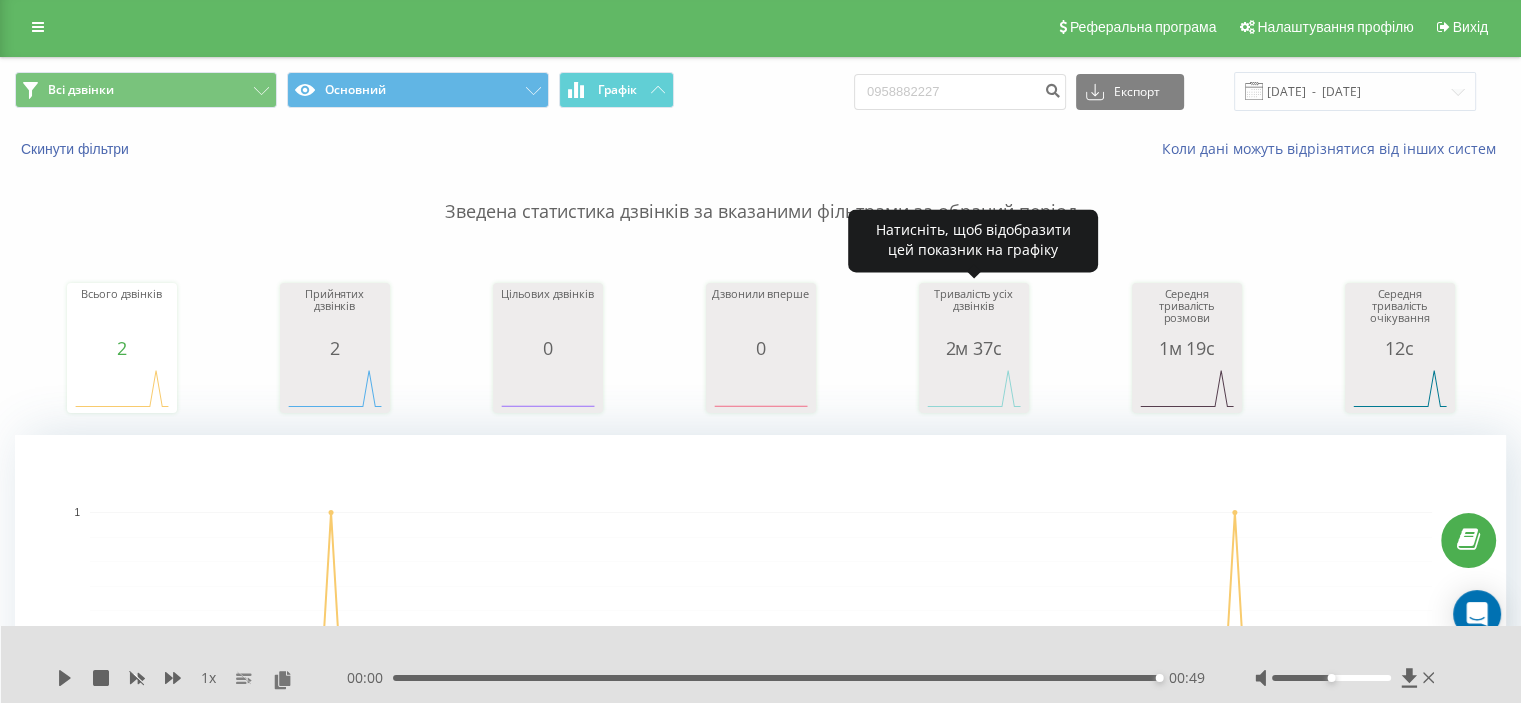 scroll, scrollTop: 0, scrollLeft: 0, axis: both 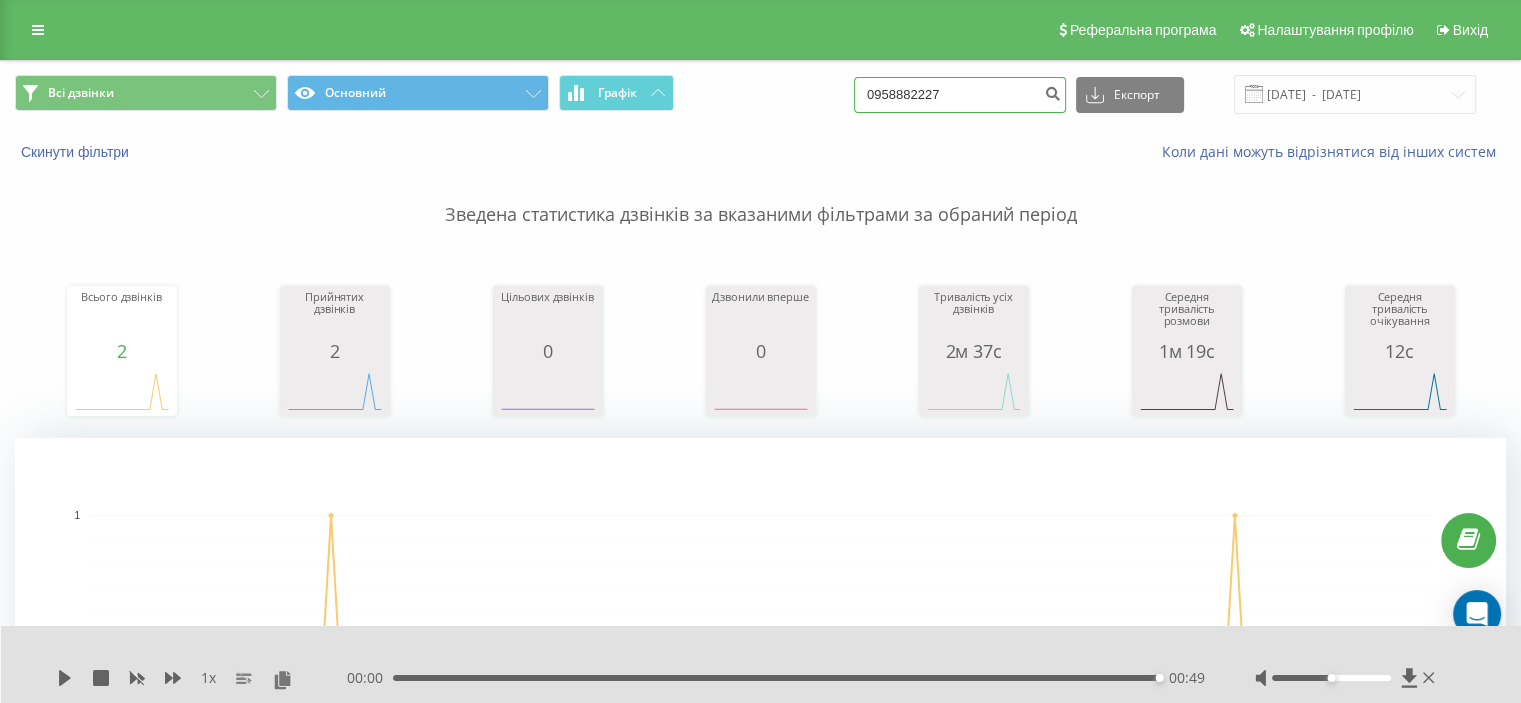 drag, startPoint x: 1004, startPoint y: 84, endPoint x: 748, endPoint y: 92, distance: 256.12497 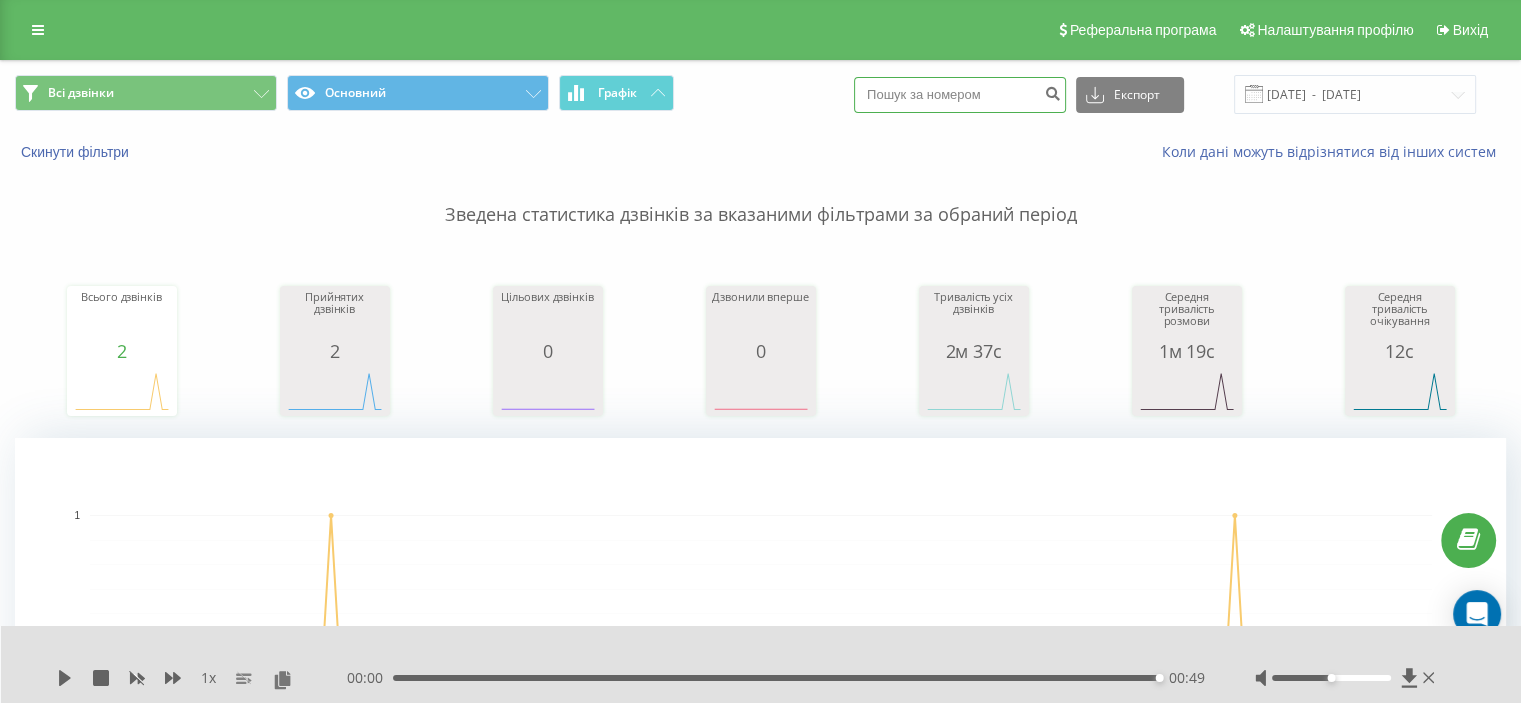 paste on "0981987665" 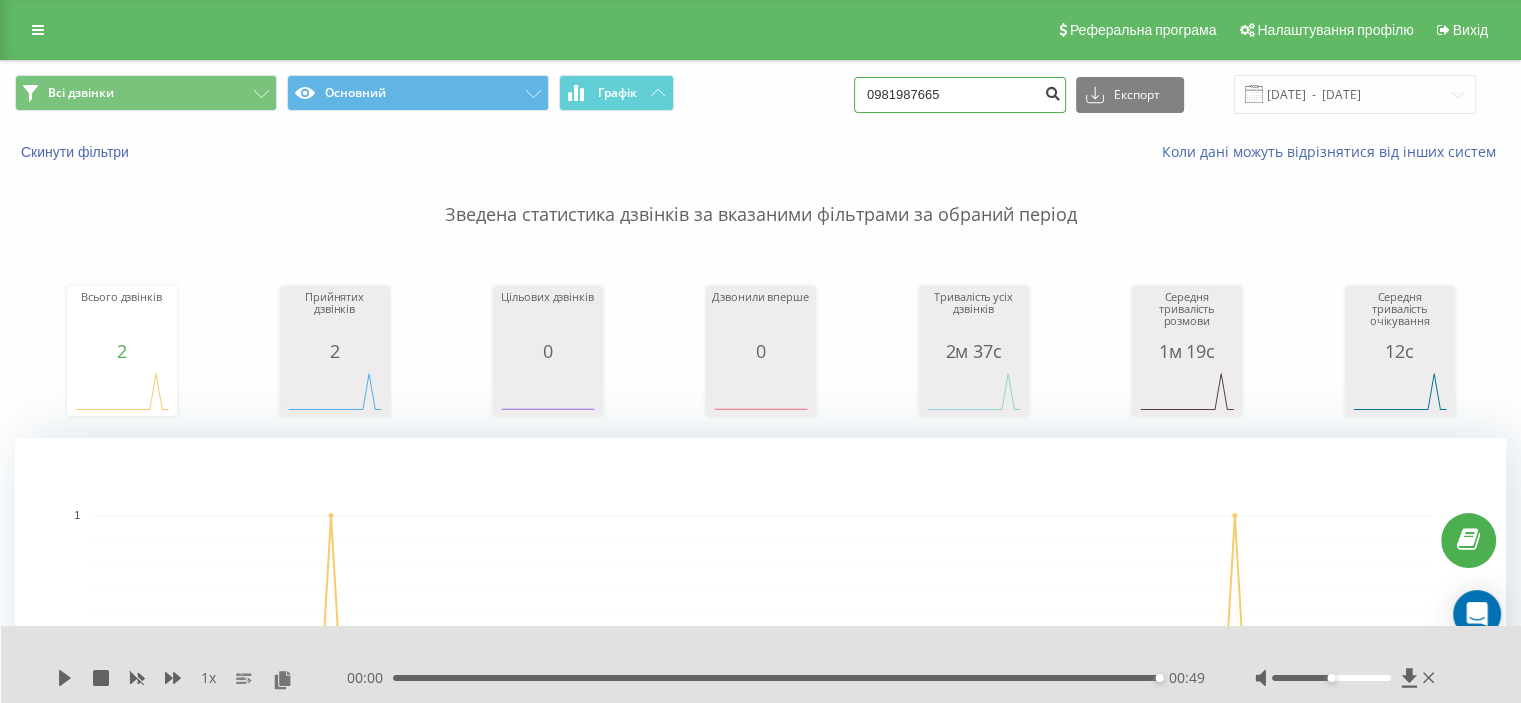 type on "0981987665" 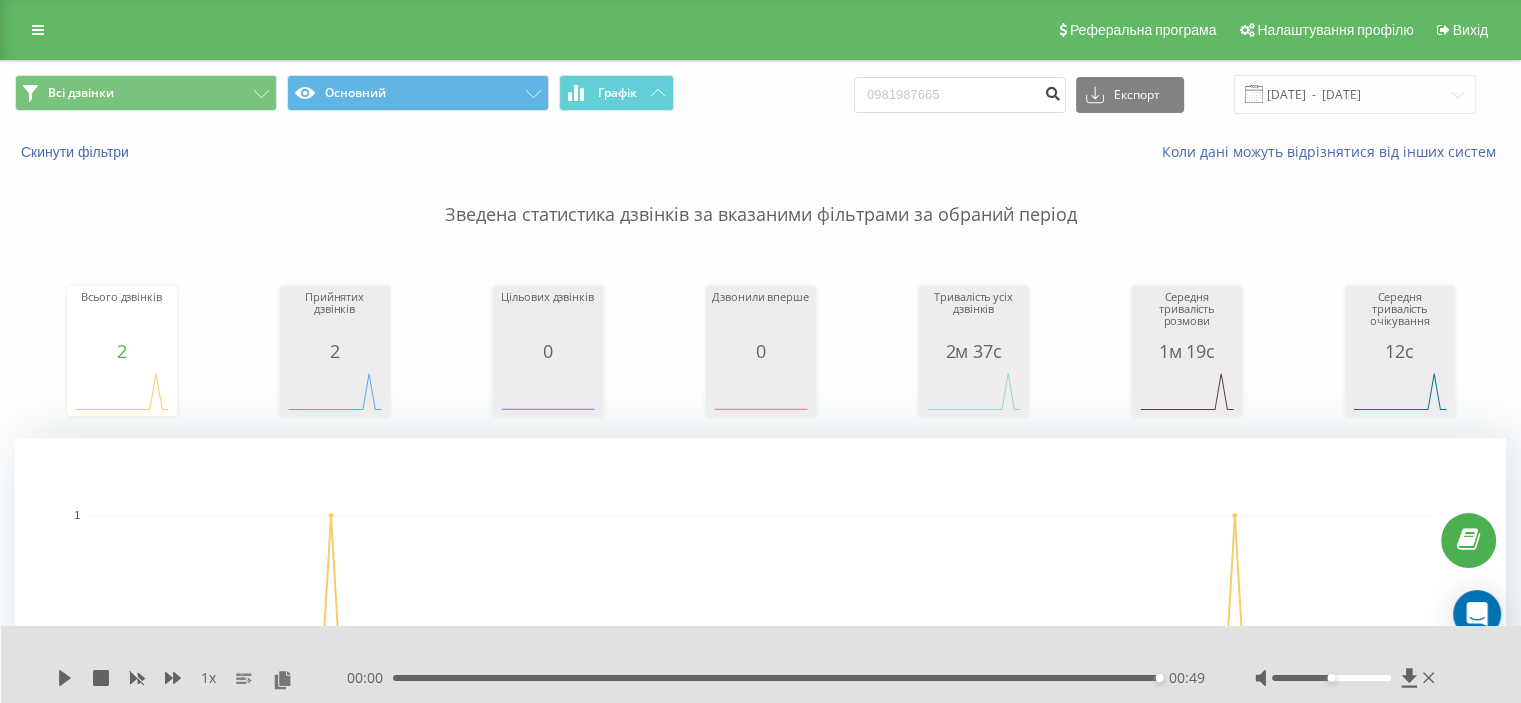 click at bounding box center (1052, 95) 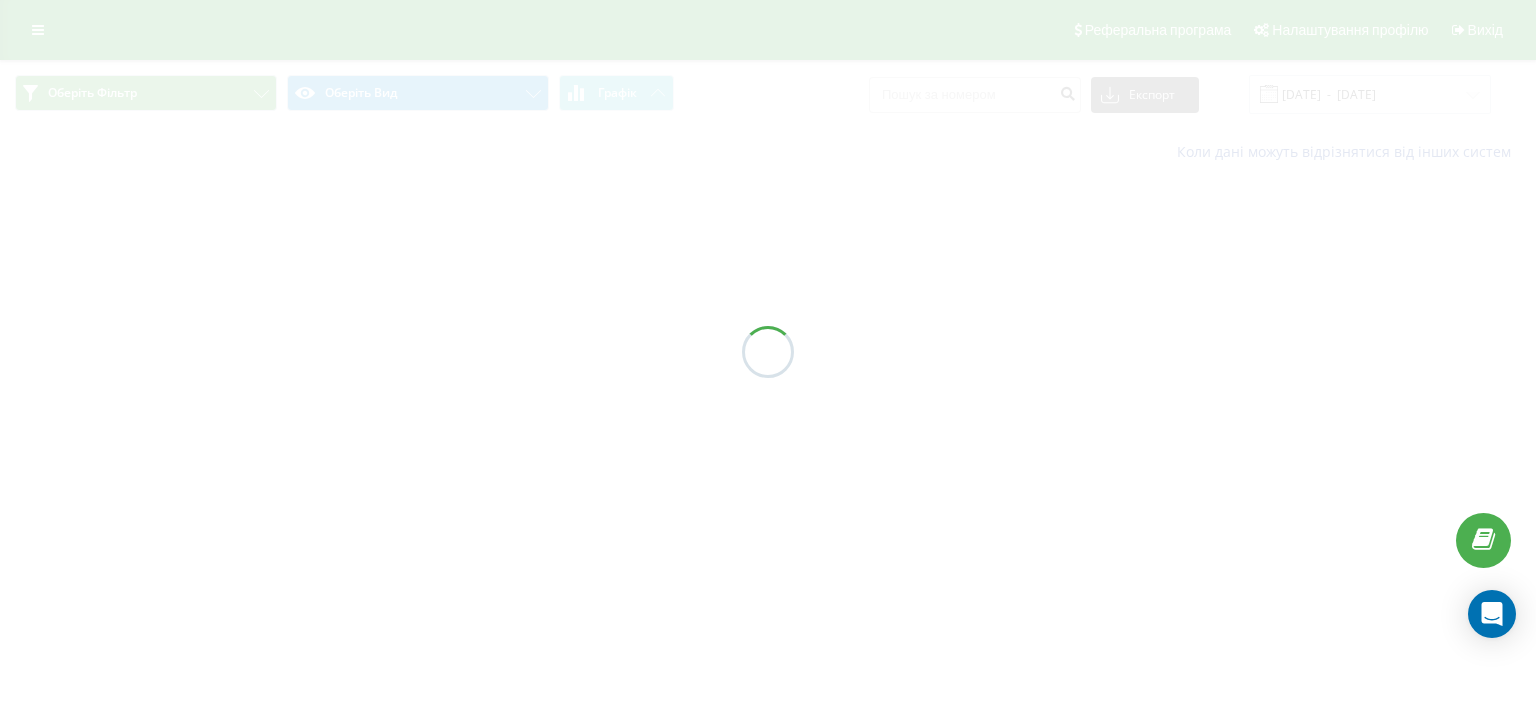 scroll, scrollTop: 0, scrollLeft: 0, axis: both 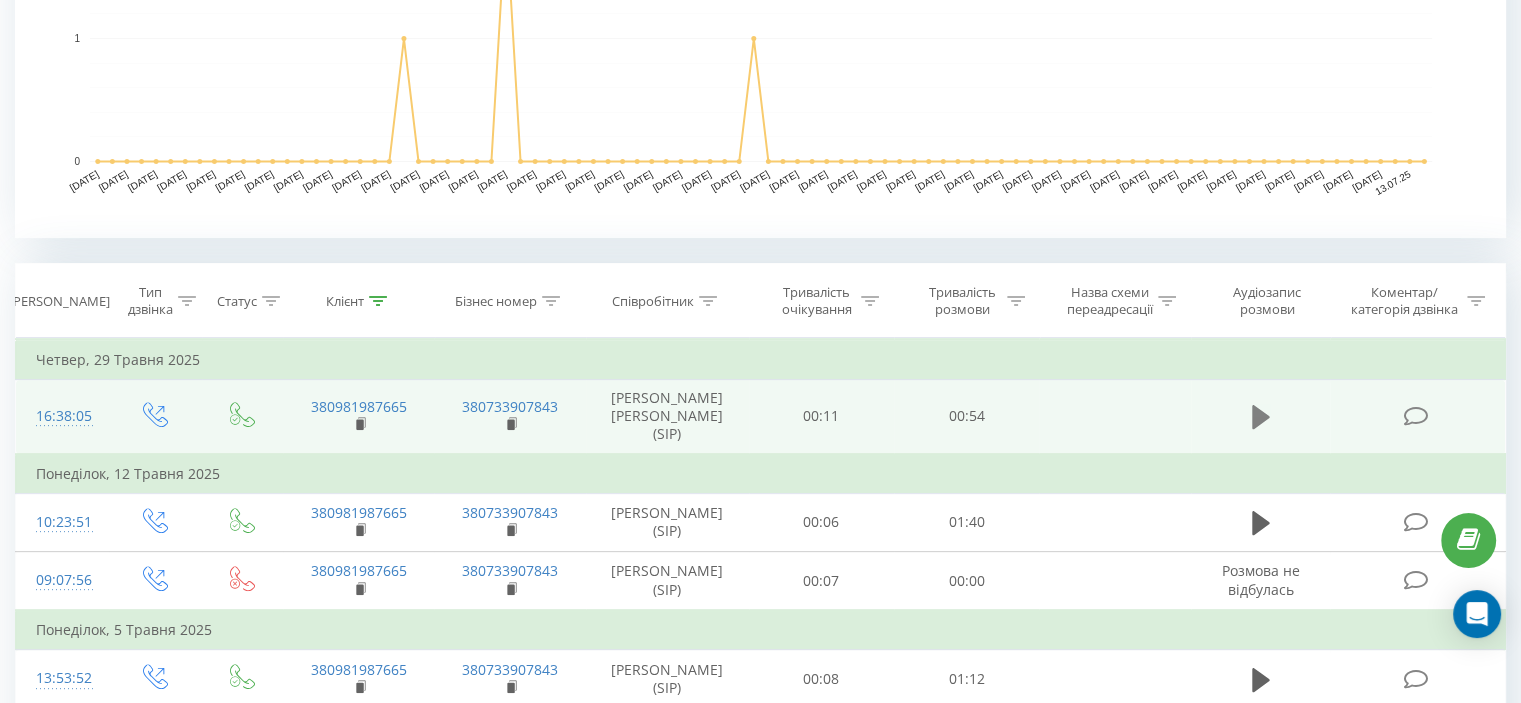 click 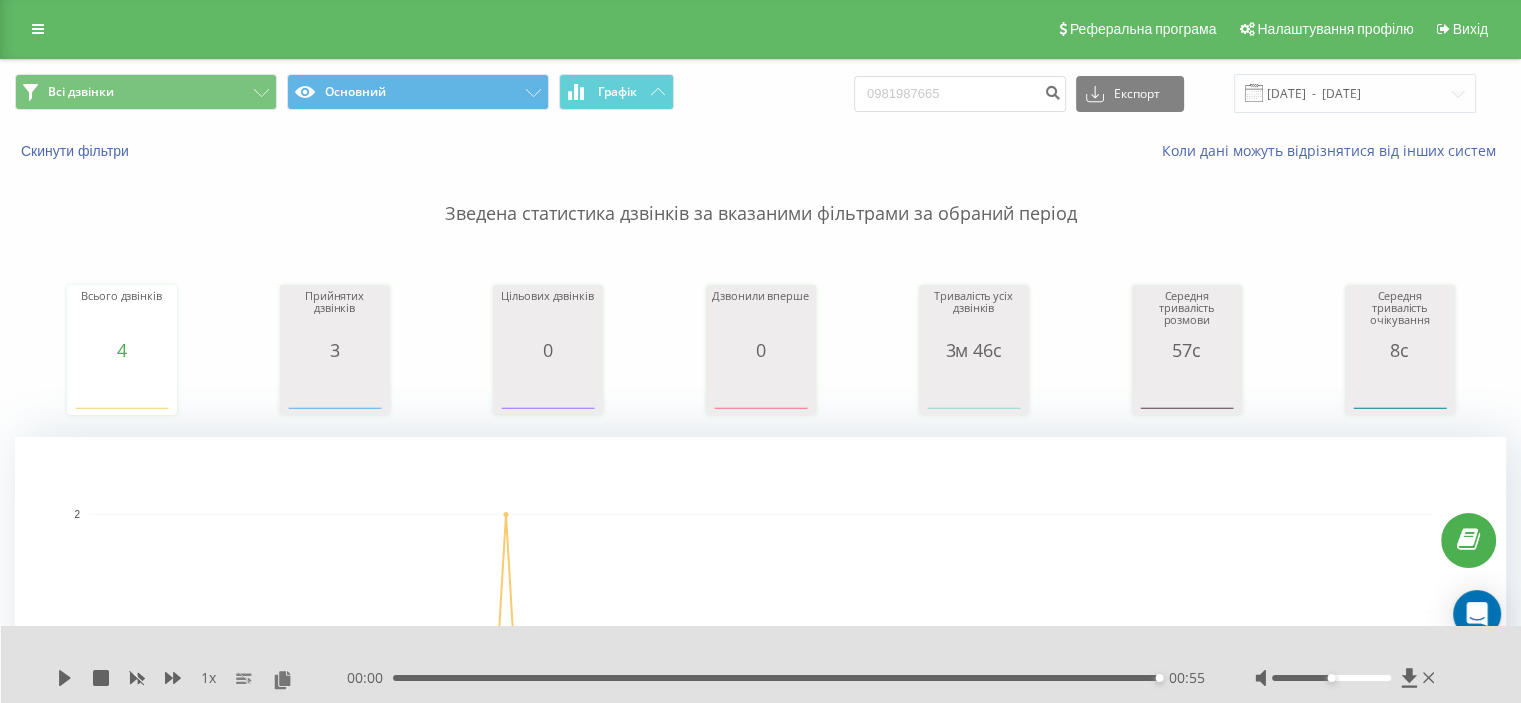 scroll, scrollTop: 0, scrollLeft: 0, axis: both 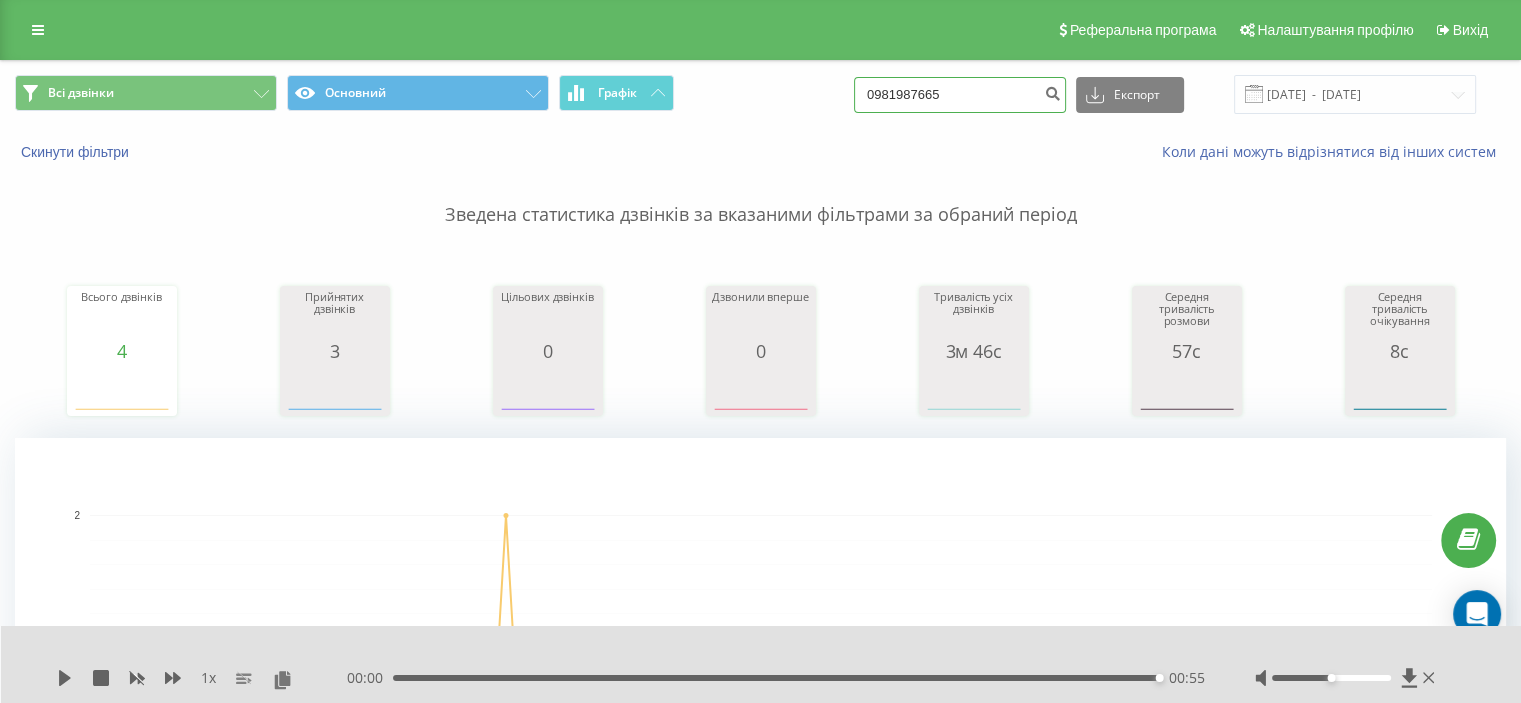drag, startPoint x: 973, startPoint y: 95, endPoint x: 806, endPoint y: 74, distance: 168.31519 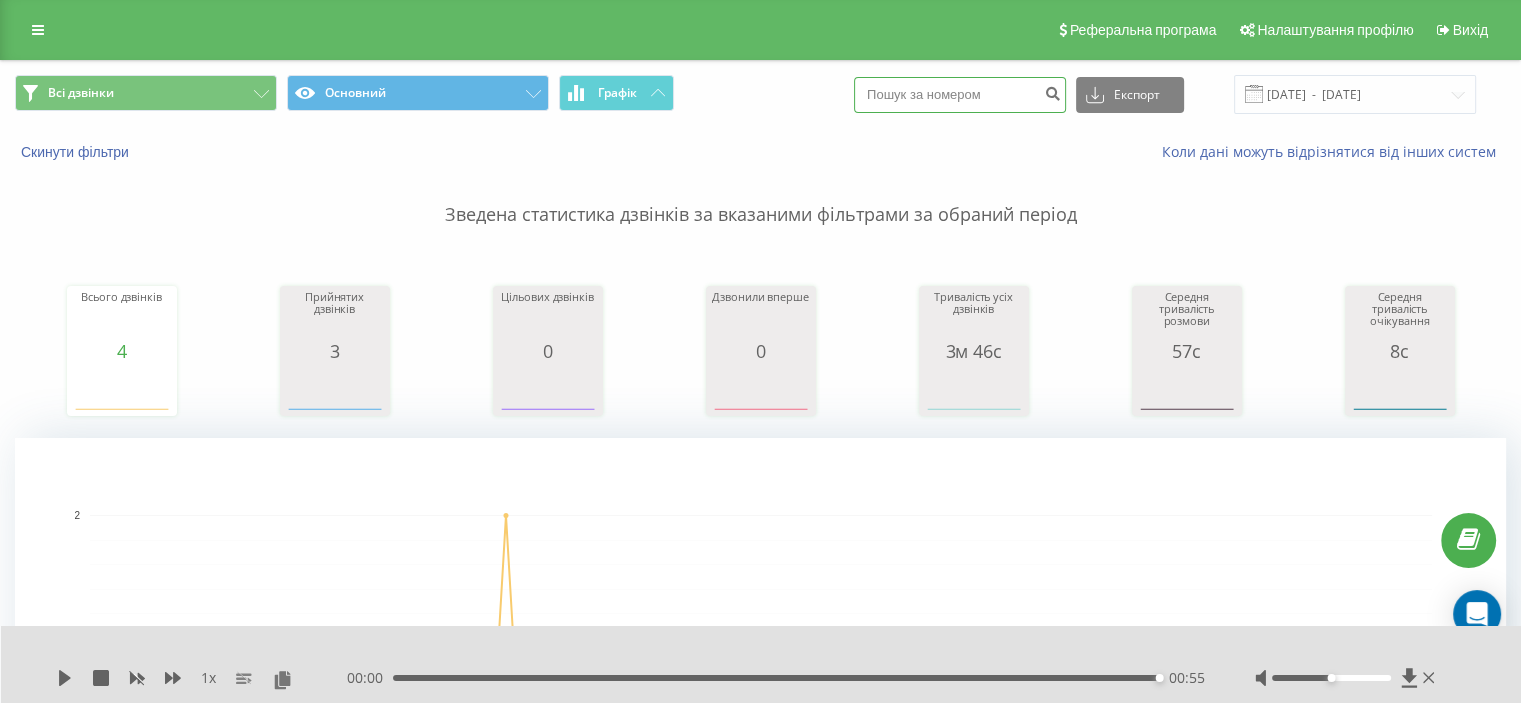 paste on "0676165353" 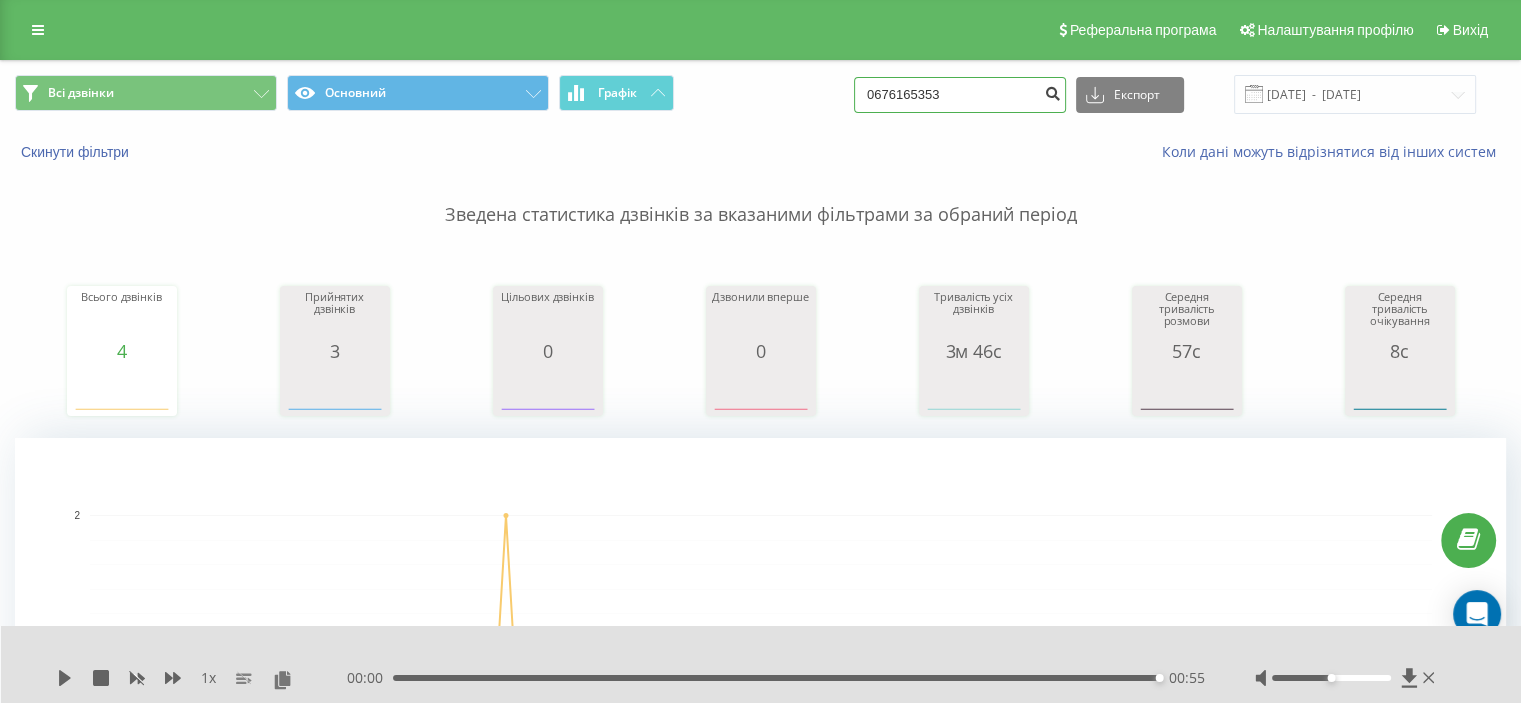 type on "0676165353" 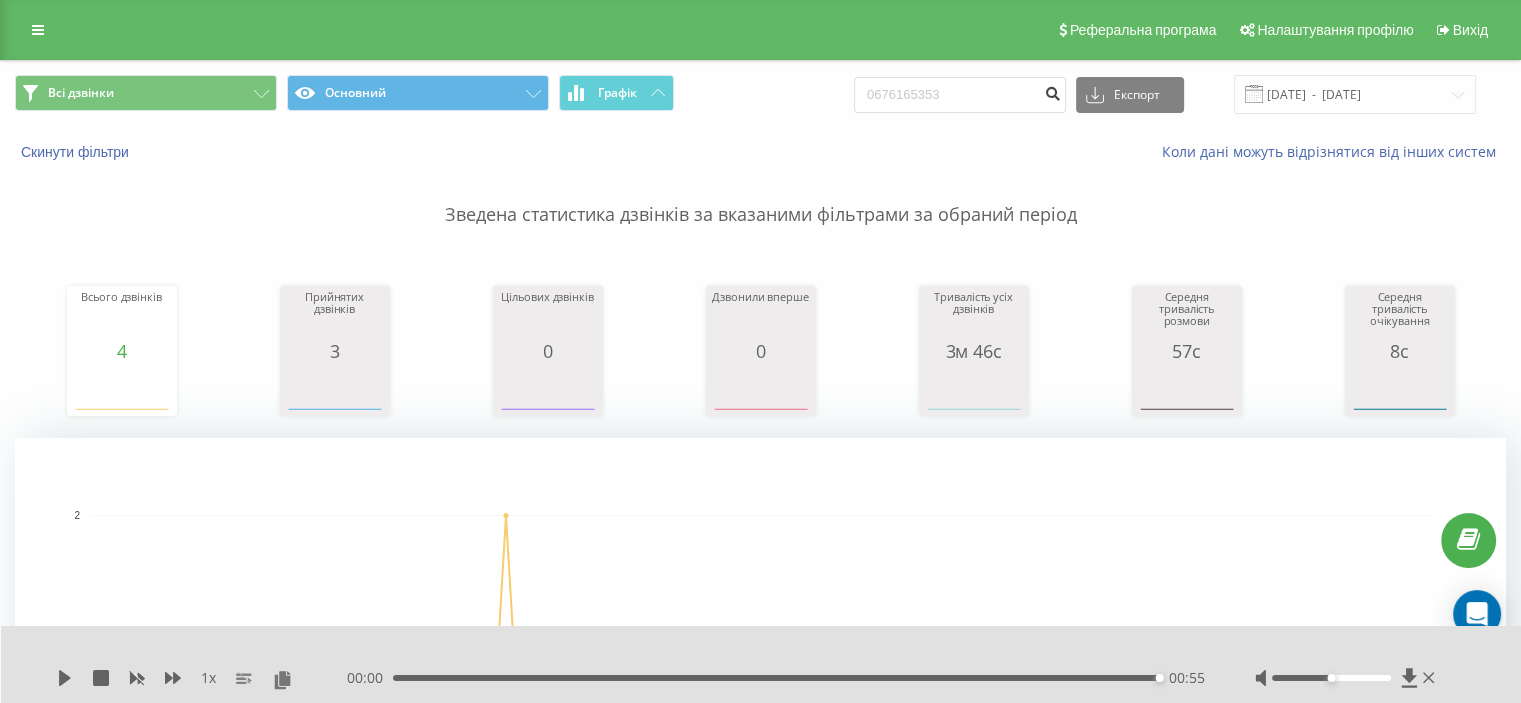 click at bounding box center [1052, 91] 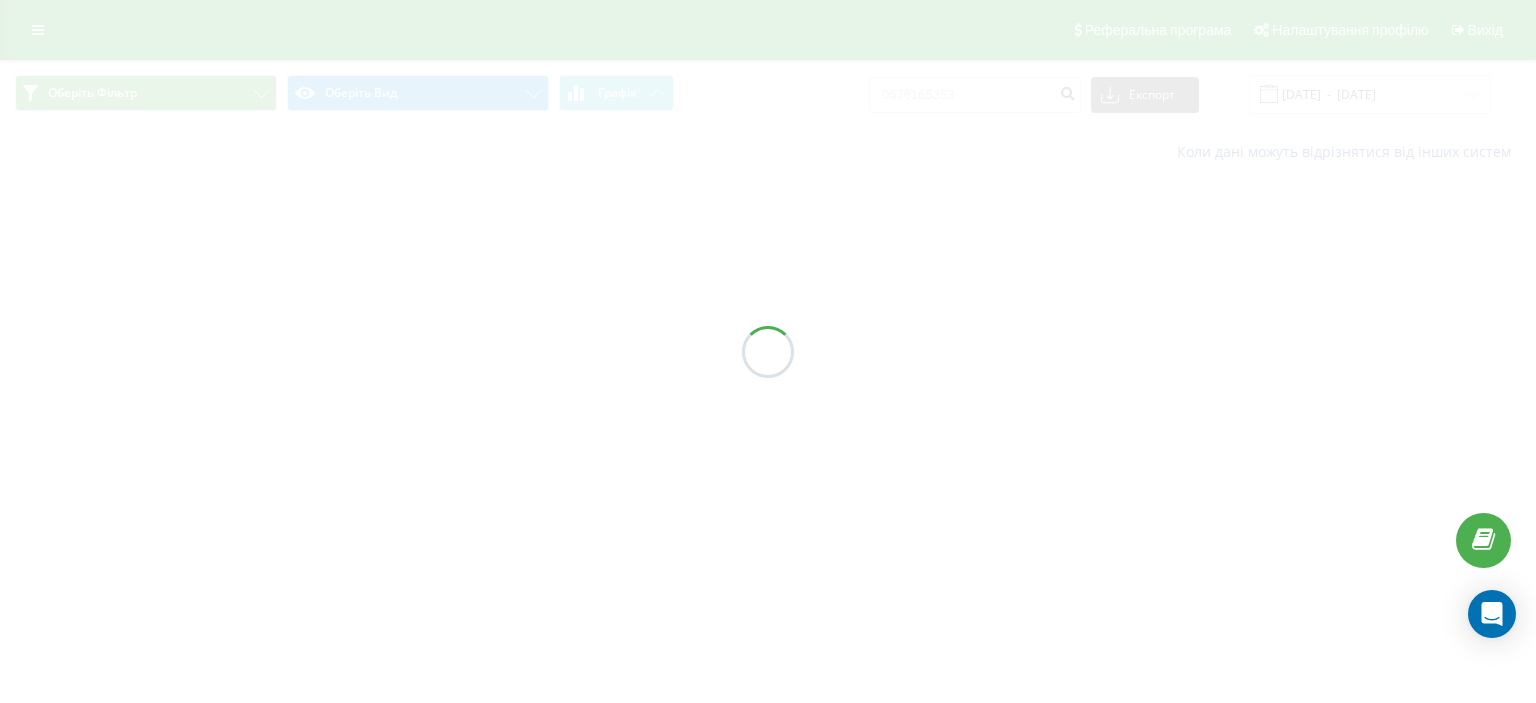 scroll, scrollTop: 0, scrollLeft: 0, axis: both 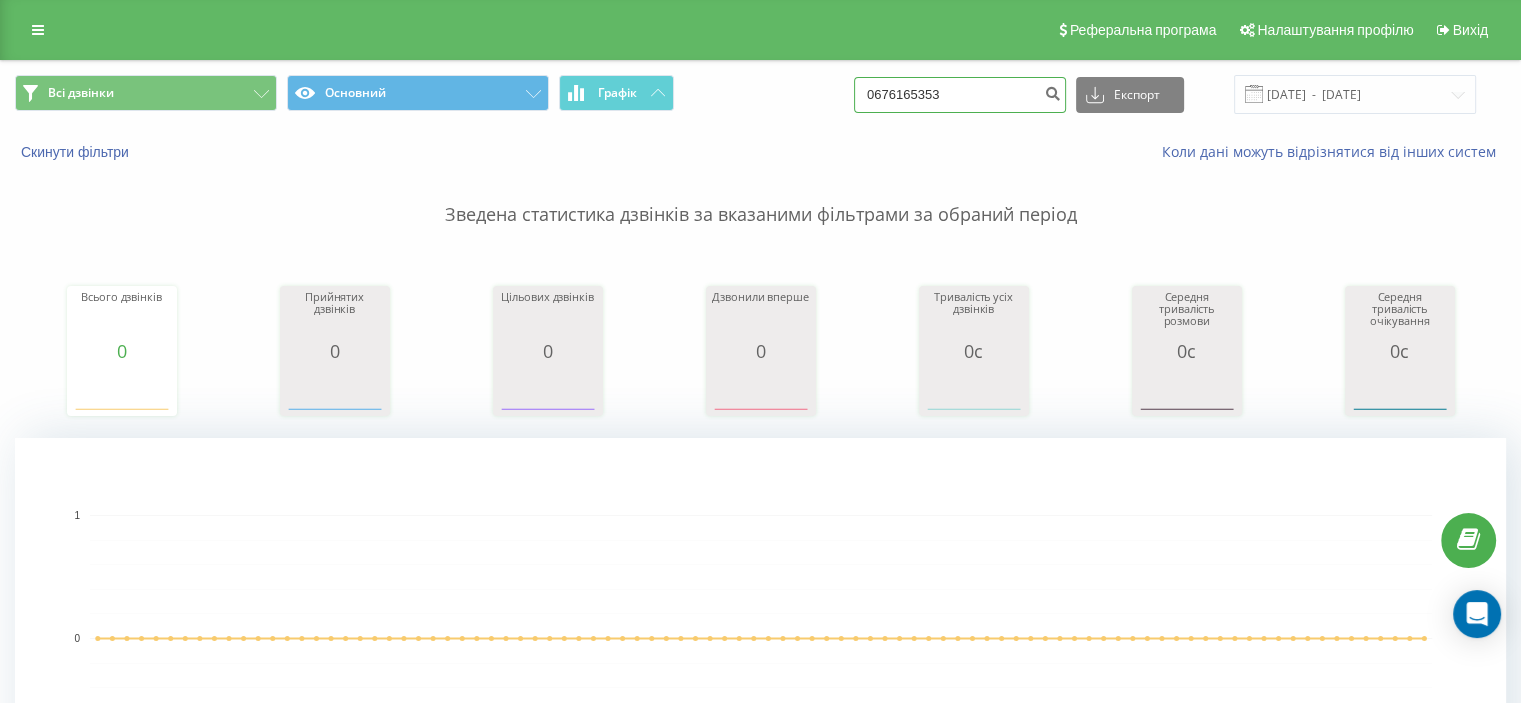 drag, startPoint x: 972, startPoint y: 95, endPoint x: 745, endPoint y: 75, distance: 227.87935 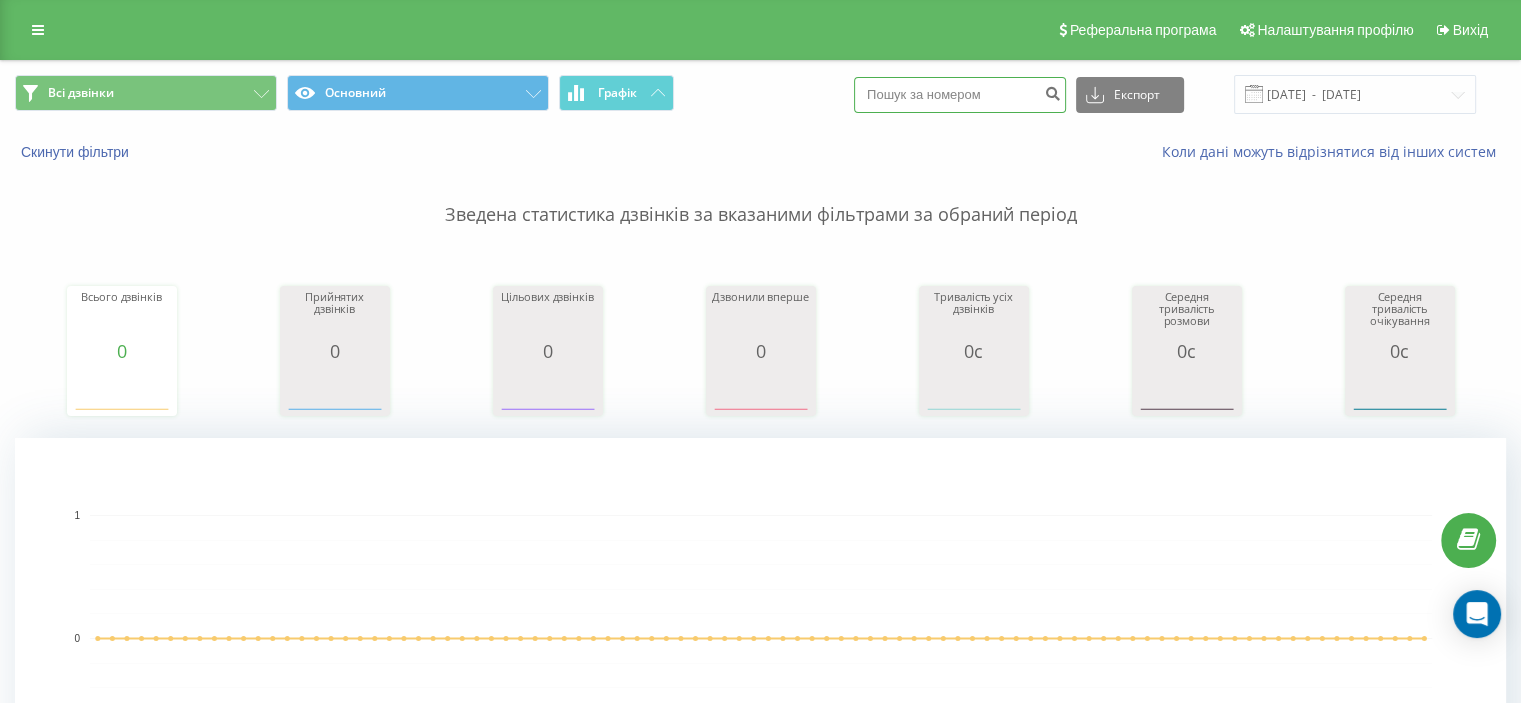 paste on "0968000045" 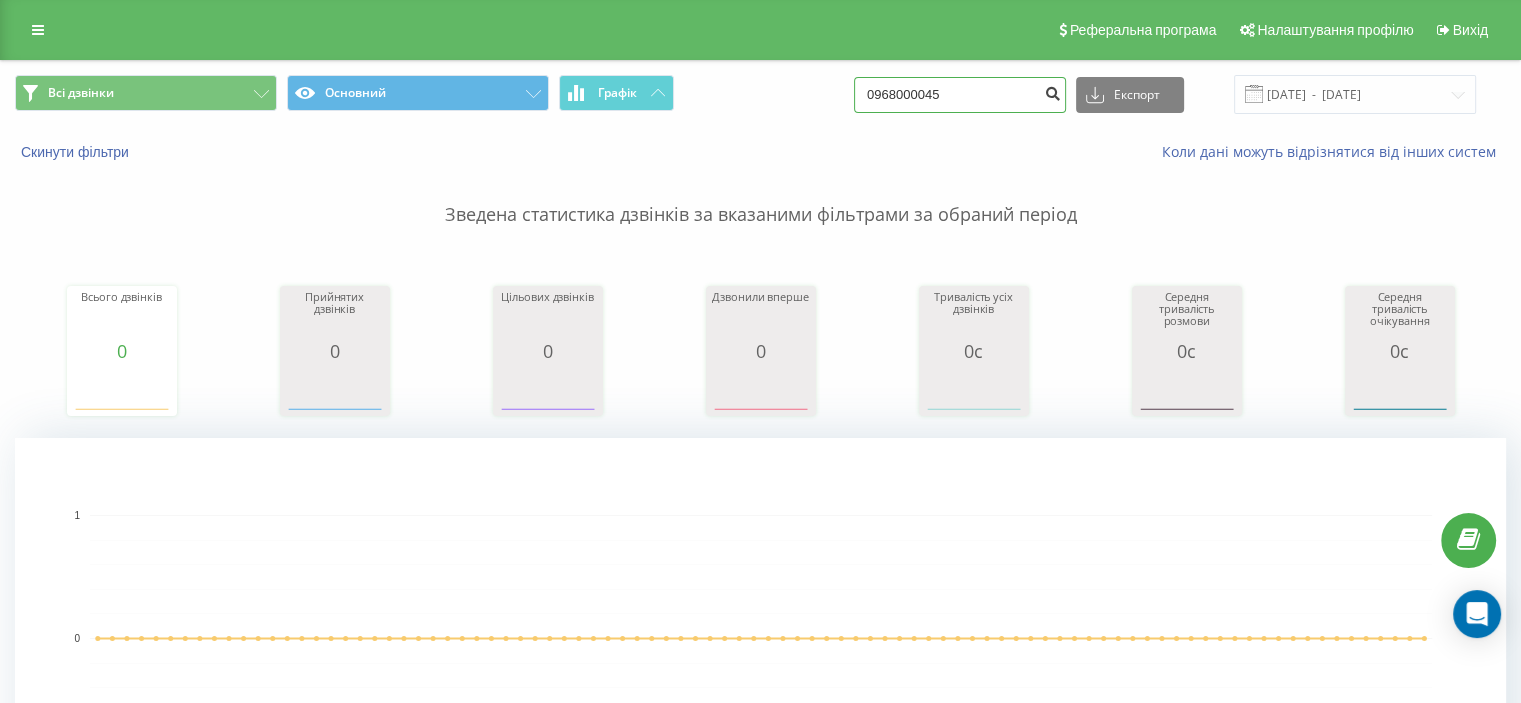 type on "0968000045" 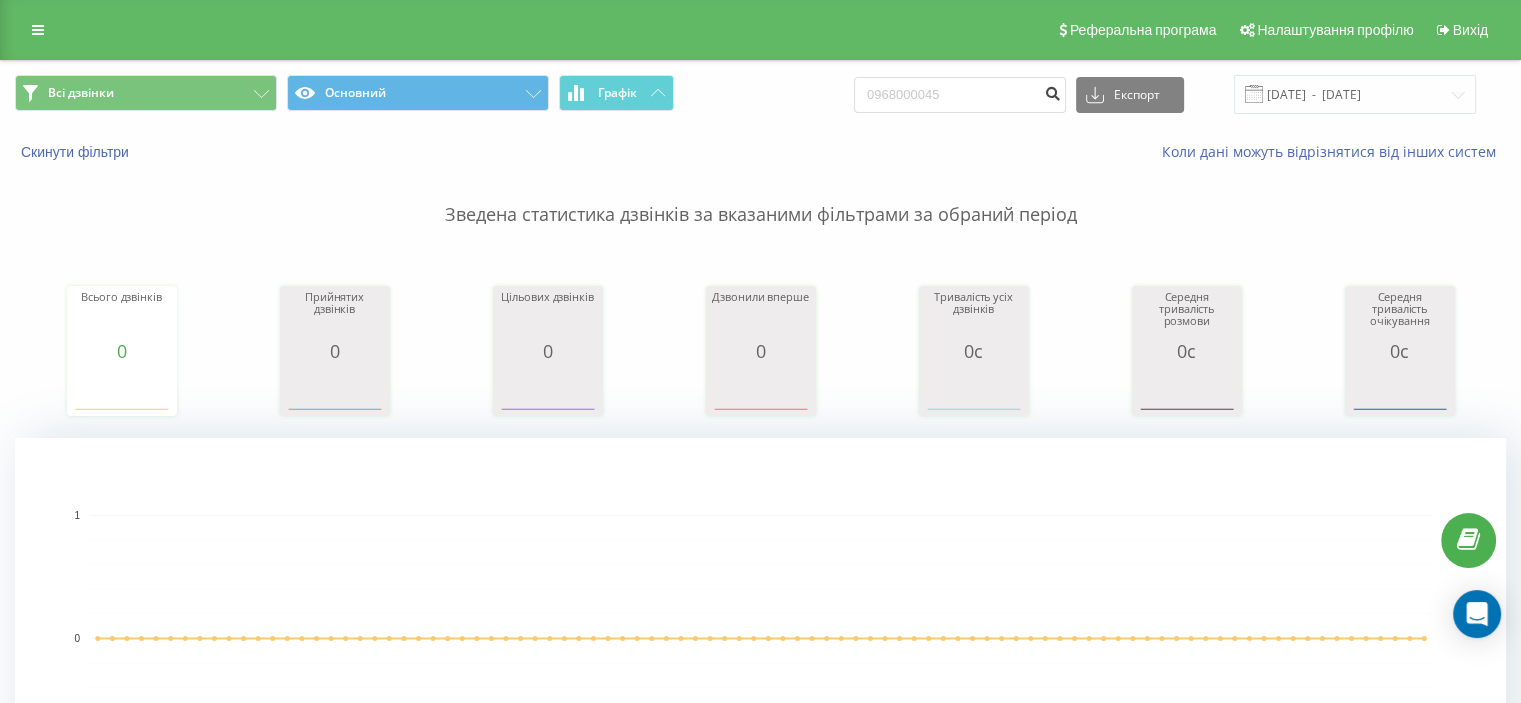 click at bounding box center (1052, 91) 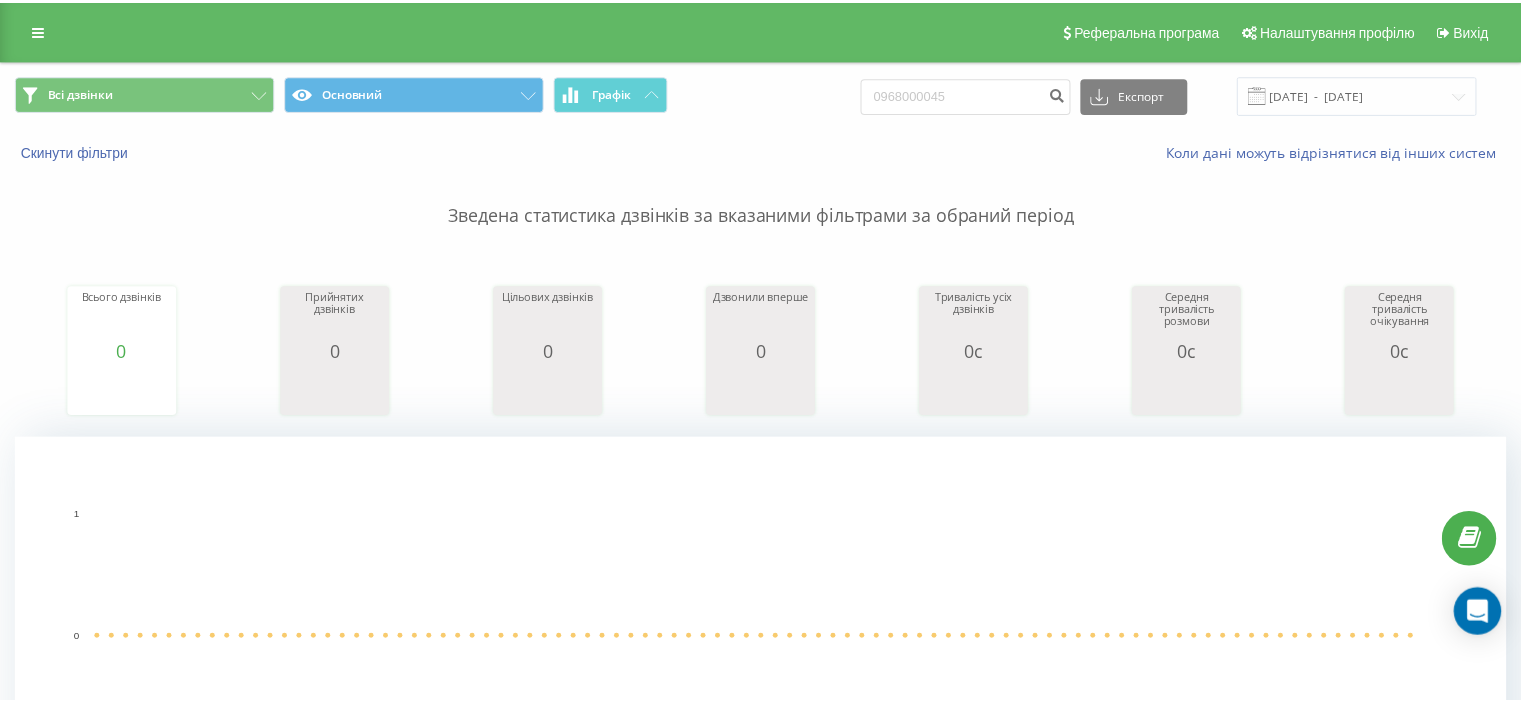 scroll, scrollTop: 0, scrollLeft: 0, axis: both 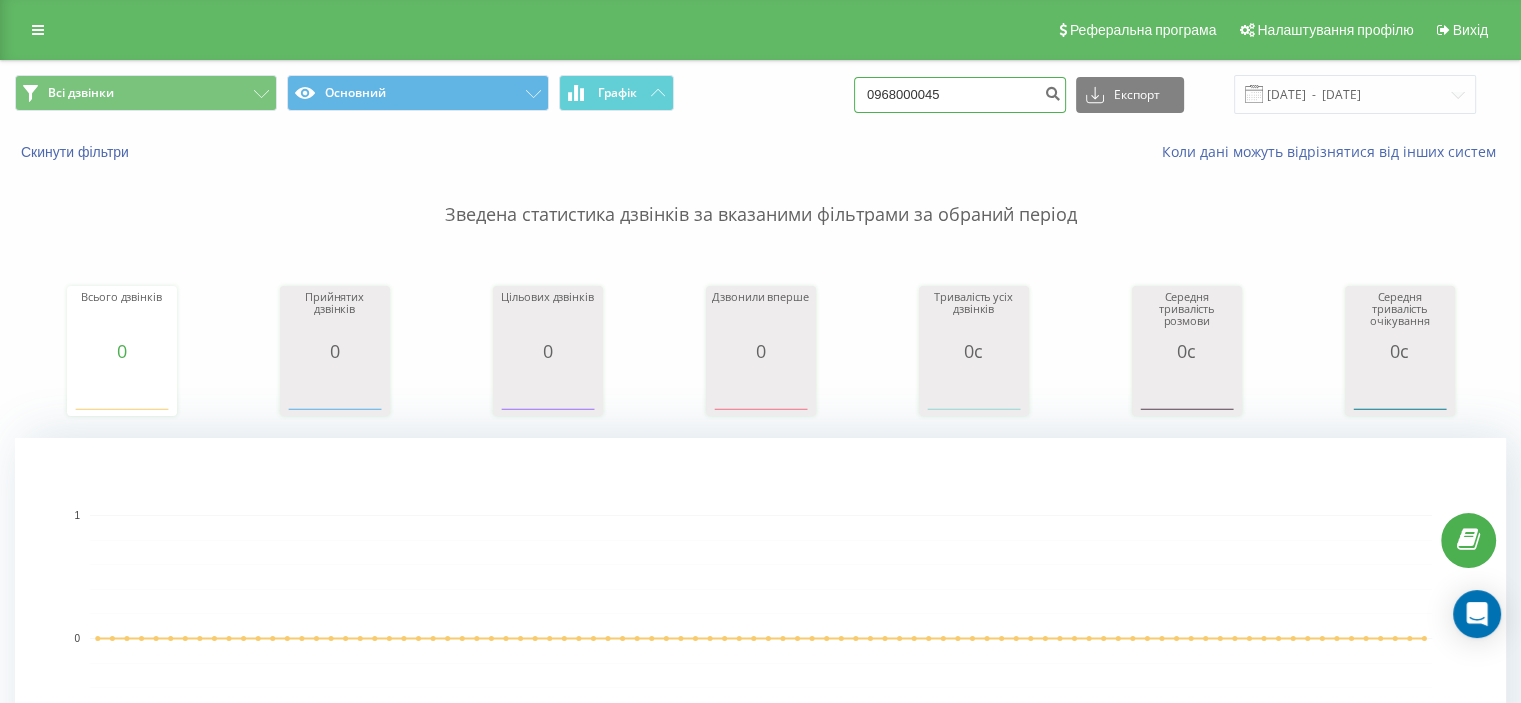 drag, startPoint x: 970, startPoint y: 94, endPoint x: 749, endPoint y: 91, distance: 221.02036 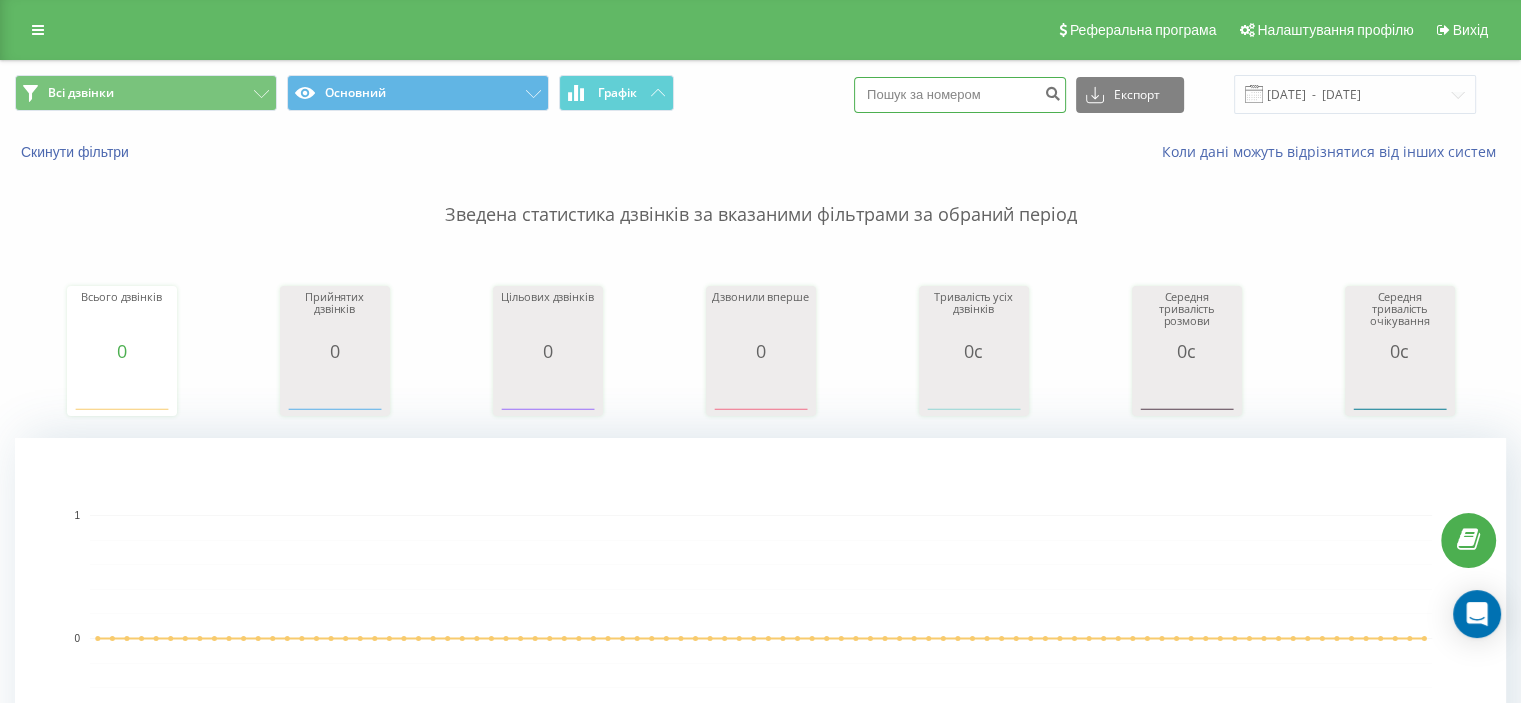 paste on "0671225579" 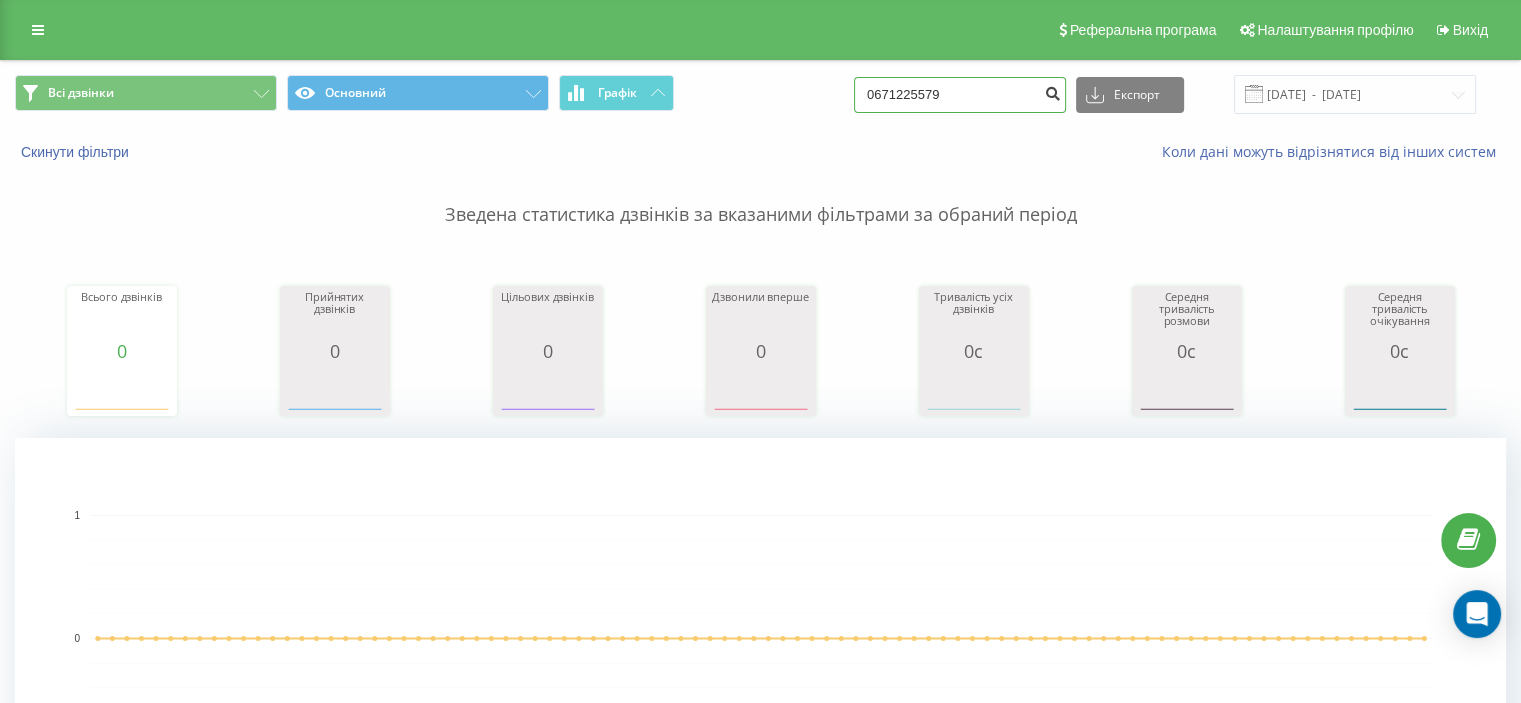 type on "0671225579" 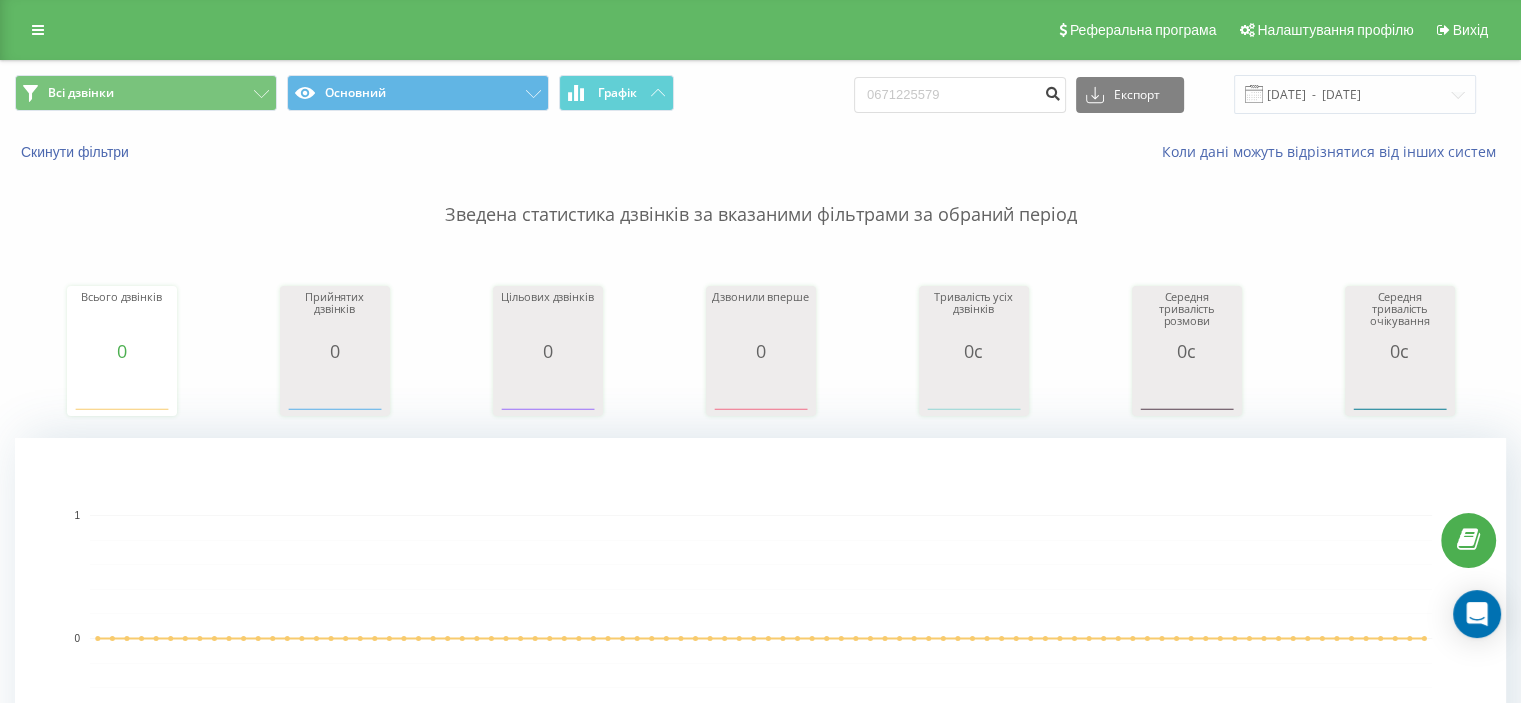 click at bounding box center (1052, 91) 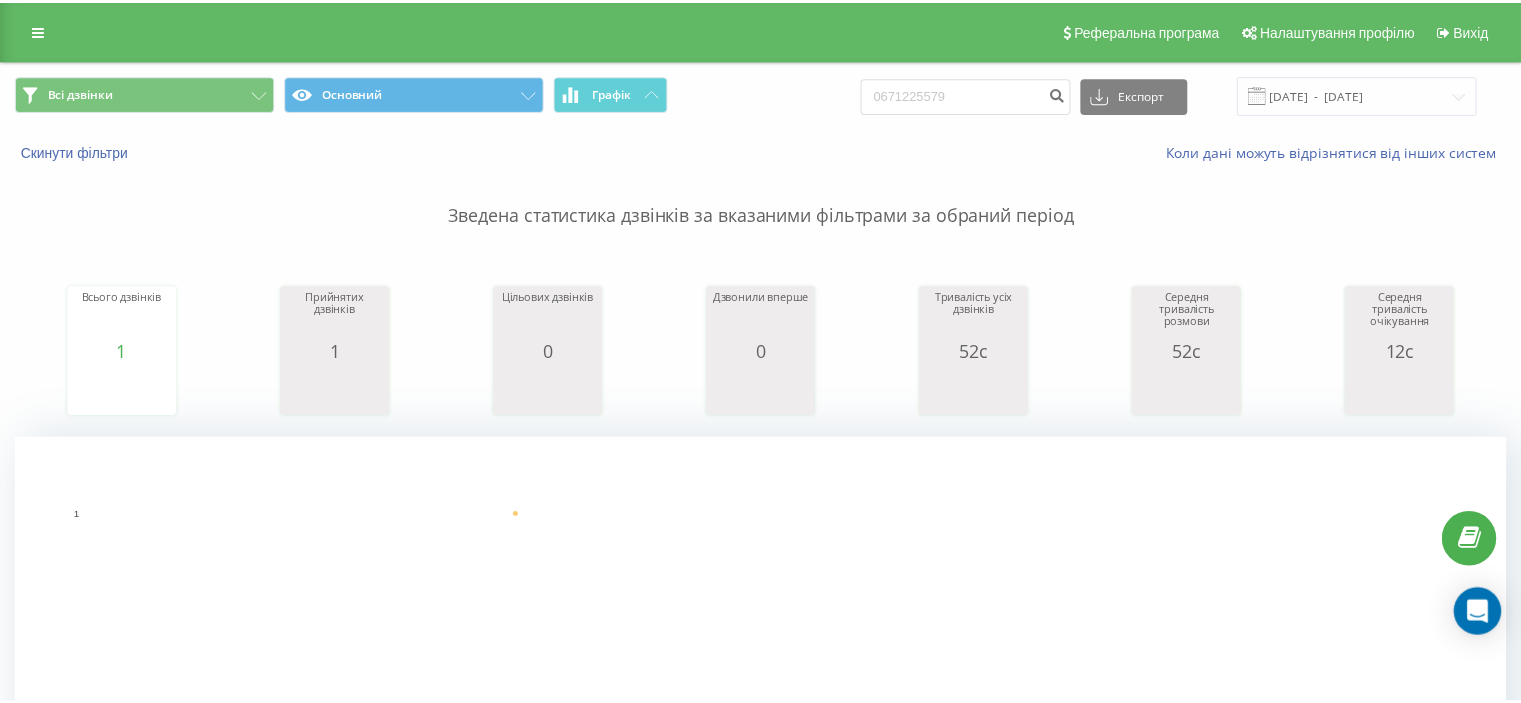 scroll, scrollTop: 0, scrollLeft: 0, axis: both 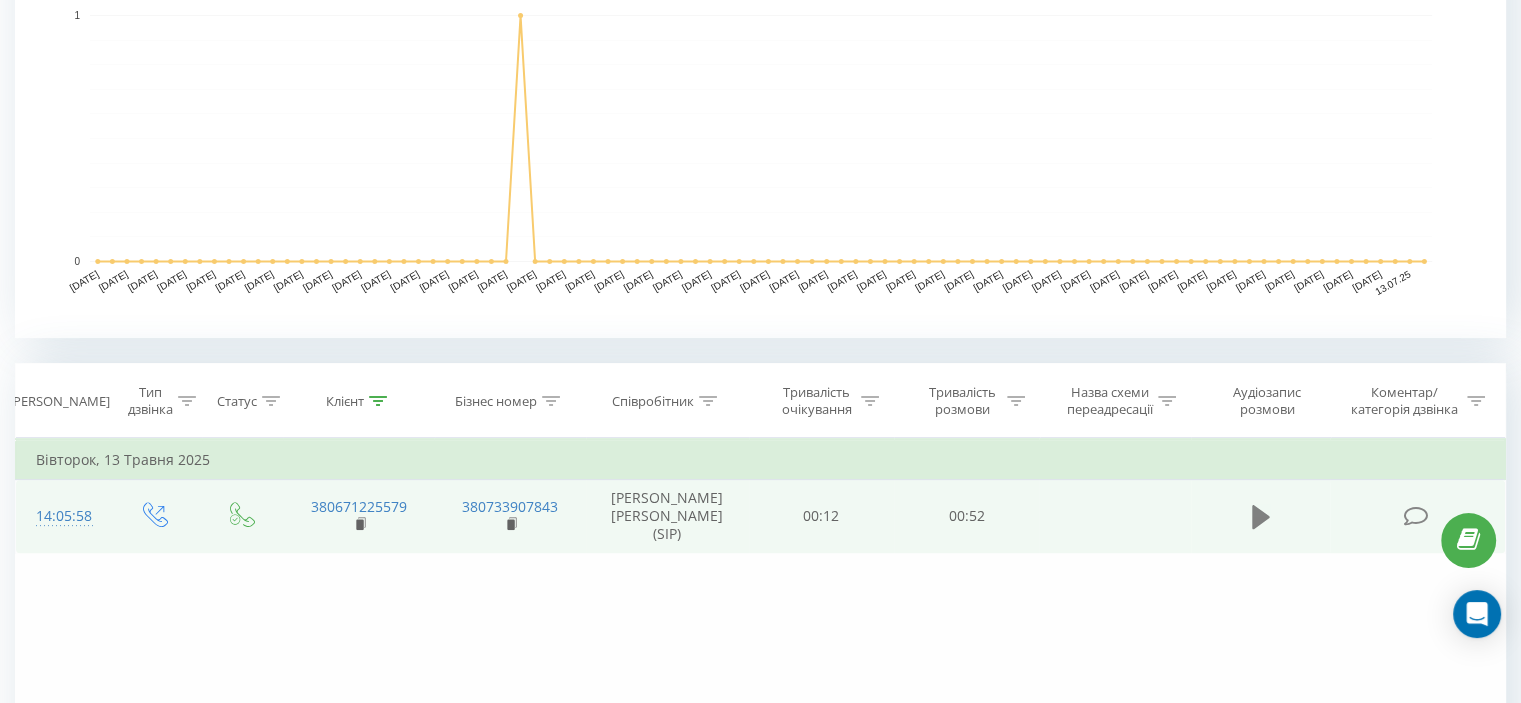 click 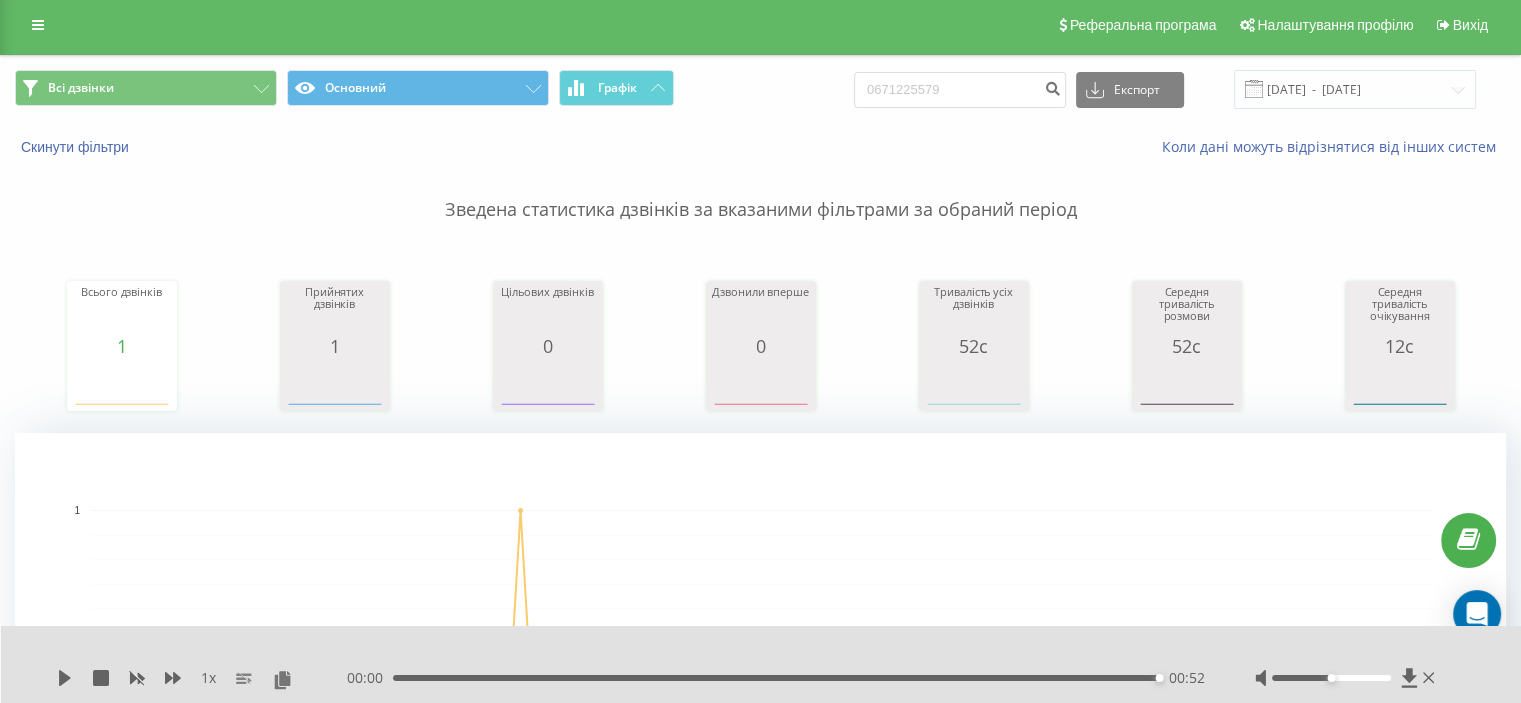 scroll, scrollTop: 0, scrollLeft: 0, axis: both 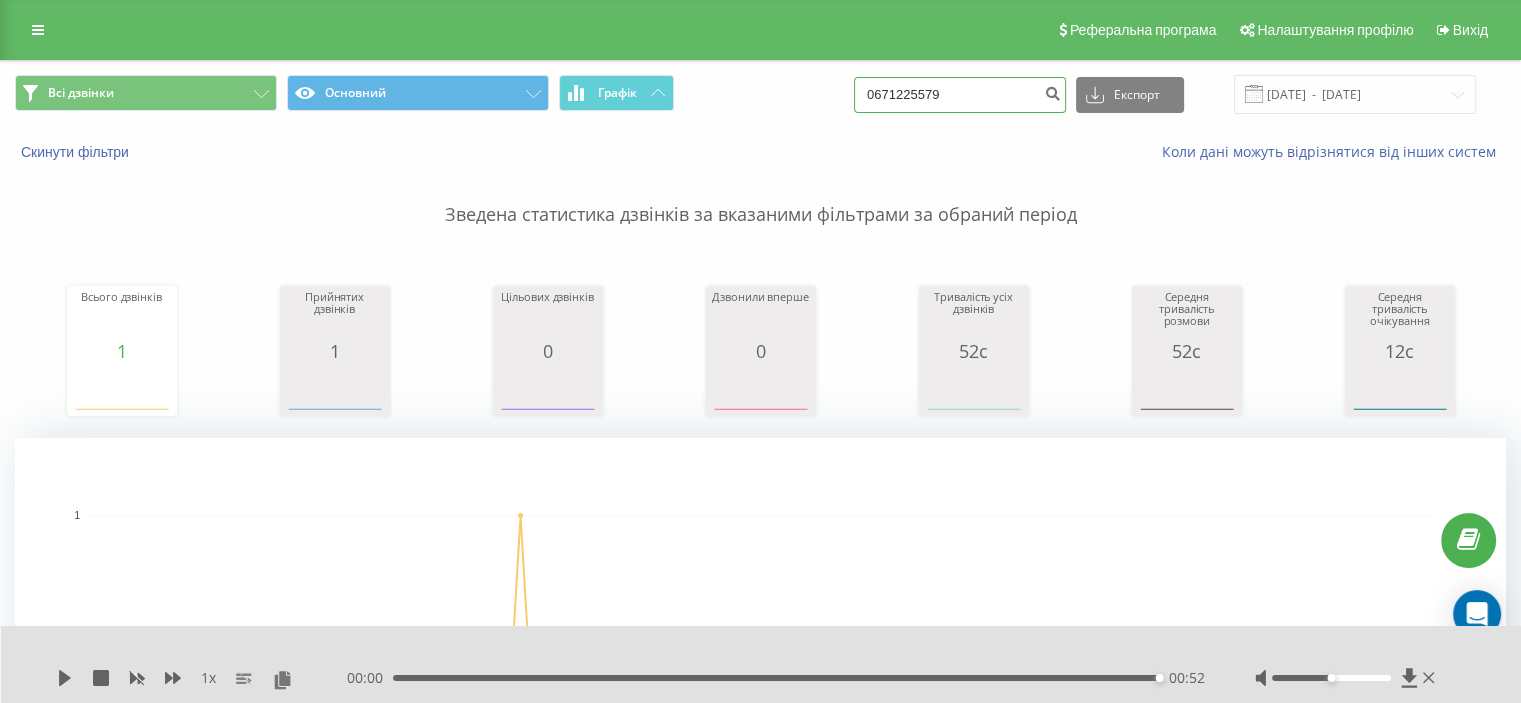drag, startPoint x: 998, startPoint y: 95, endPoint x: 843, endPoint y: 92, distance: 155.02902 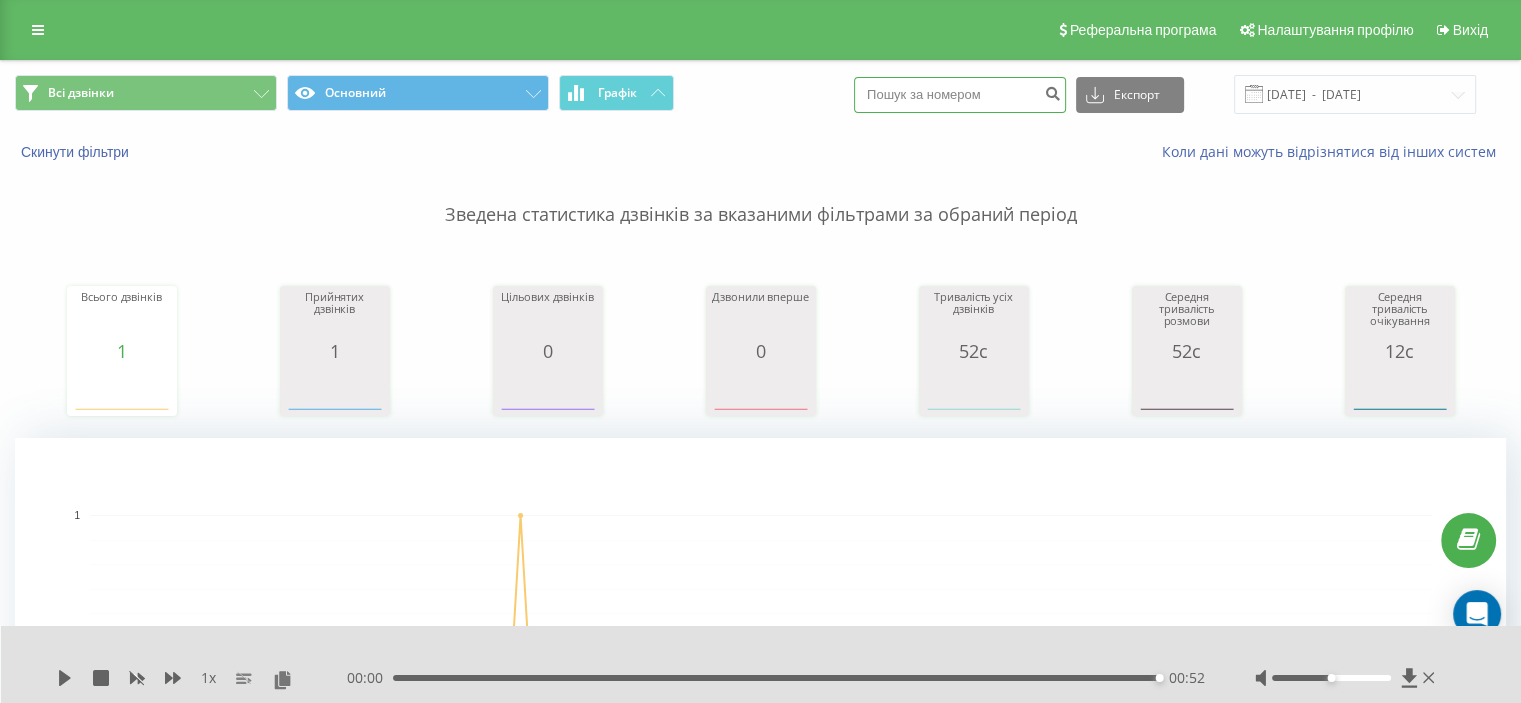 paste on "0939444485" 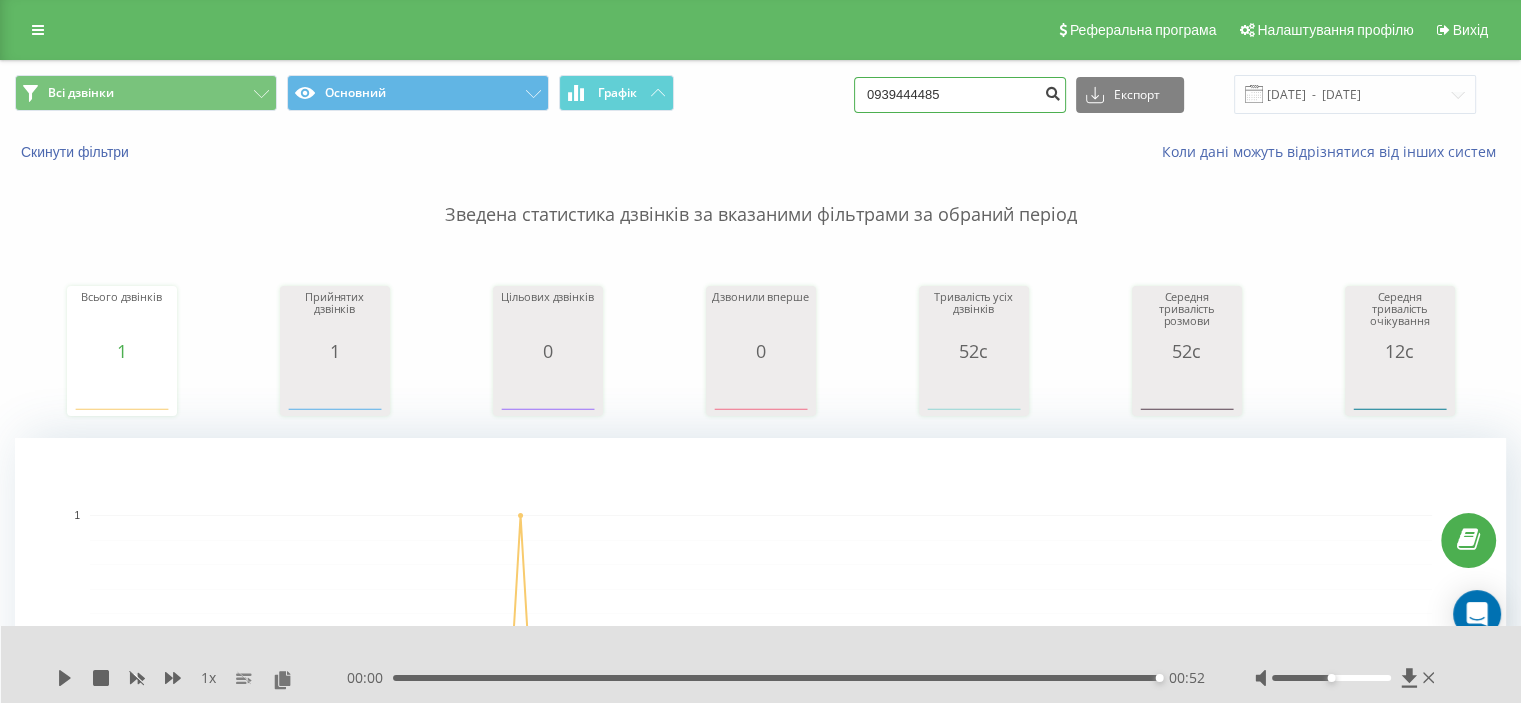 type on "0939444485" 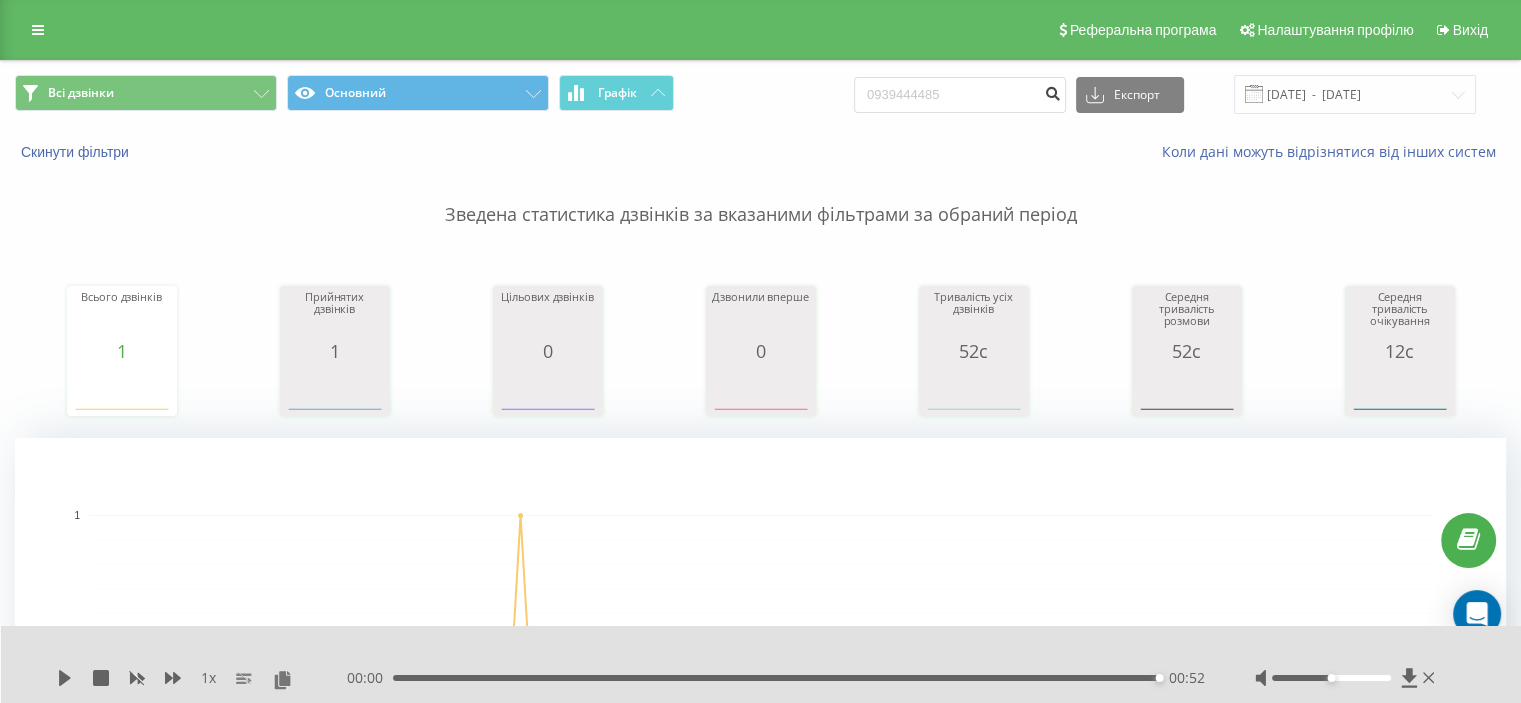 click at bounding box center (1052, 91) 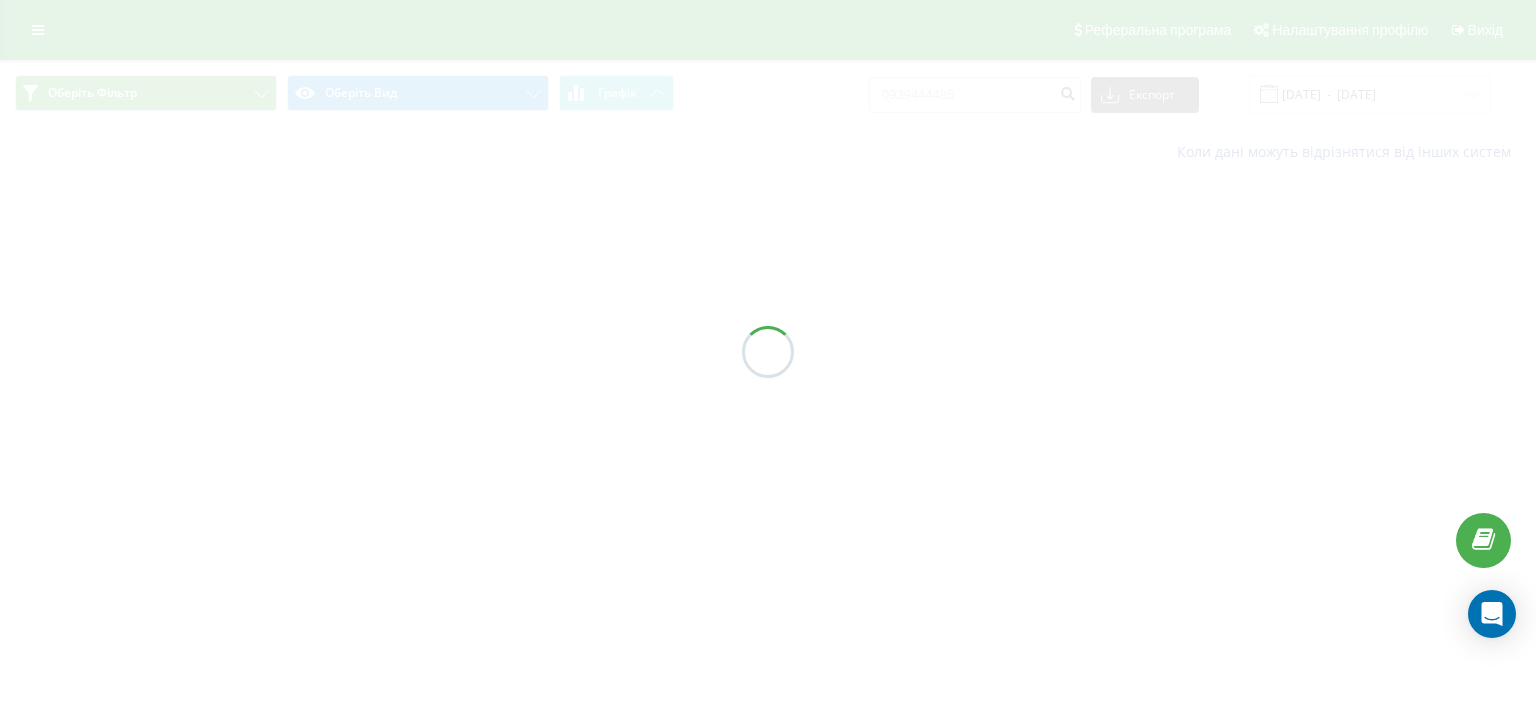 scroll, scrollTop: 0, scrollLeft: 0, axis: both 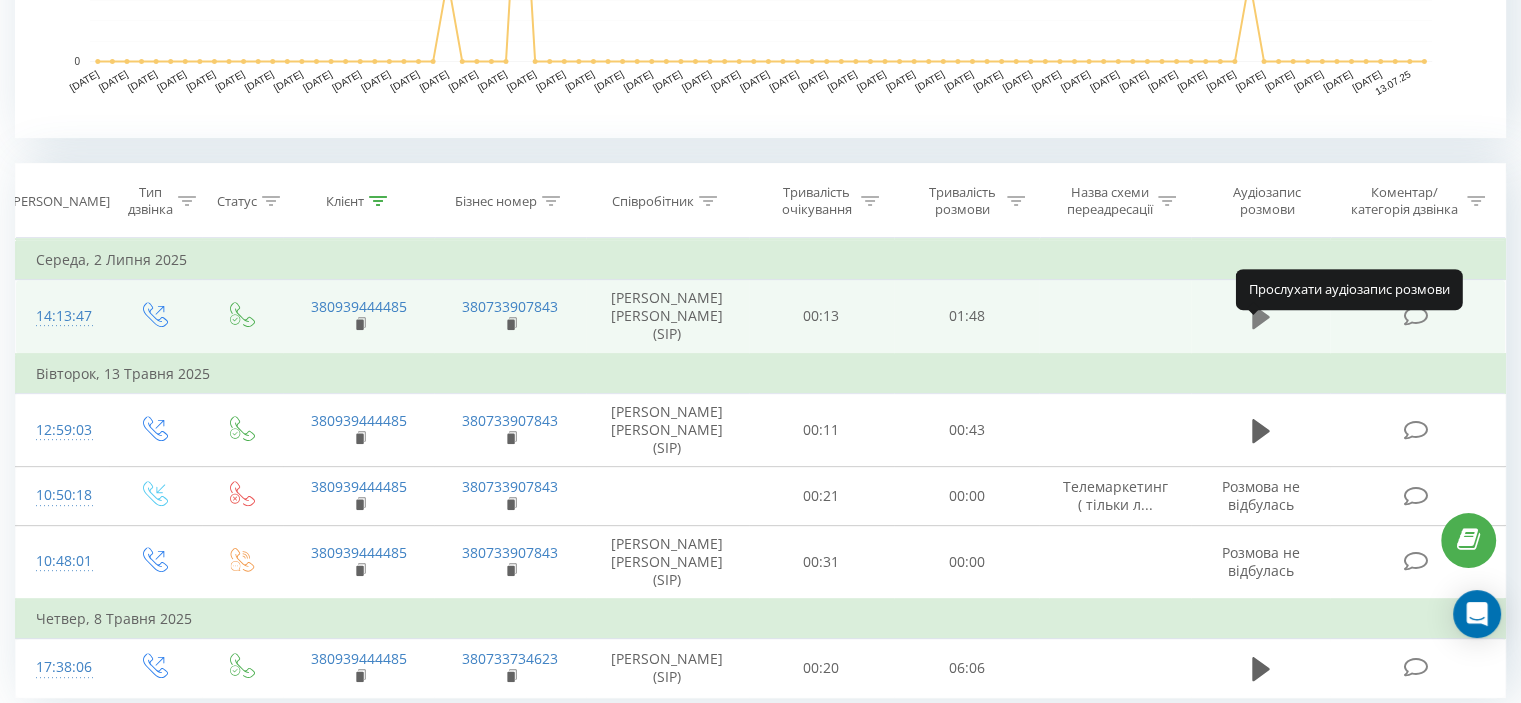 click 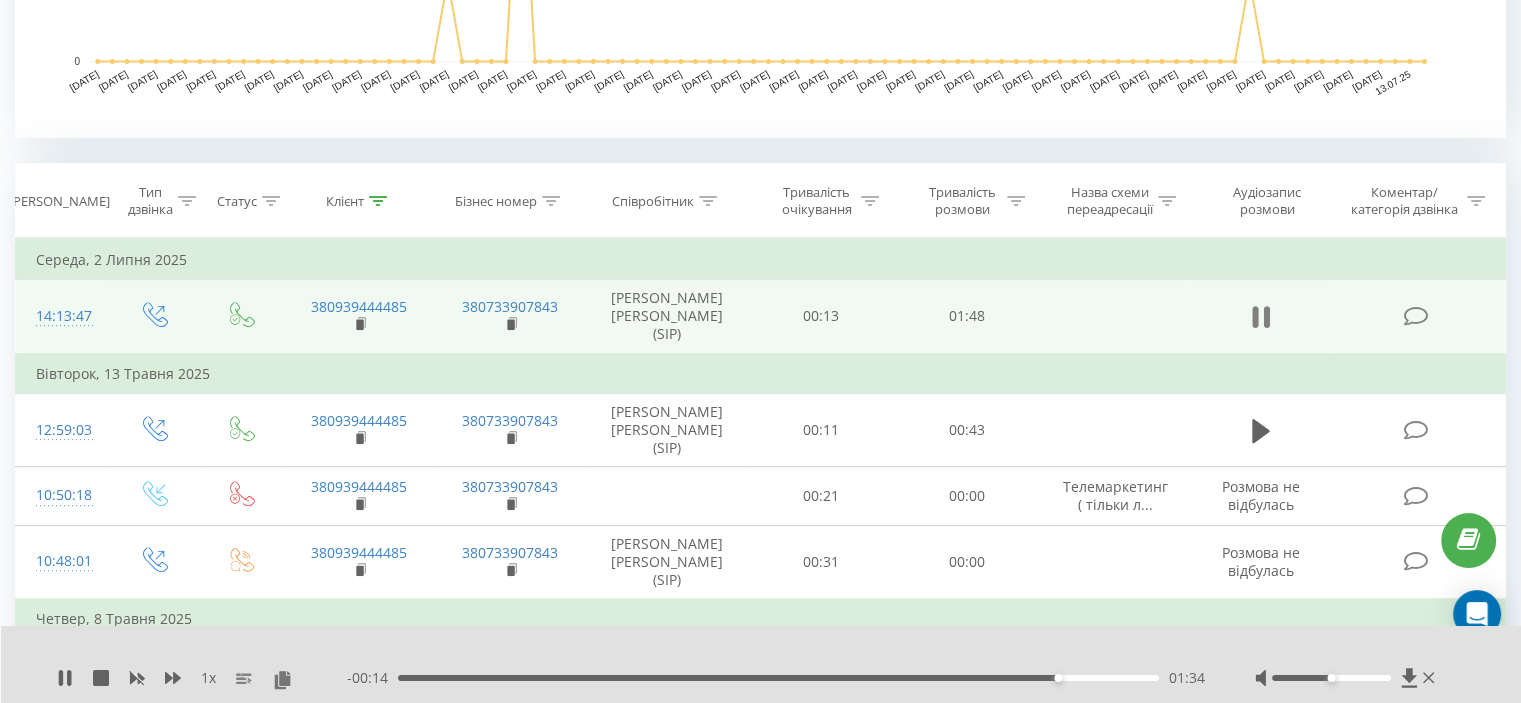 click 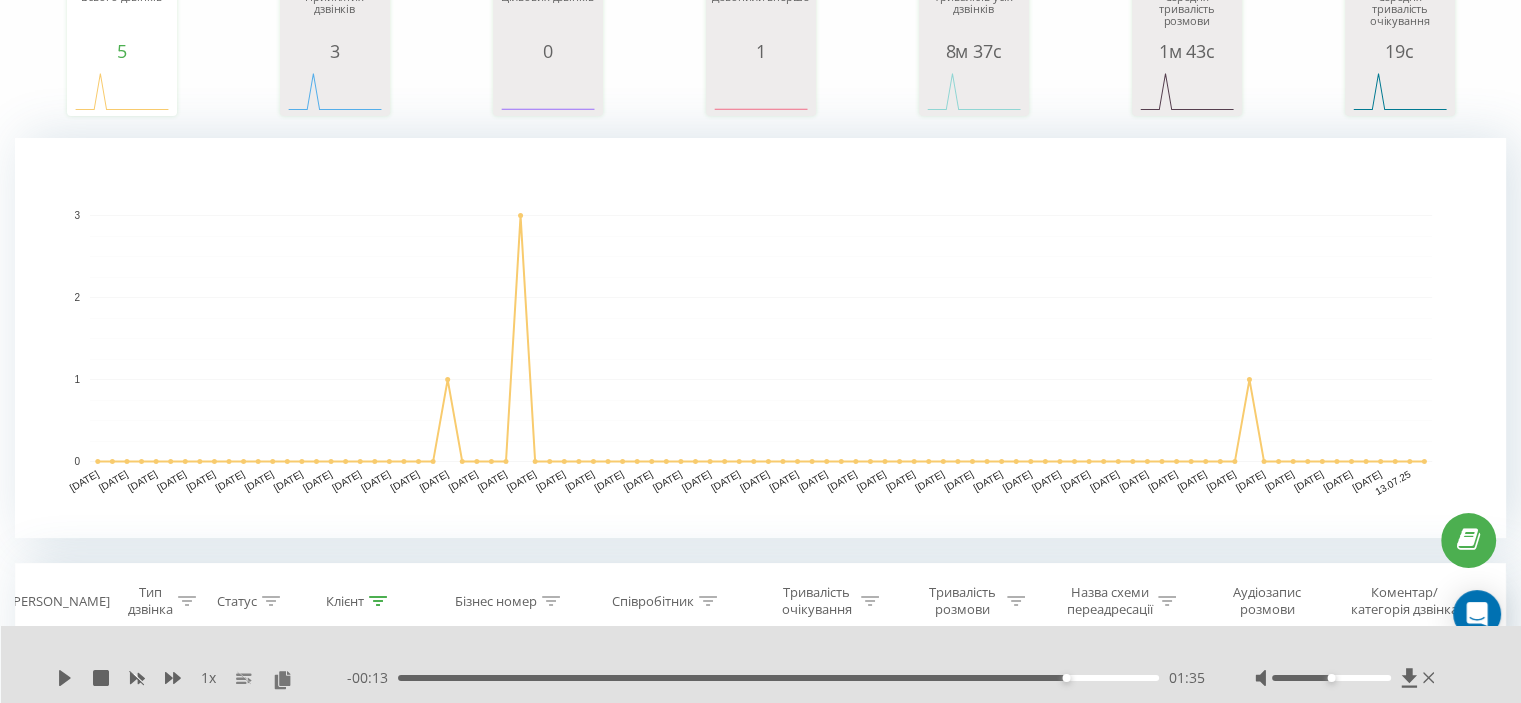 scroll, scrollTop: 0, scrollLeft: 0, axis: both 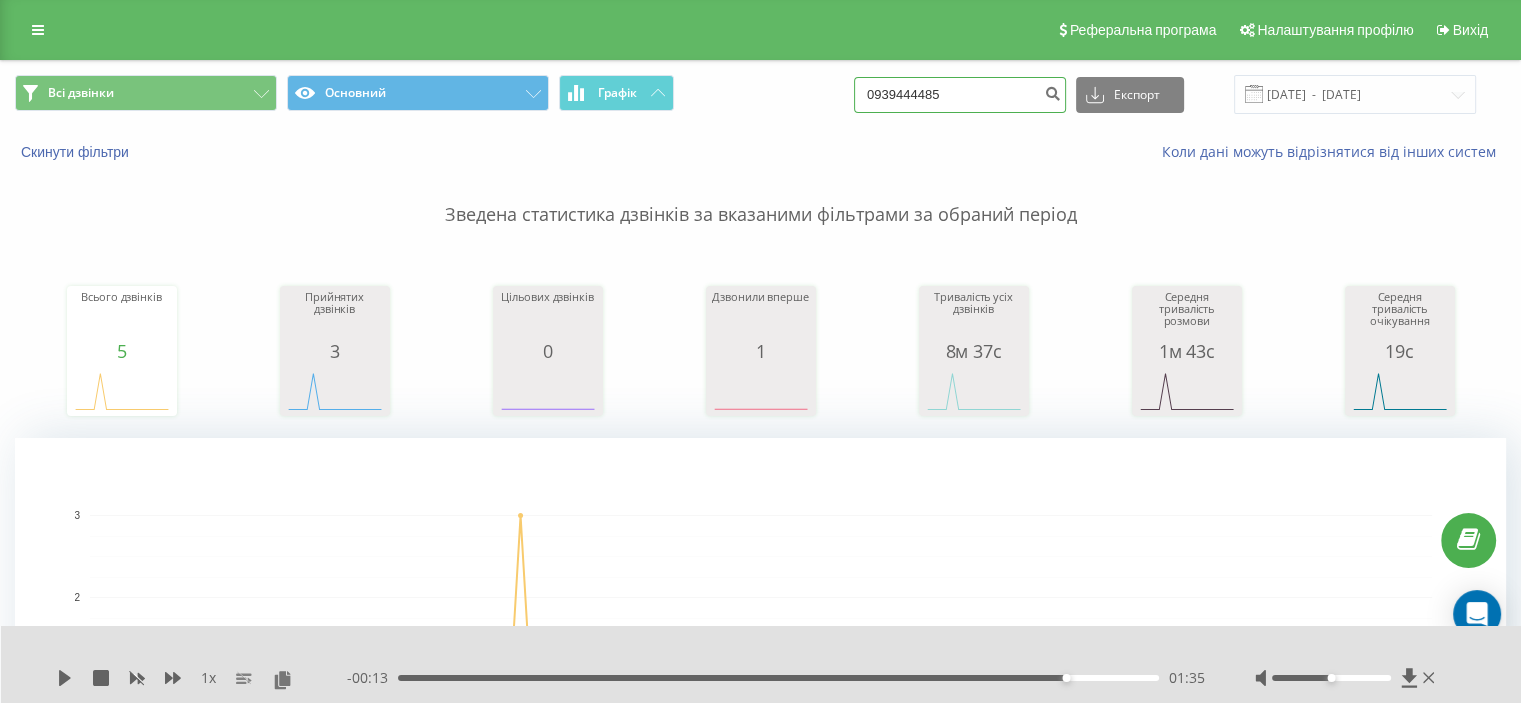drag, startPoint x: 990, startPoint y: 88, endPoint x: 825, endPoint y: 82, distance: 165.10905 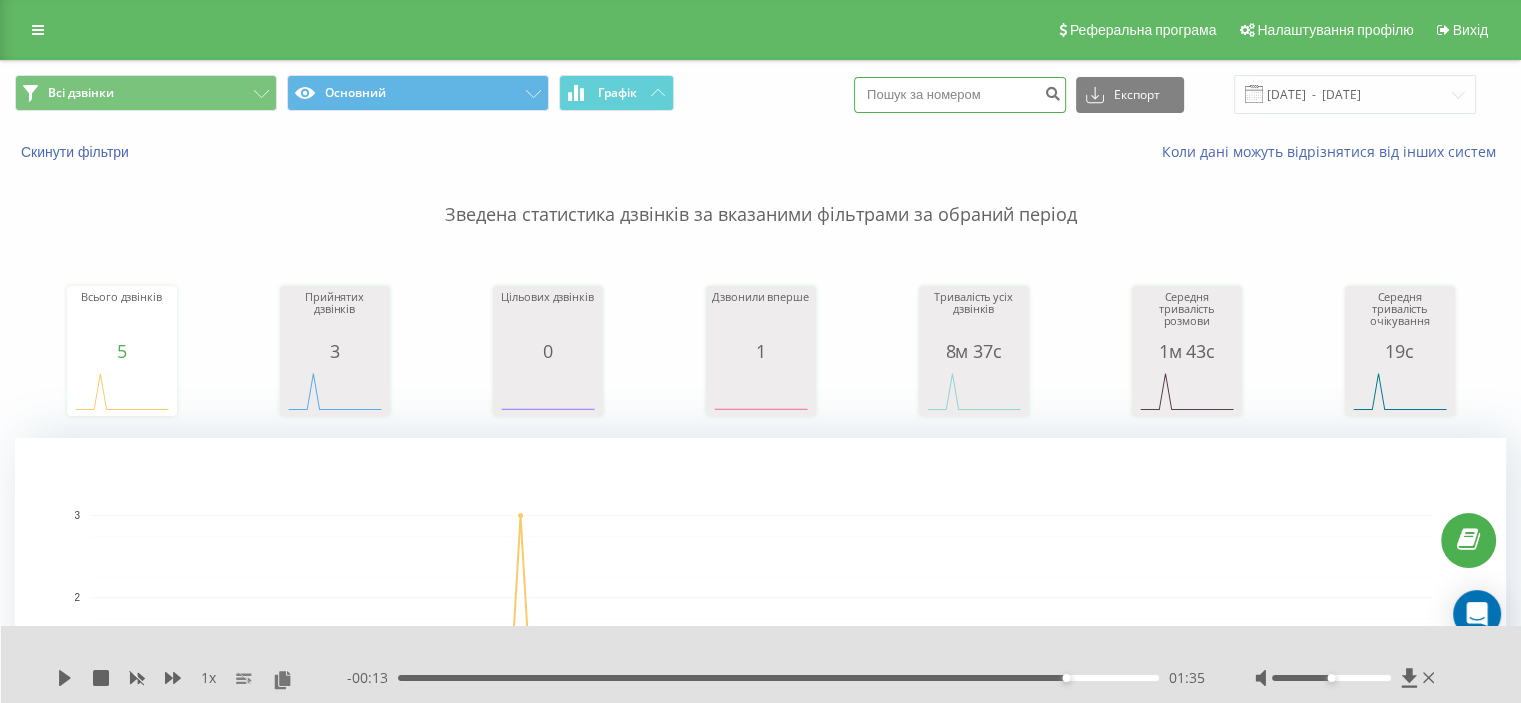 paste on "0504810709" 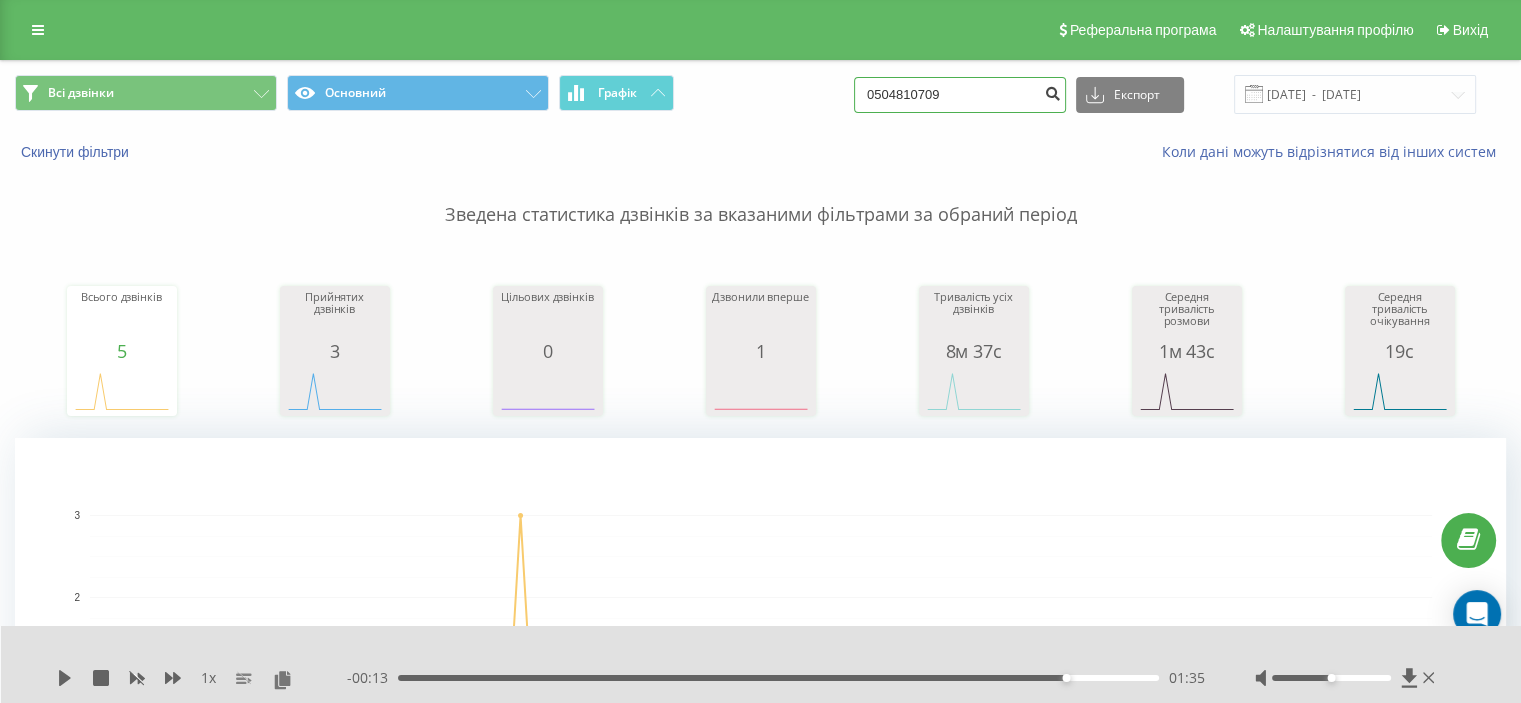 type on "0504810709" 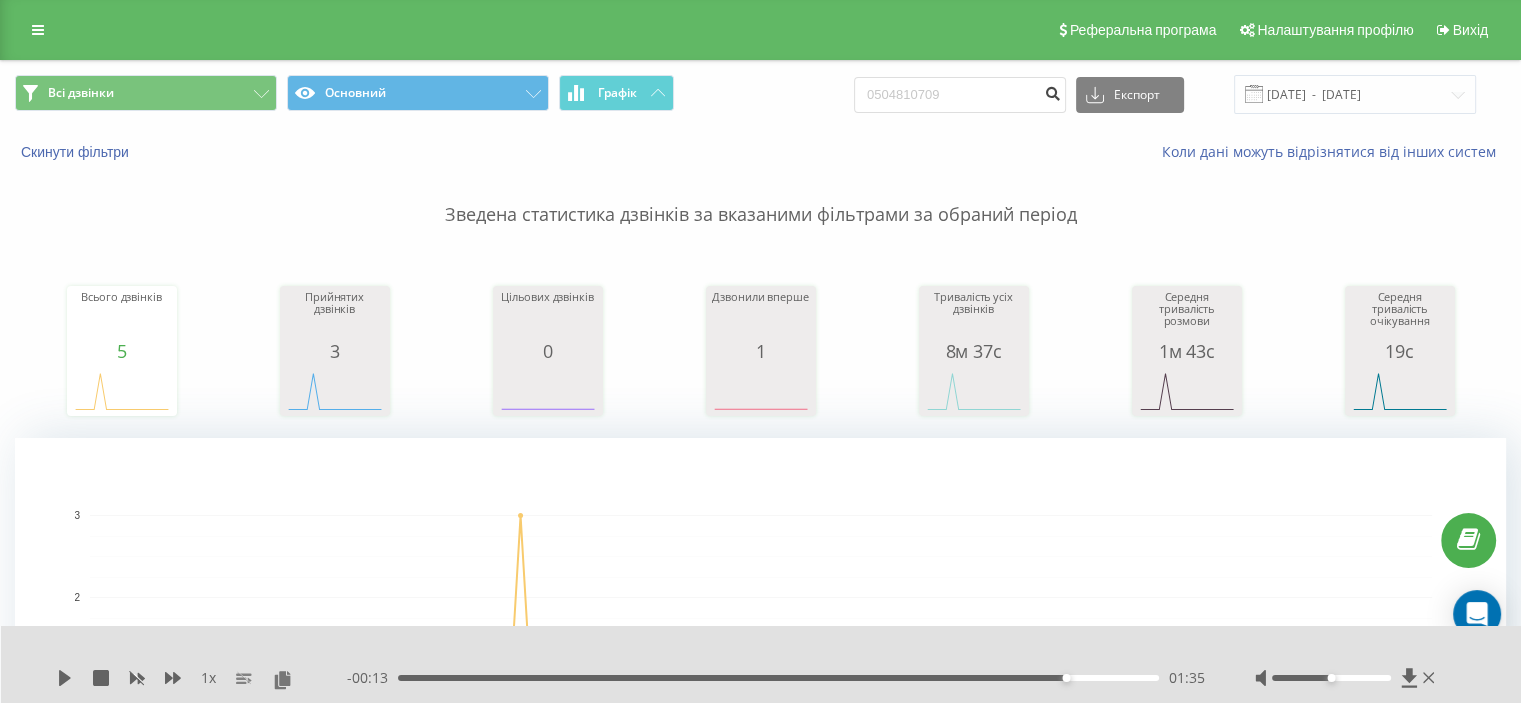 click at bounding box center [1052, 91] 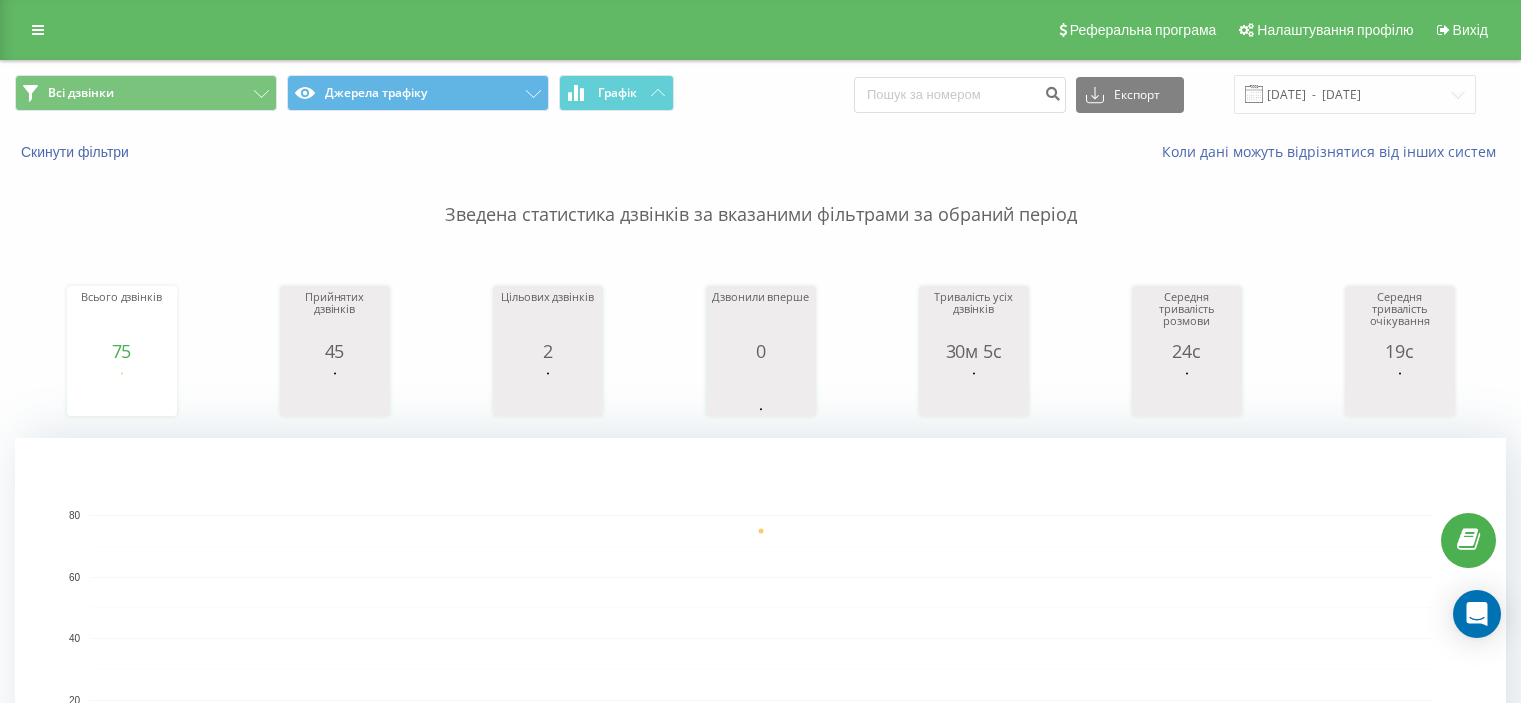 scroll, scrollTop: 0, scrollLeft: 0, axis: both 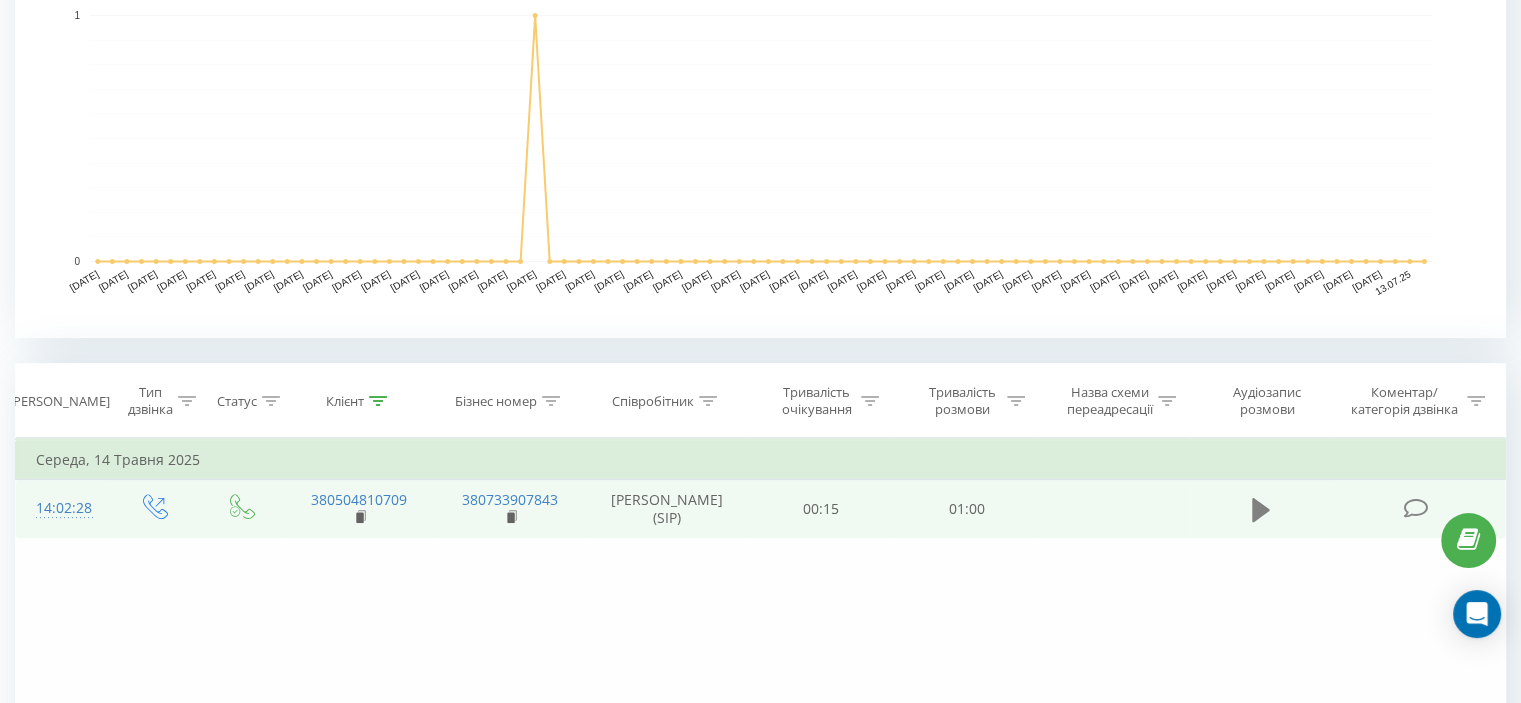 click 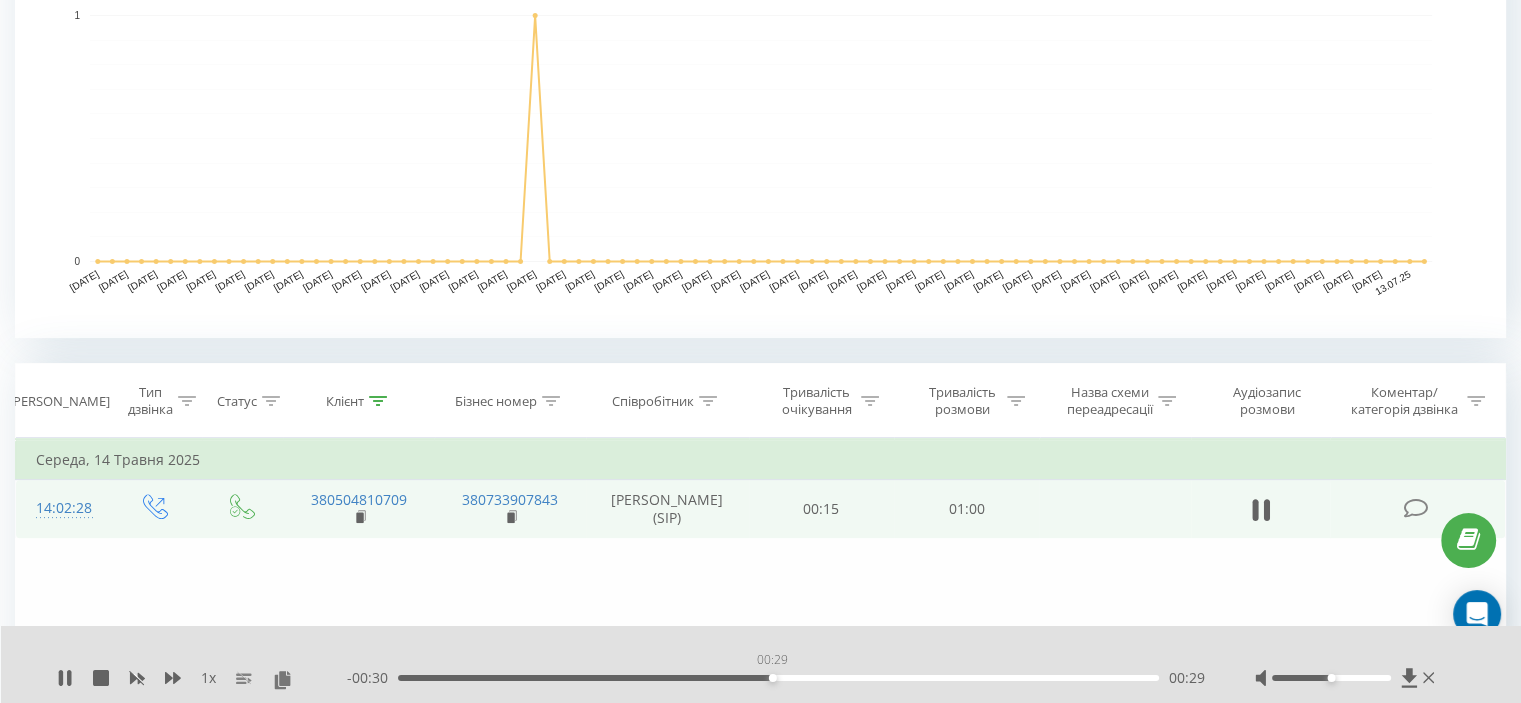 drag, startPoint x: 451, startPoint y: 679, endPoint x: 772, endPoint y: 712, distance: 322.6918 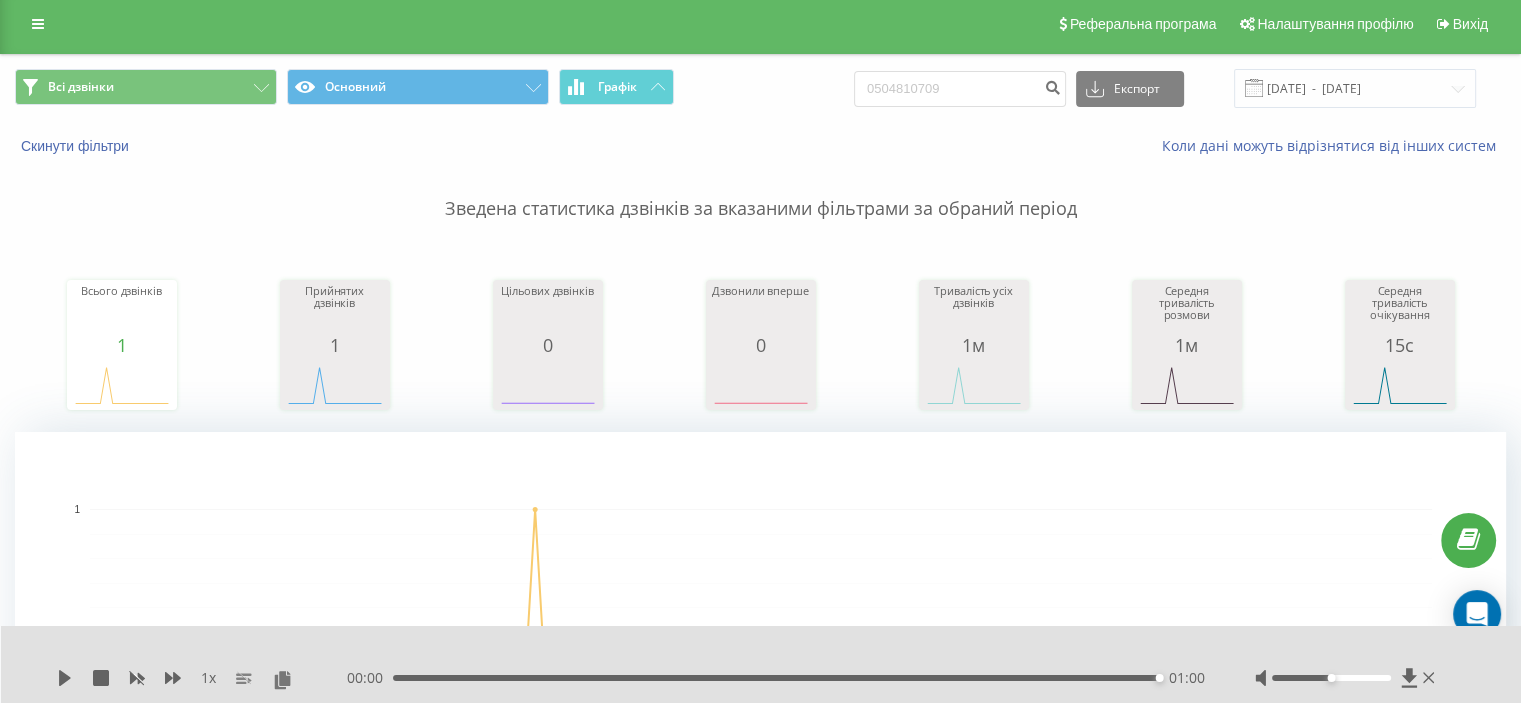 scroll, scrollTop: 0, scrollLeft: 0, axis: both 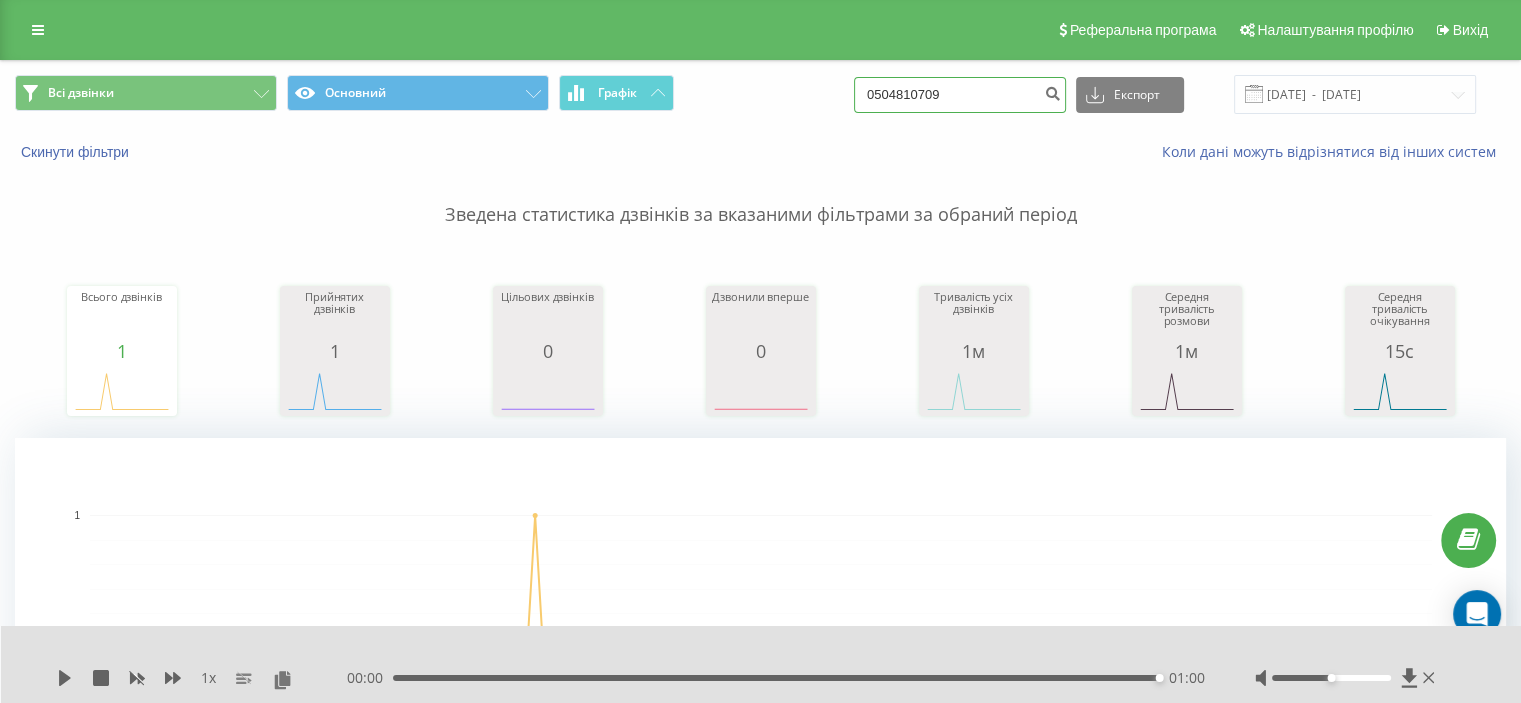 drag, startPoint x: 985, startPoint y: 99, endPoint x: 780, endPoint y: 93, distance: 205.08778 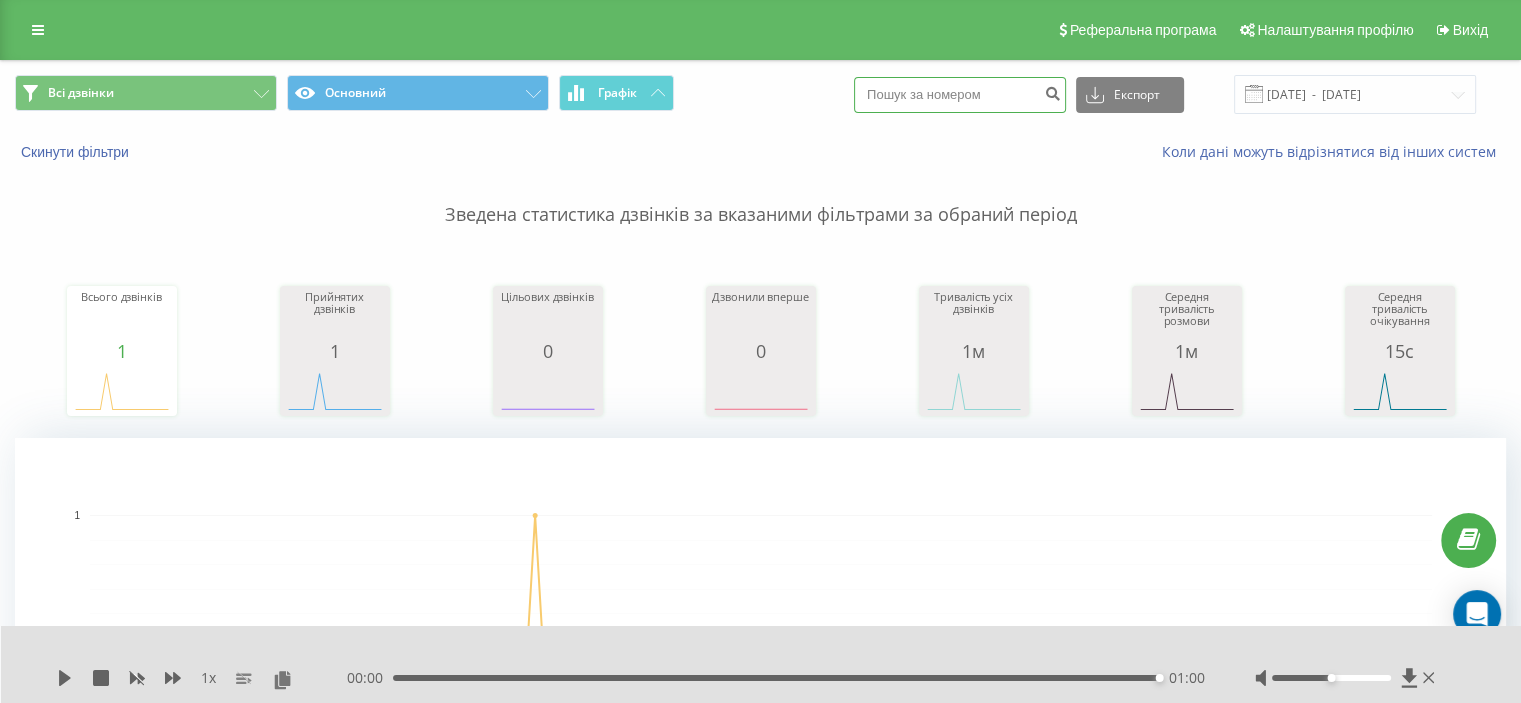 paste on "0662007857" 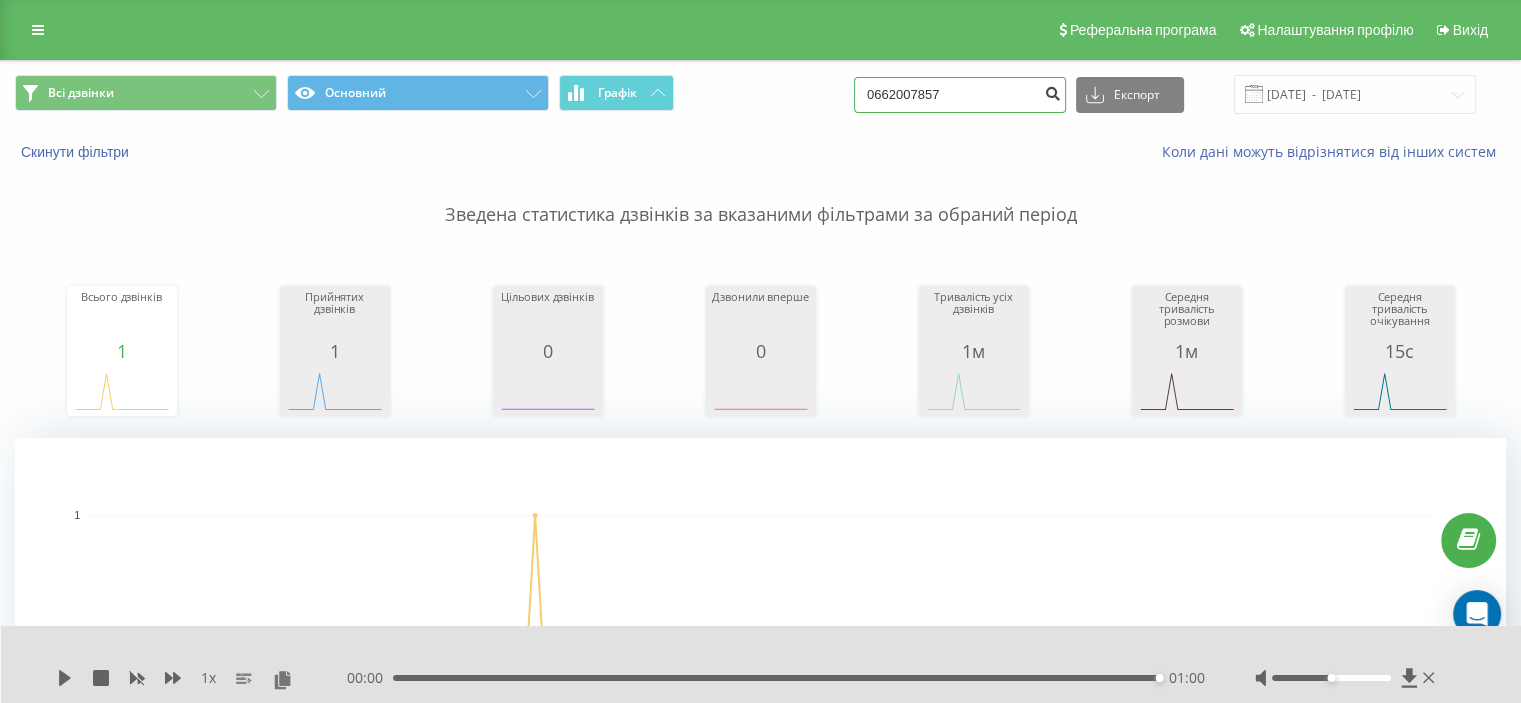 type on "0662007857" 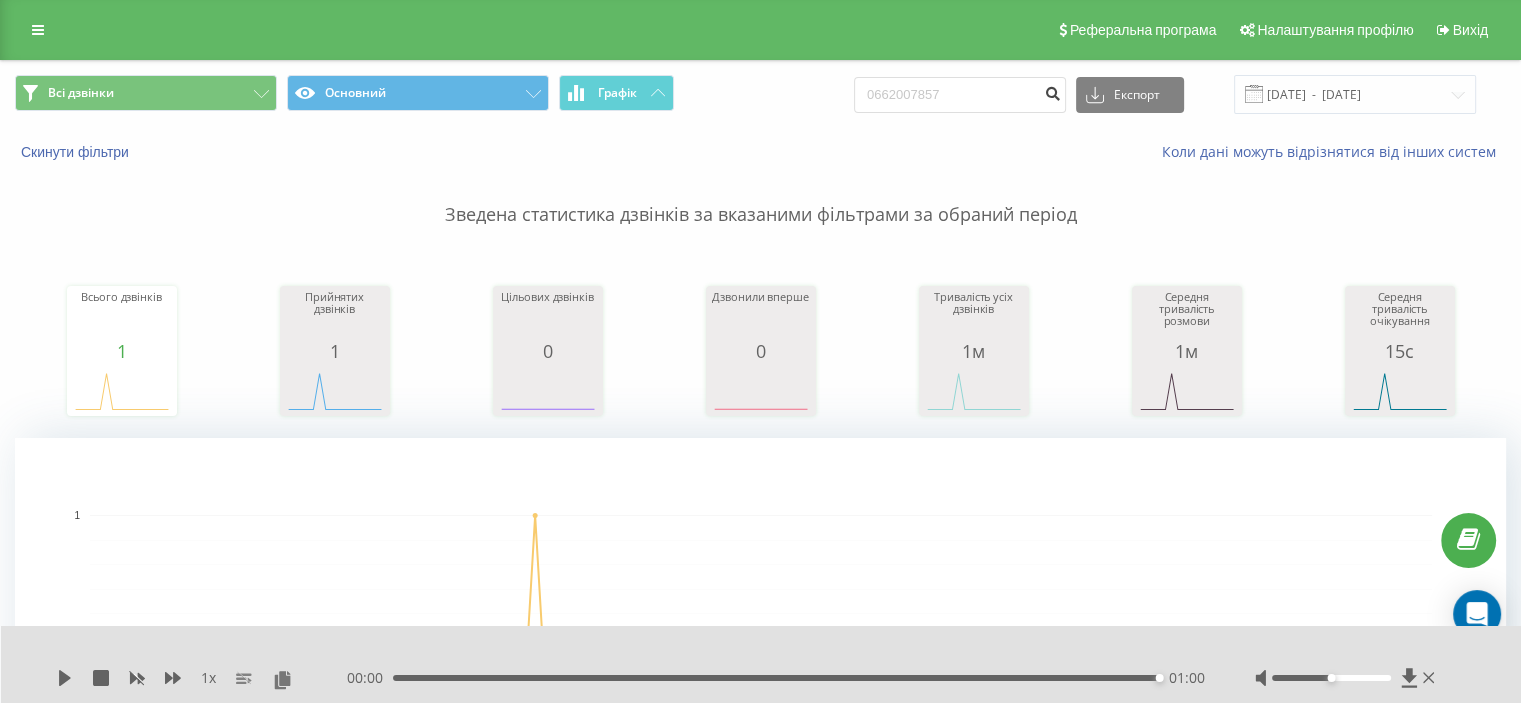 click at bounding box center [1052, 91] 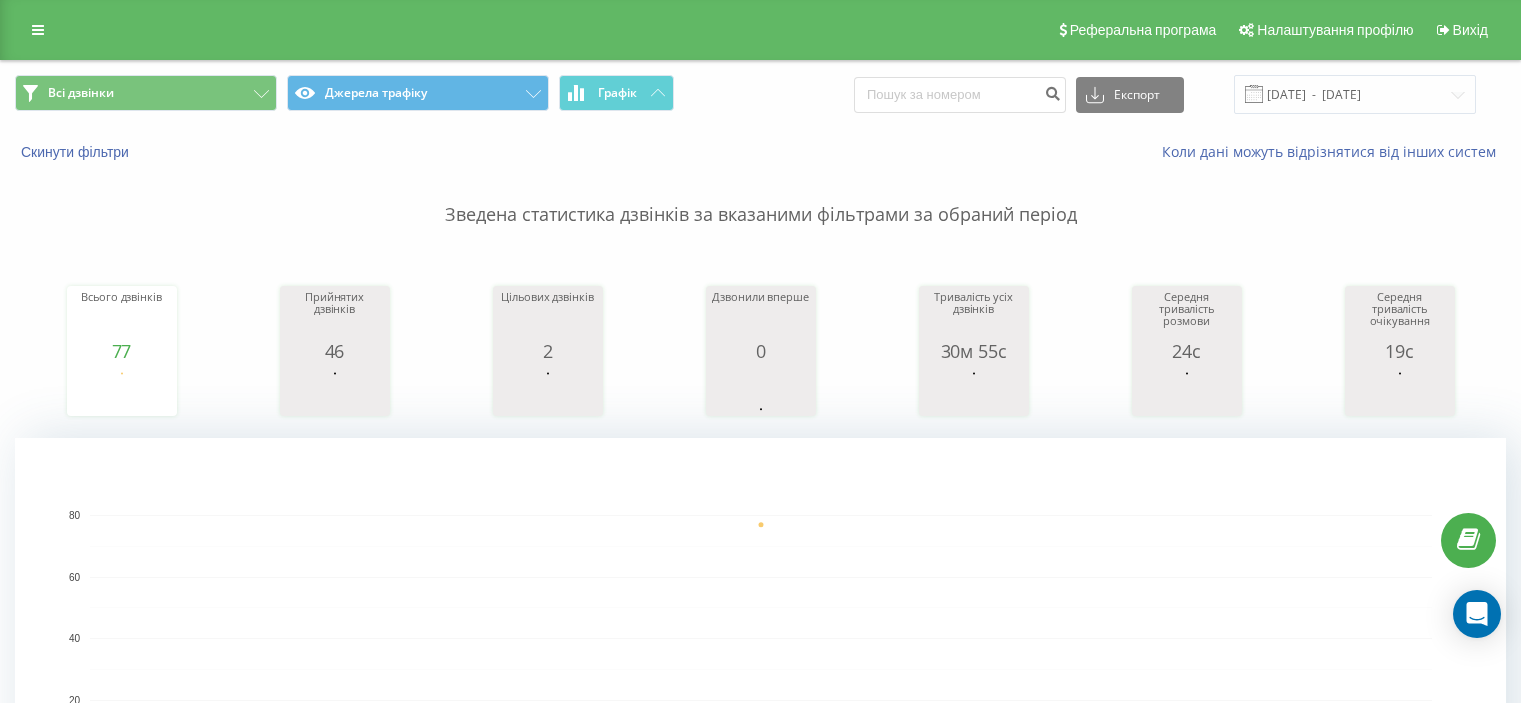 scroll, scrollTop: 0, scrollLeft: 0, axis: both 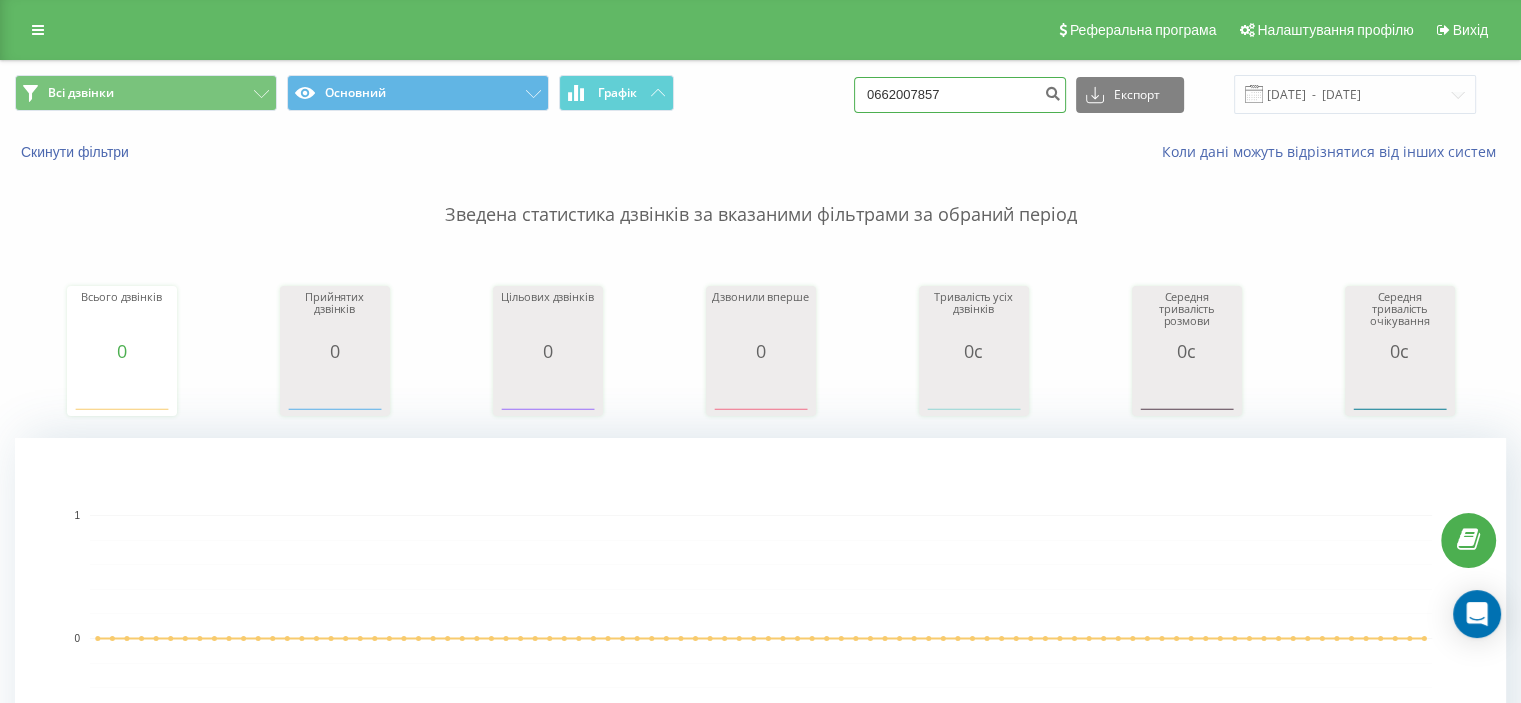 drag, startPoint x: 988, startPoint y: 100, endPoint x: 818, endPoint y: 100, distance: 170 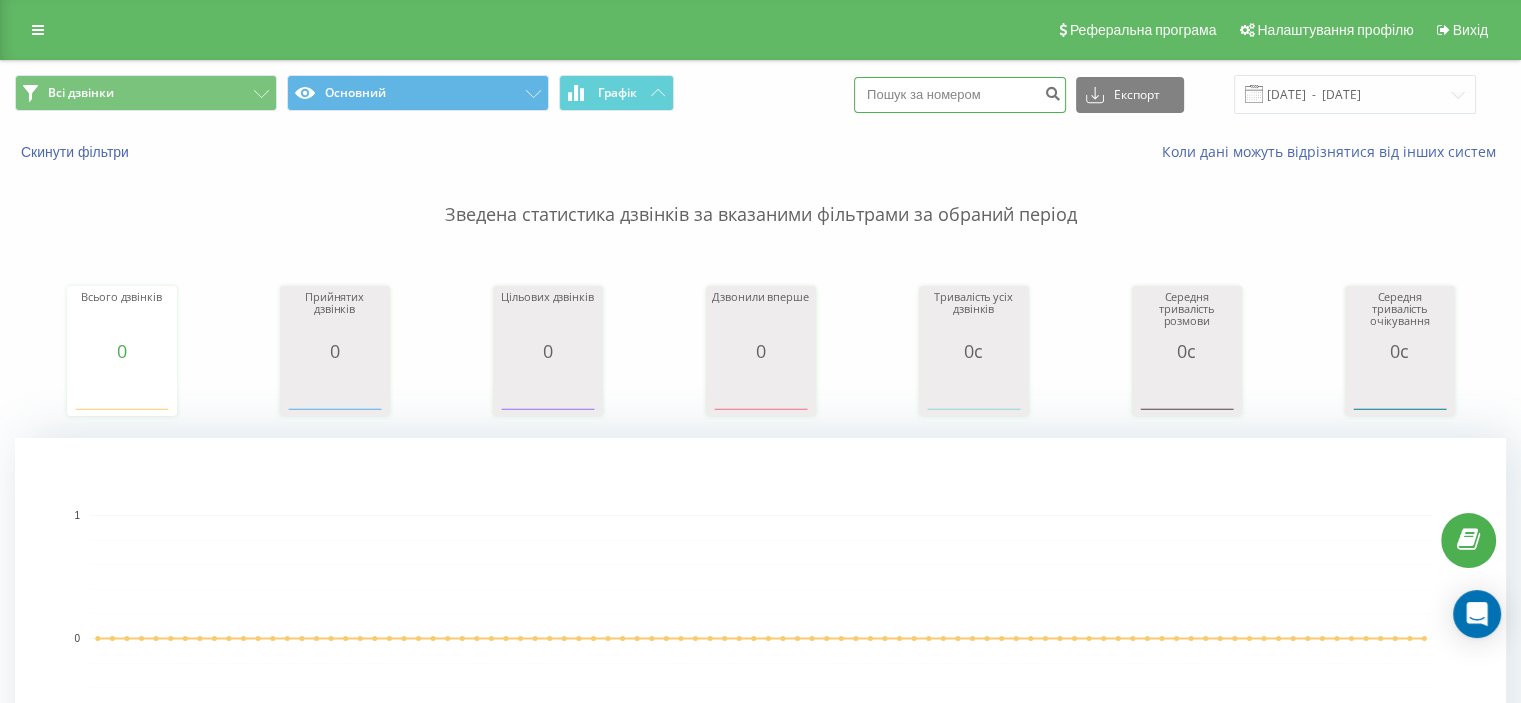 paste on "0965051062" 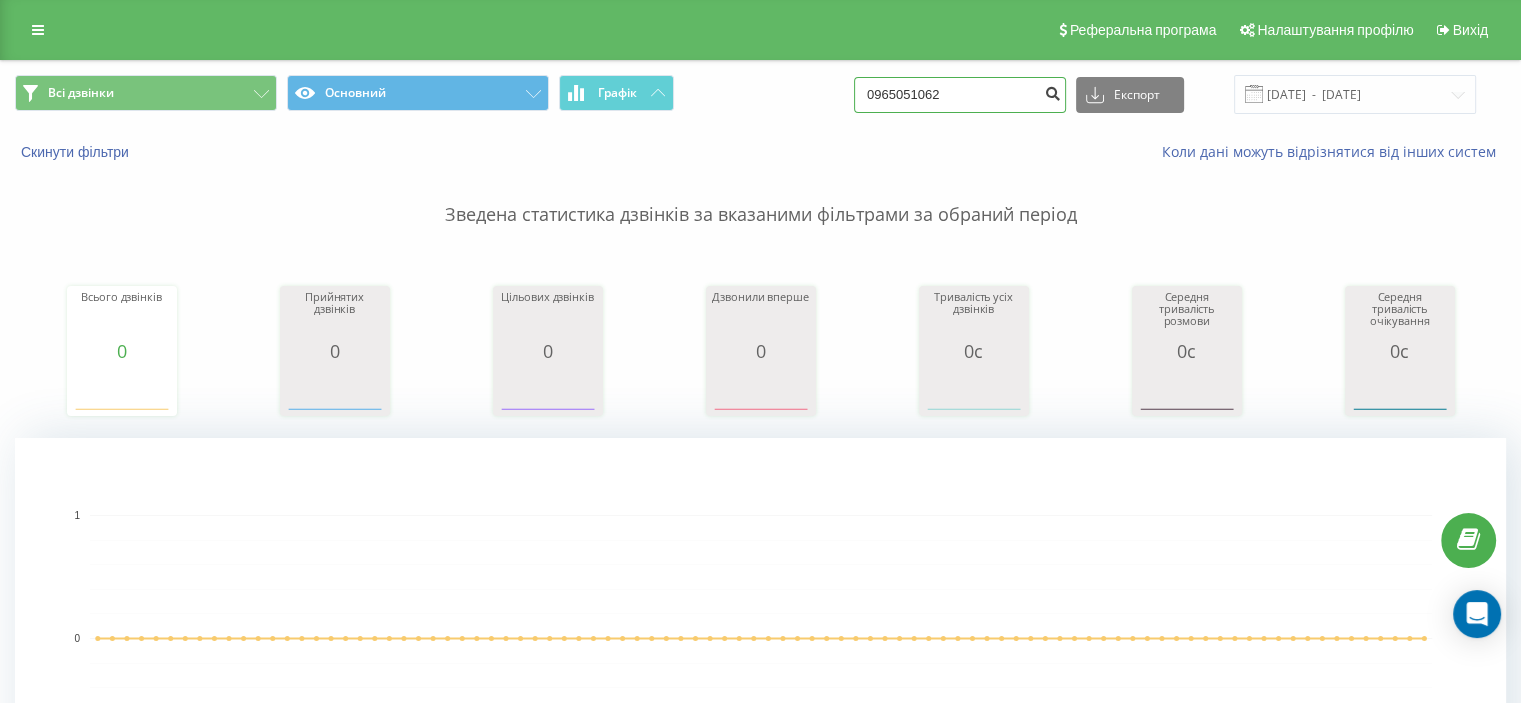 type on "0965051062" 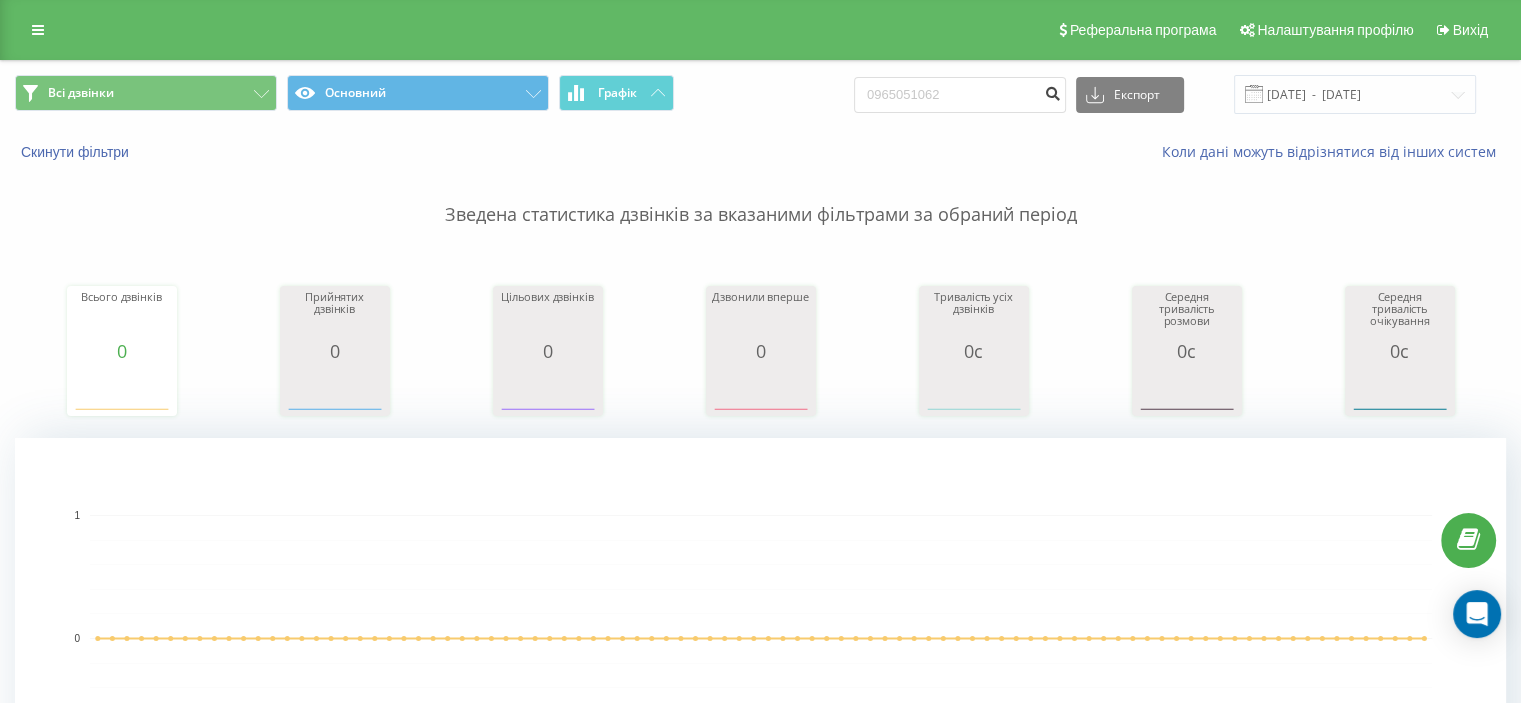click at bounding box center [1052, 91] 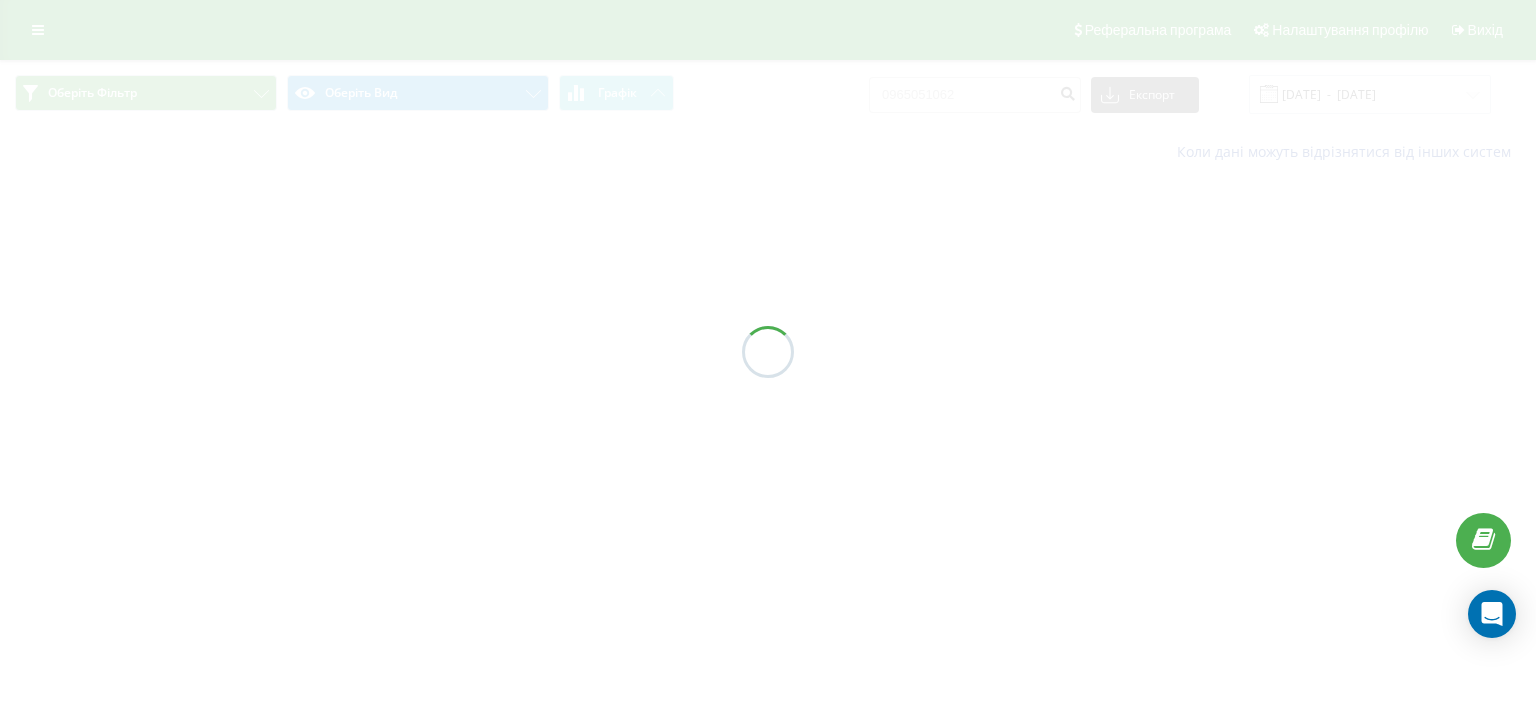 scroll, scrollTop: 0, scrollLeft: 0, axis: both 